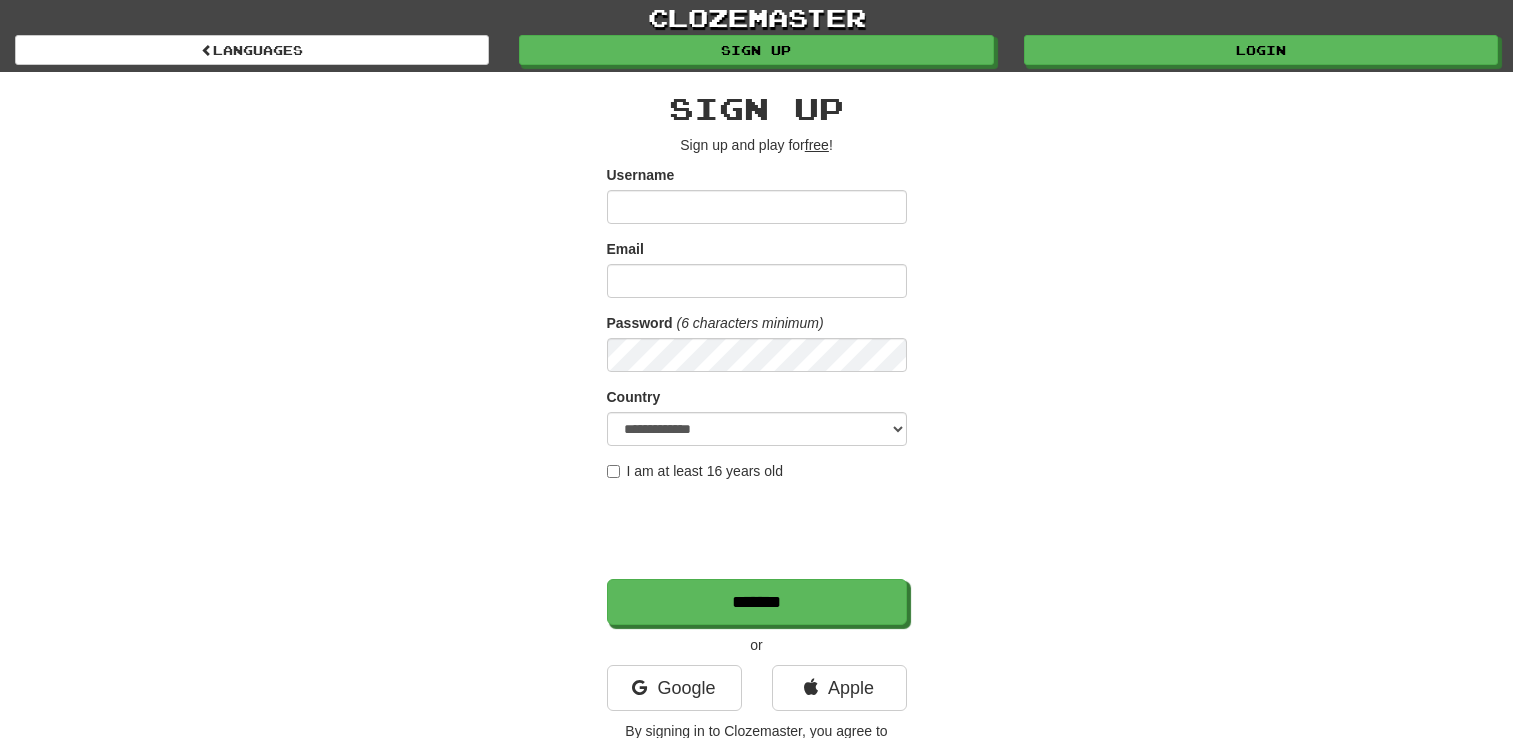 scroll, scrollTop: 0, scrollLeft: 0, axis: both 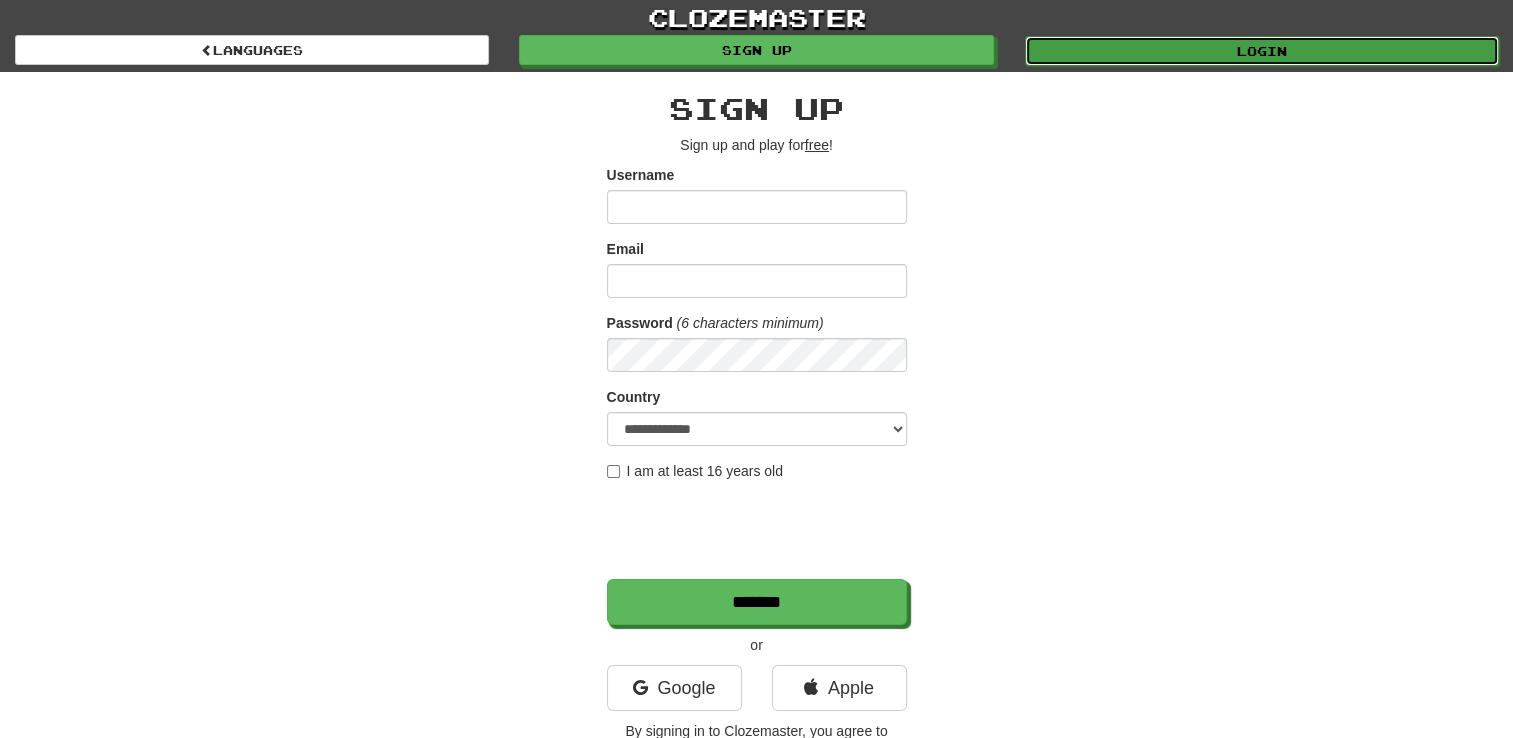 click on "Login" at bounding box center [1262, 51] 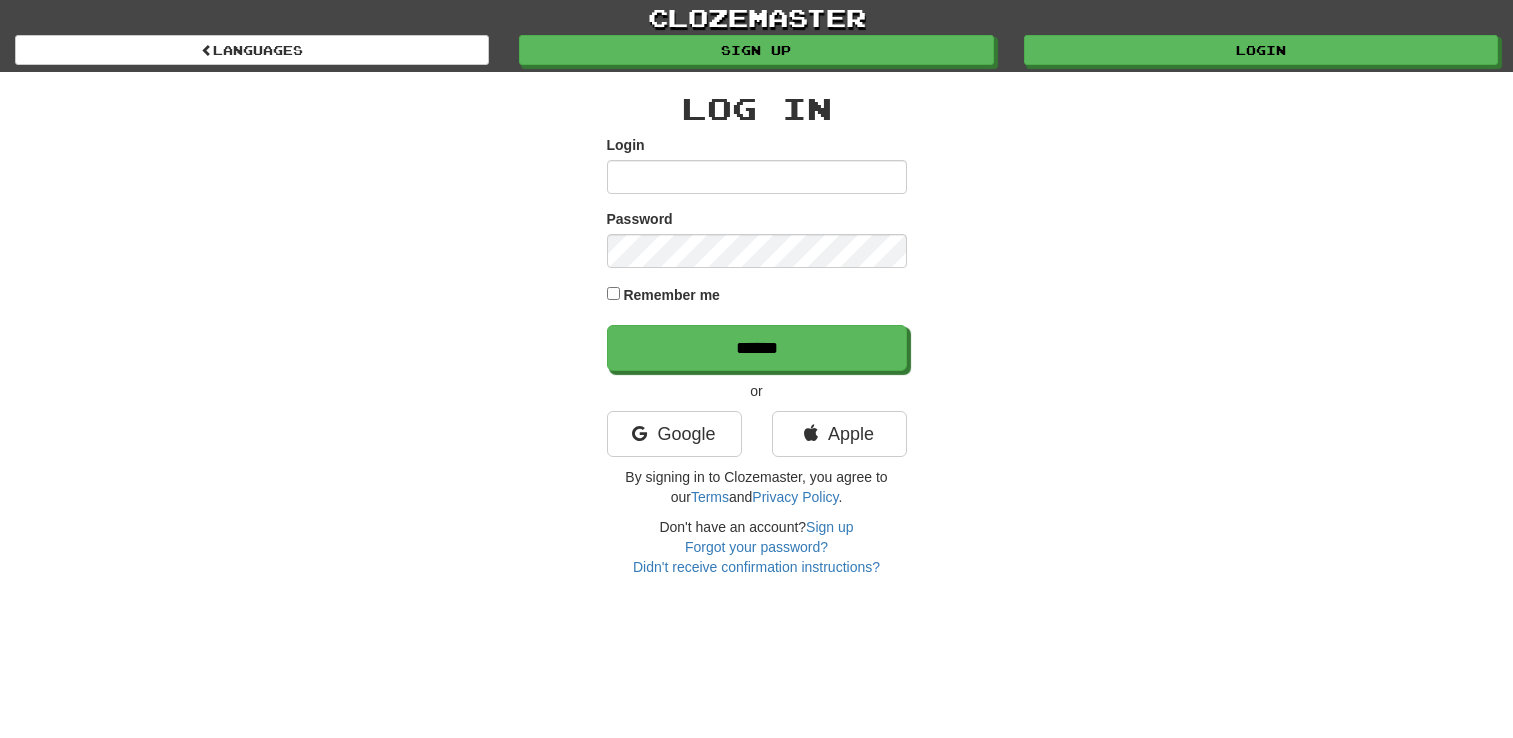 scroll, scrollTop: 0, scrollLeft: 0, axis: both 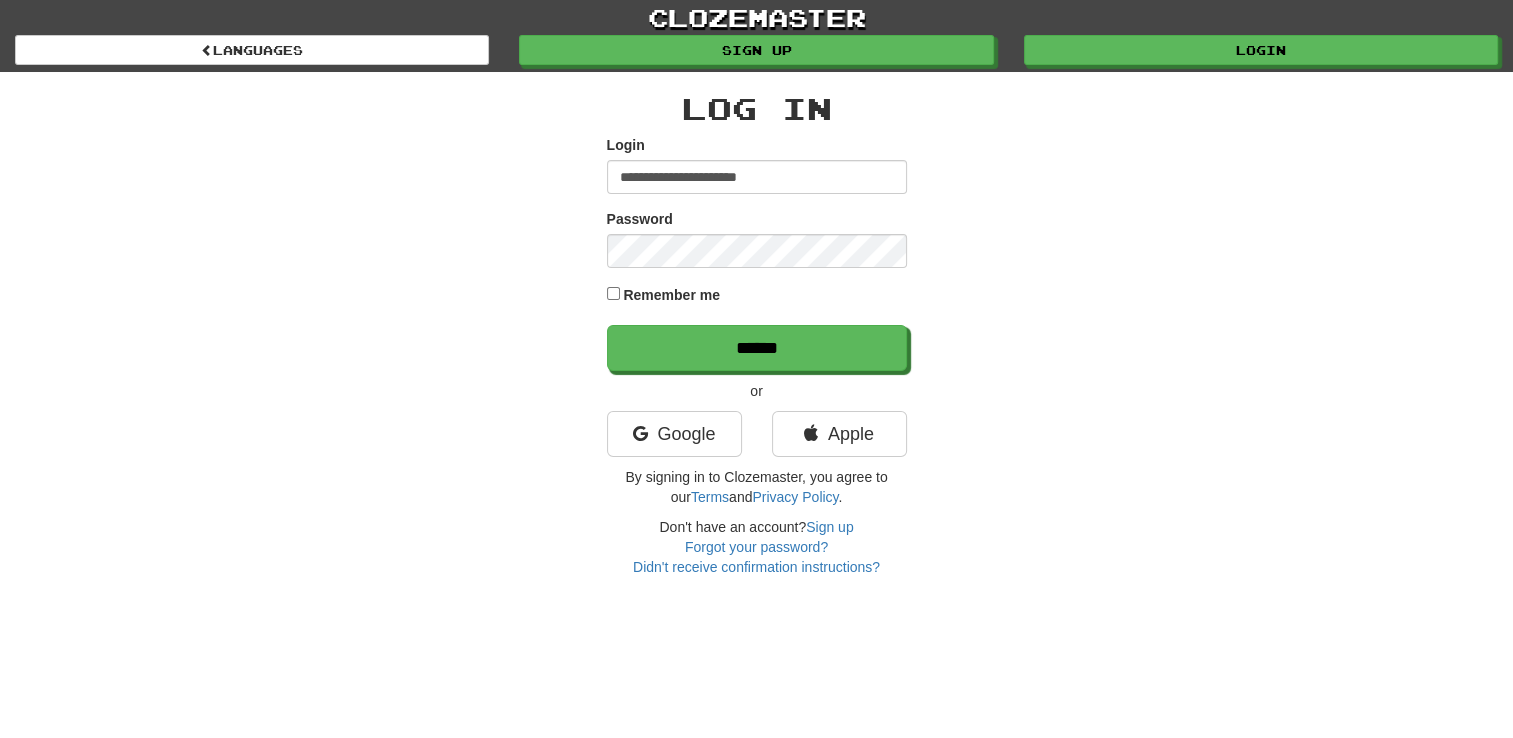 type on "**********" 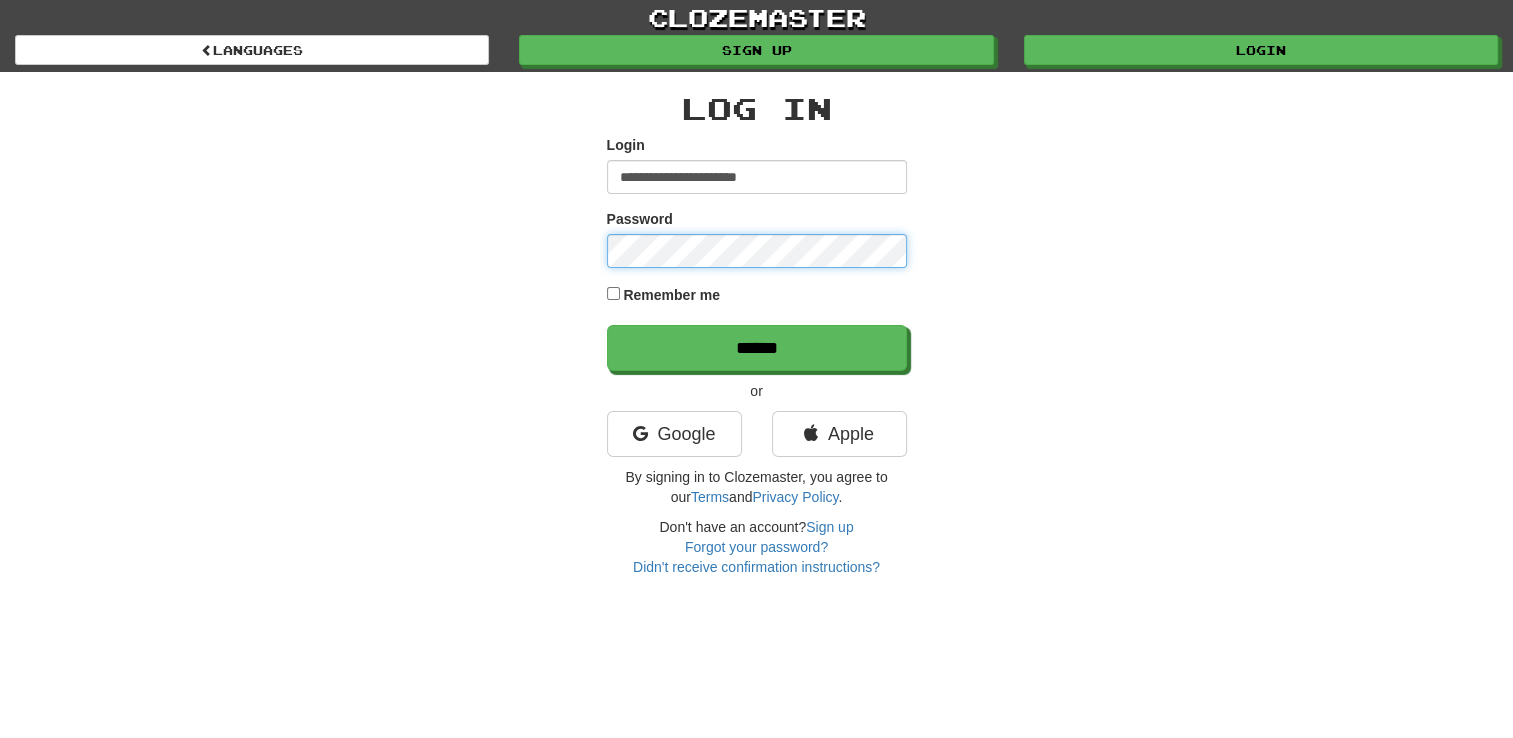 click on "******" at bounding box center (757, 348) 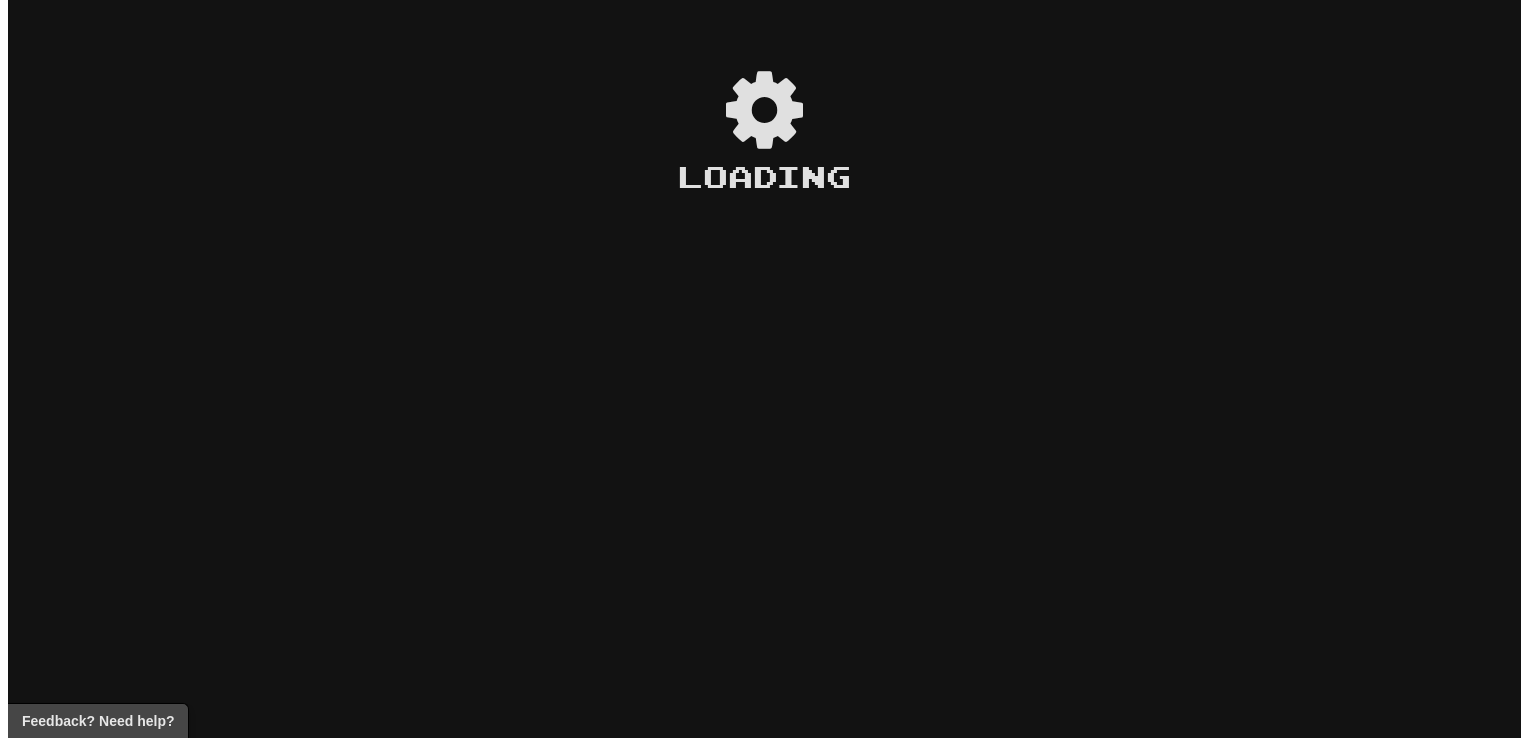 scroll, scrollTop: 0, scrollLeft: 0, axis: both 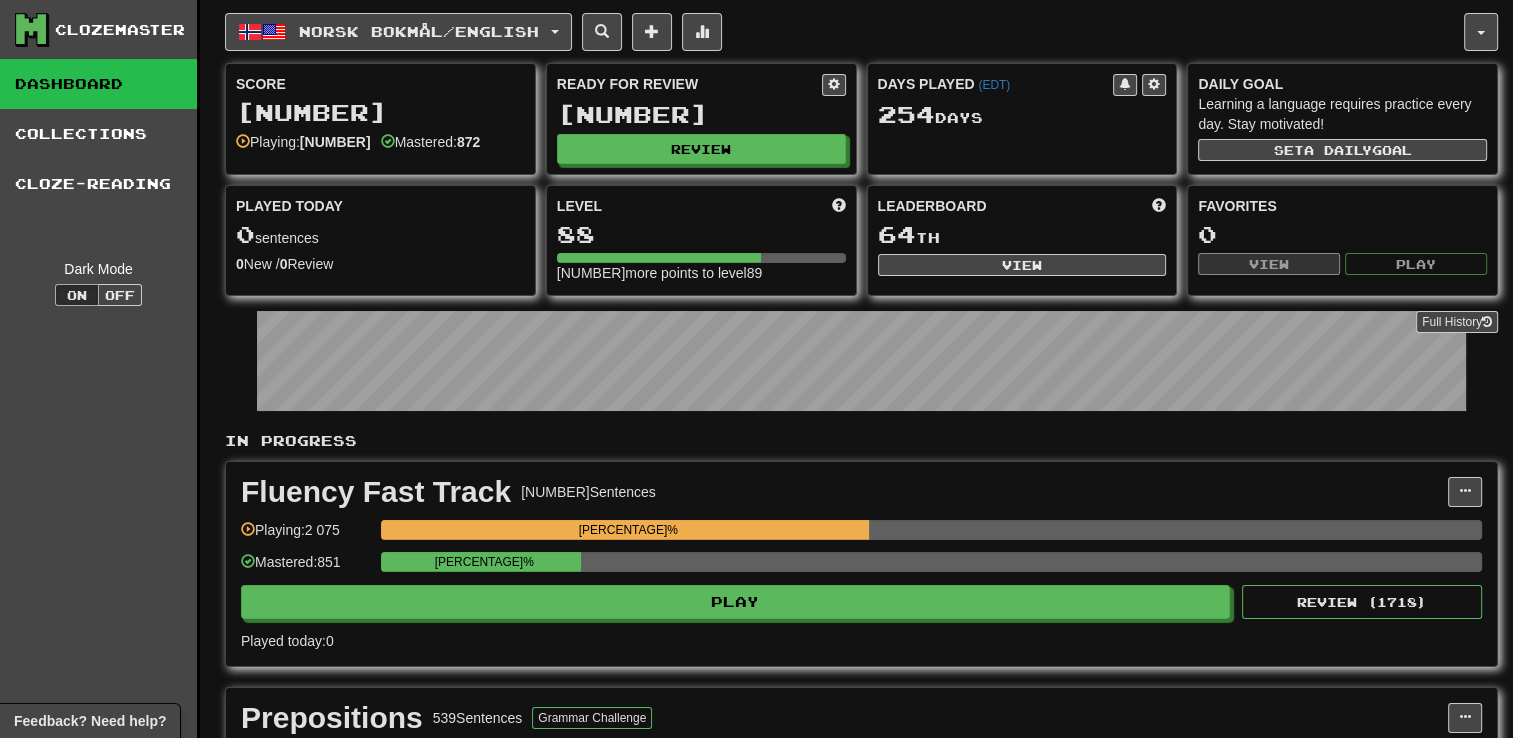 click on "Norsk bokmål  /  English Dansk  /  English Days Played:  237   Review:  1 135 Points today:  0 Deutsch  /  English Days Played:  15   Review:  0 Points today:  0 Español  /  English Days Played:  238   Review:  1 050 Points today:  0 Íslenska  /  English Days Played:  24   Review:  0 Points today:  0 Italiano  /  English Days Played:  15   Review:  0 Points today:  0 Norsk bokmål  /  English Days Played:  254   Review:  1 730 Points today:  0 Svenska  /  English Days Played:  236   Review:  1 136 Points today:  0 Українська  /  English Days Played:  15   Review:  1 Points today:  0  Language Pairing" at bounding box center (844, 32) 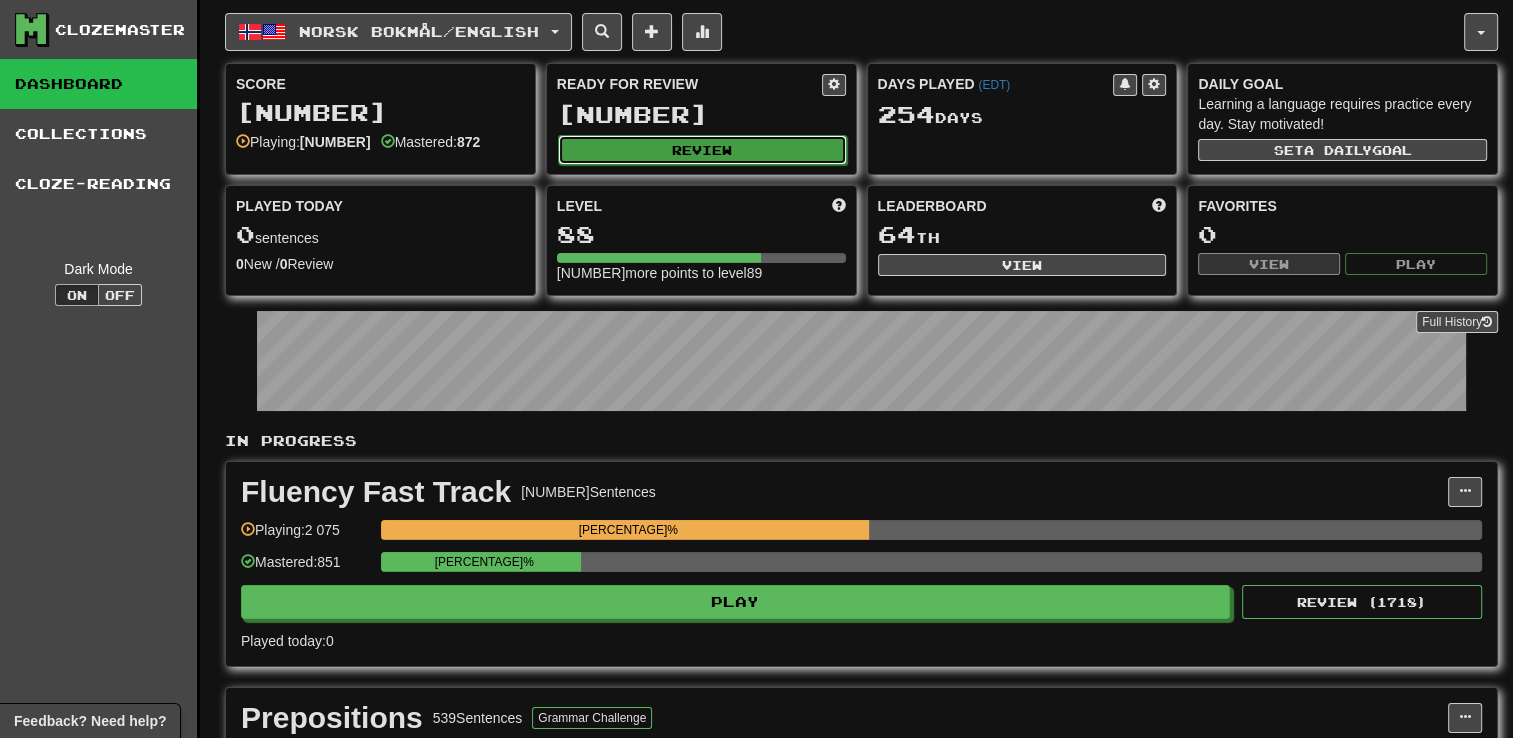 click on "Review" at bounding box center [702, 150] 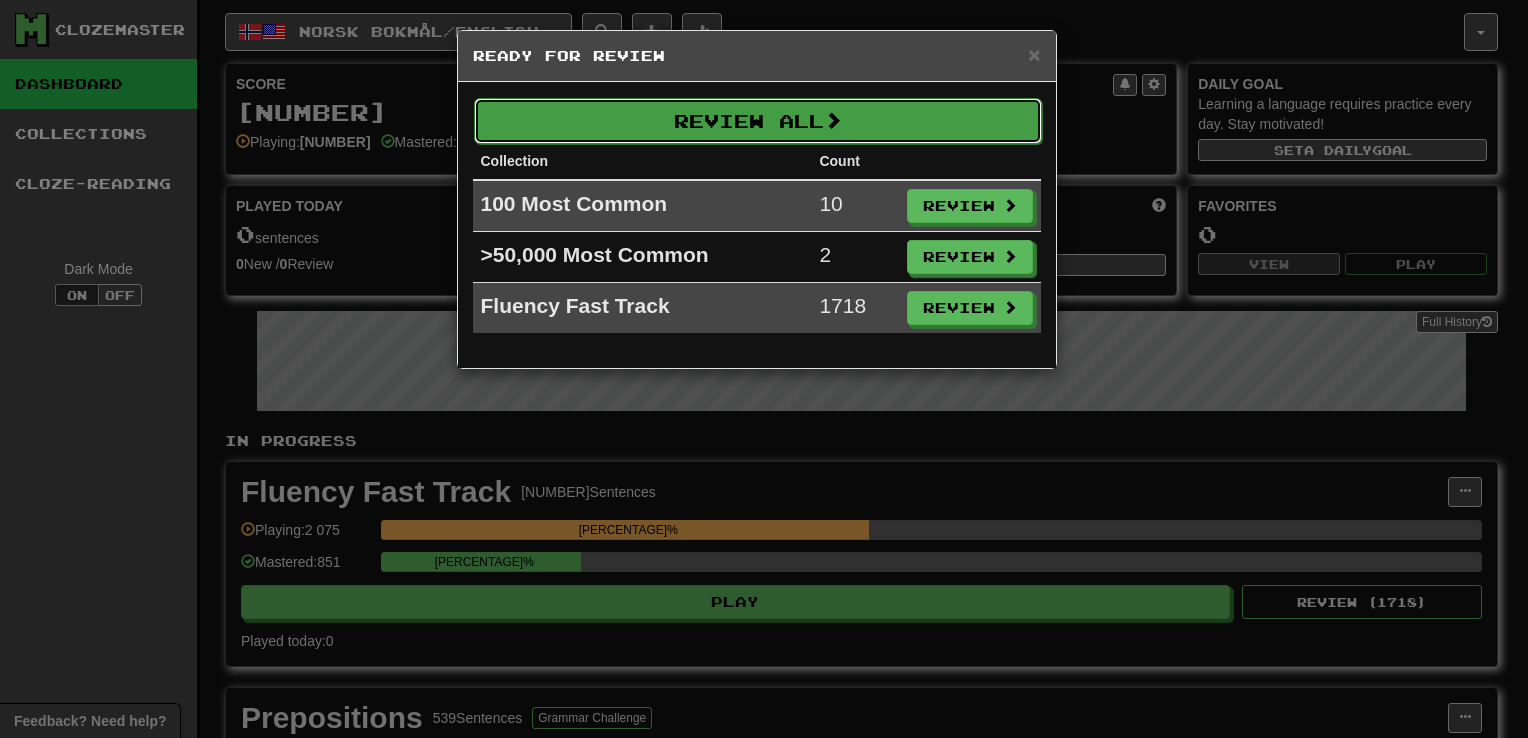 click on "Review All" at bounding box center (758, 121) 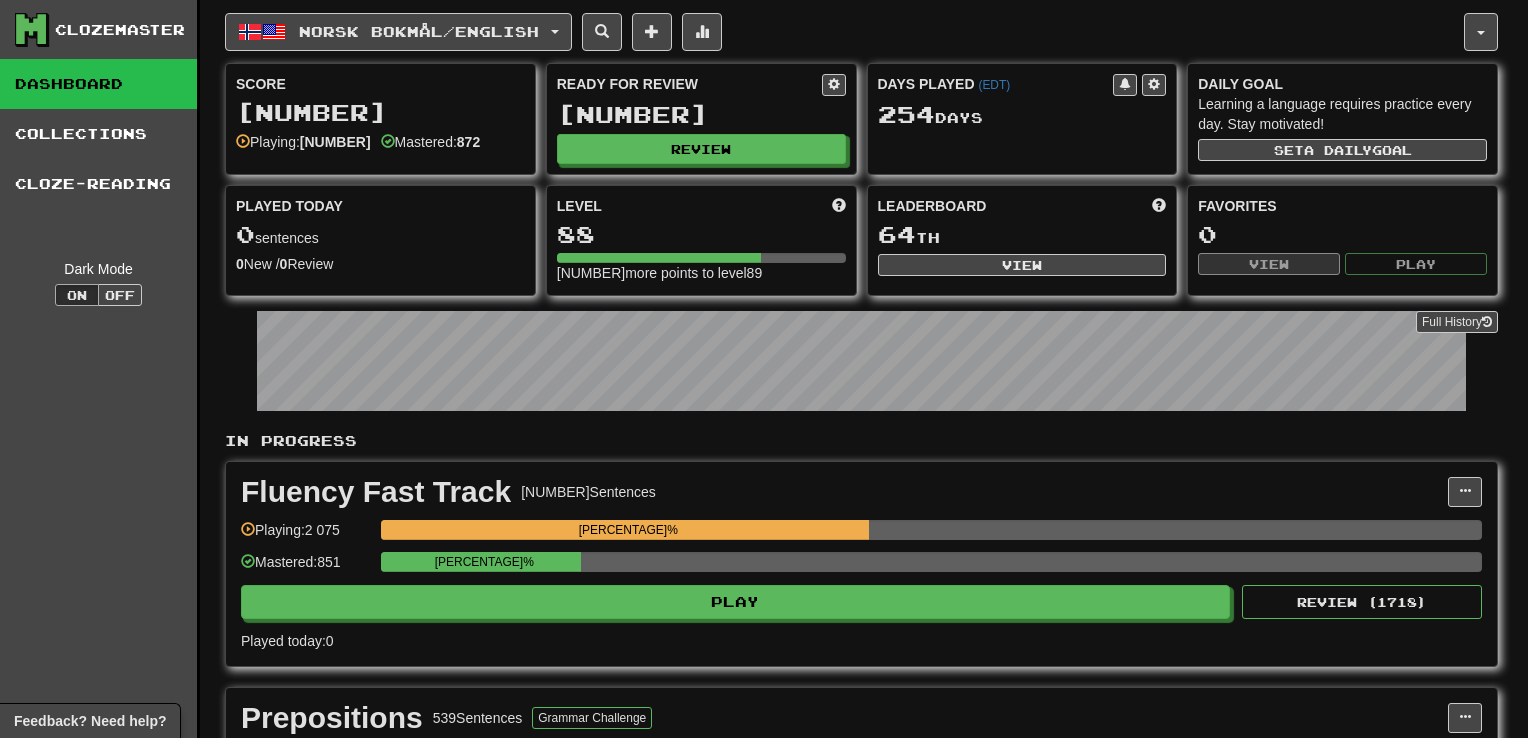 select on "**" 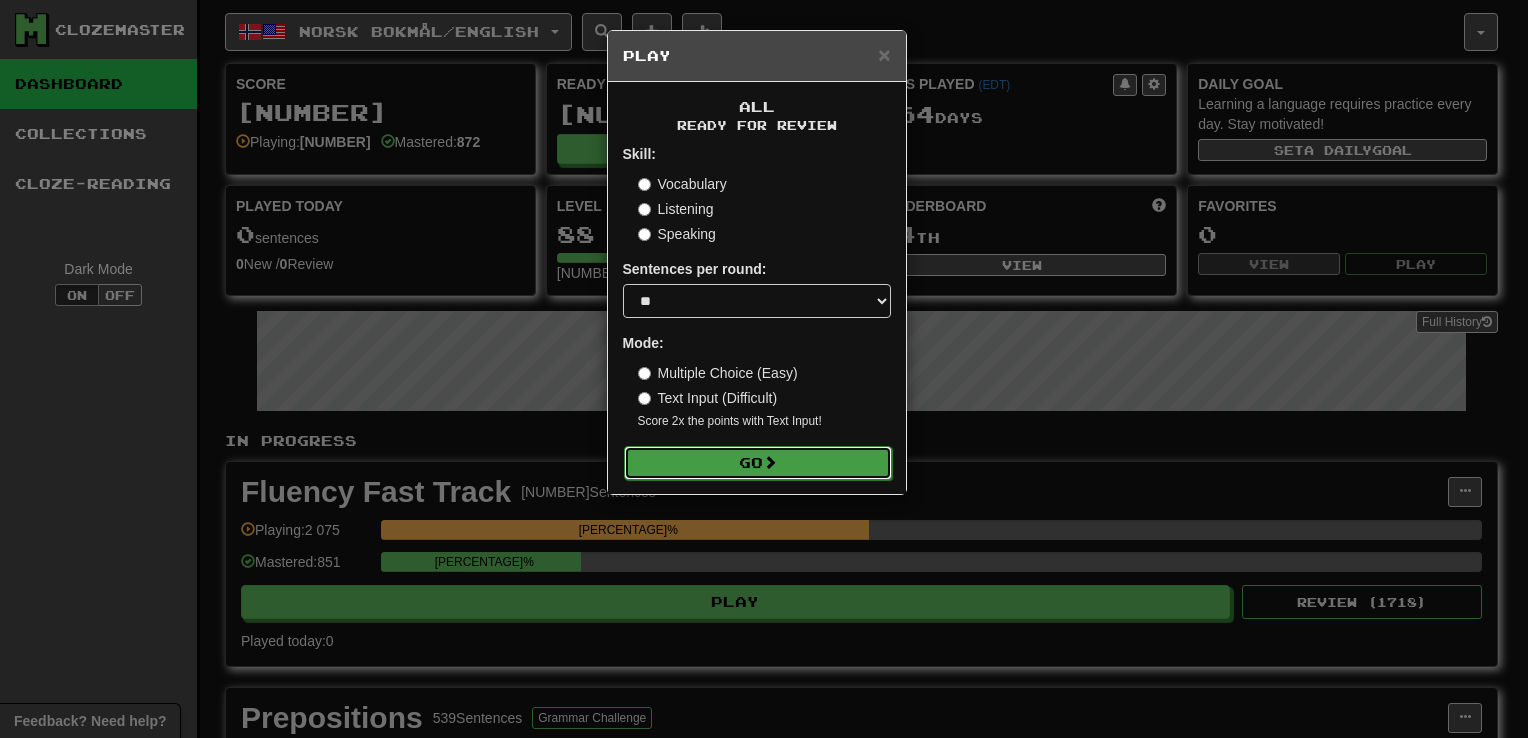 click on "Go" at bounding box center (758, 463) 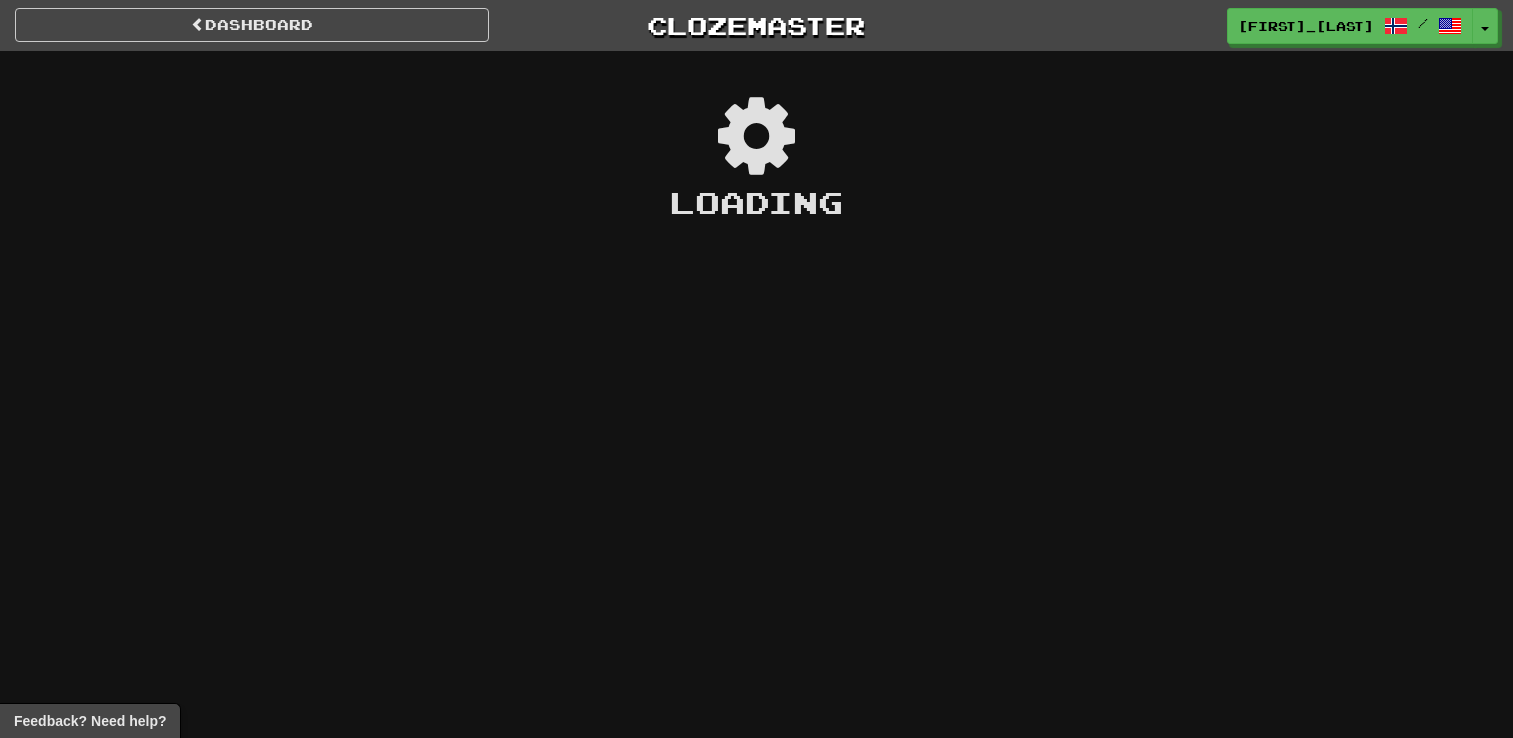 scroll, scrollTop: 0, scrollLeft: 0, axis: both 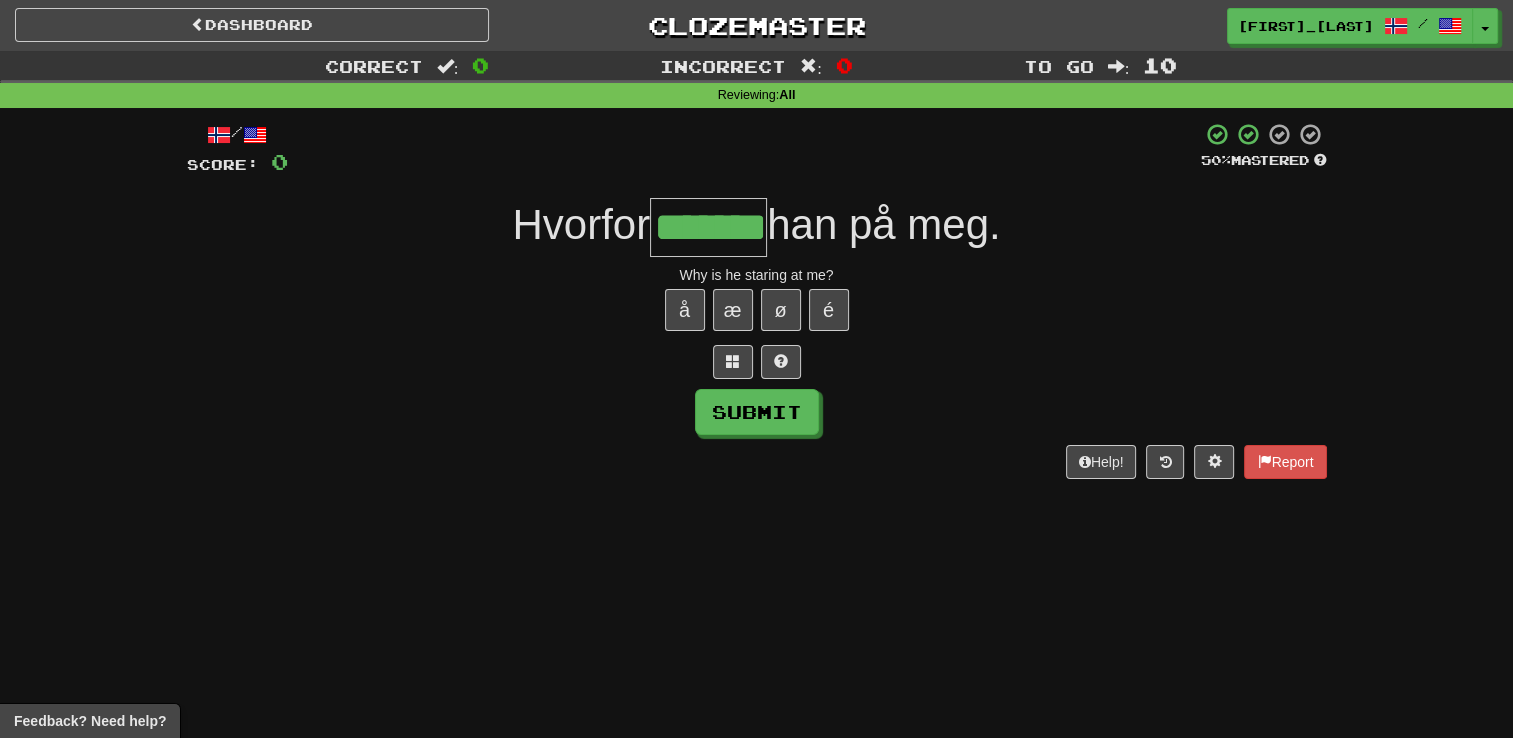 type on "*******" 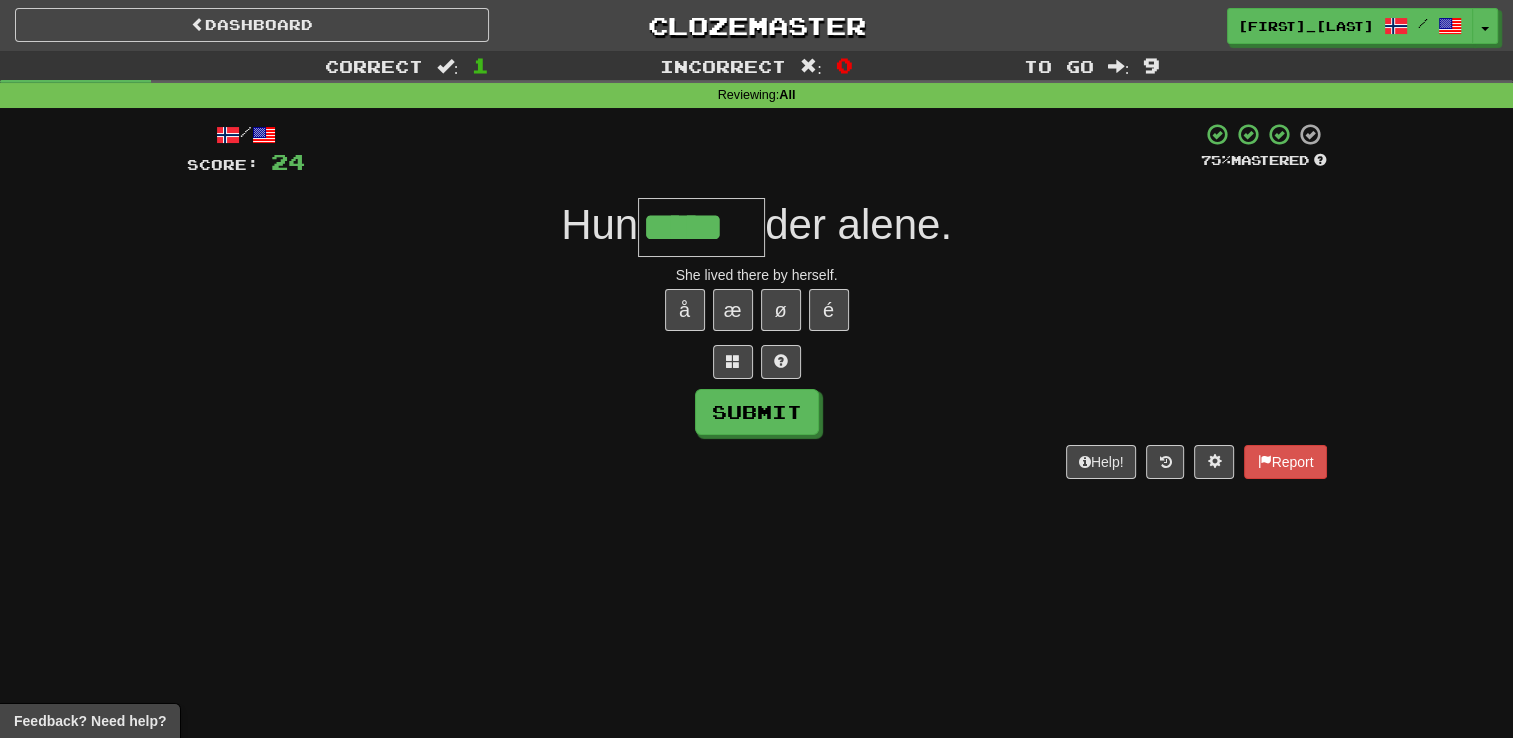type on "*****" 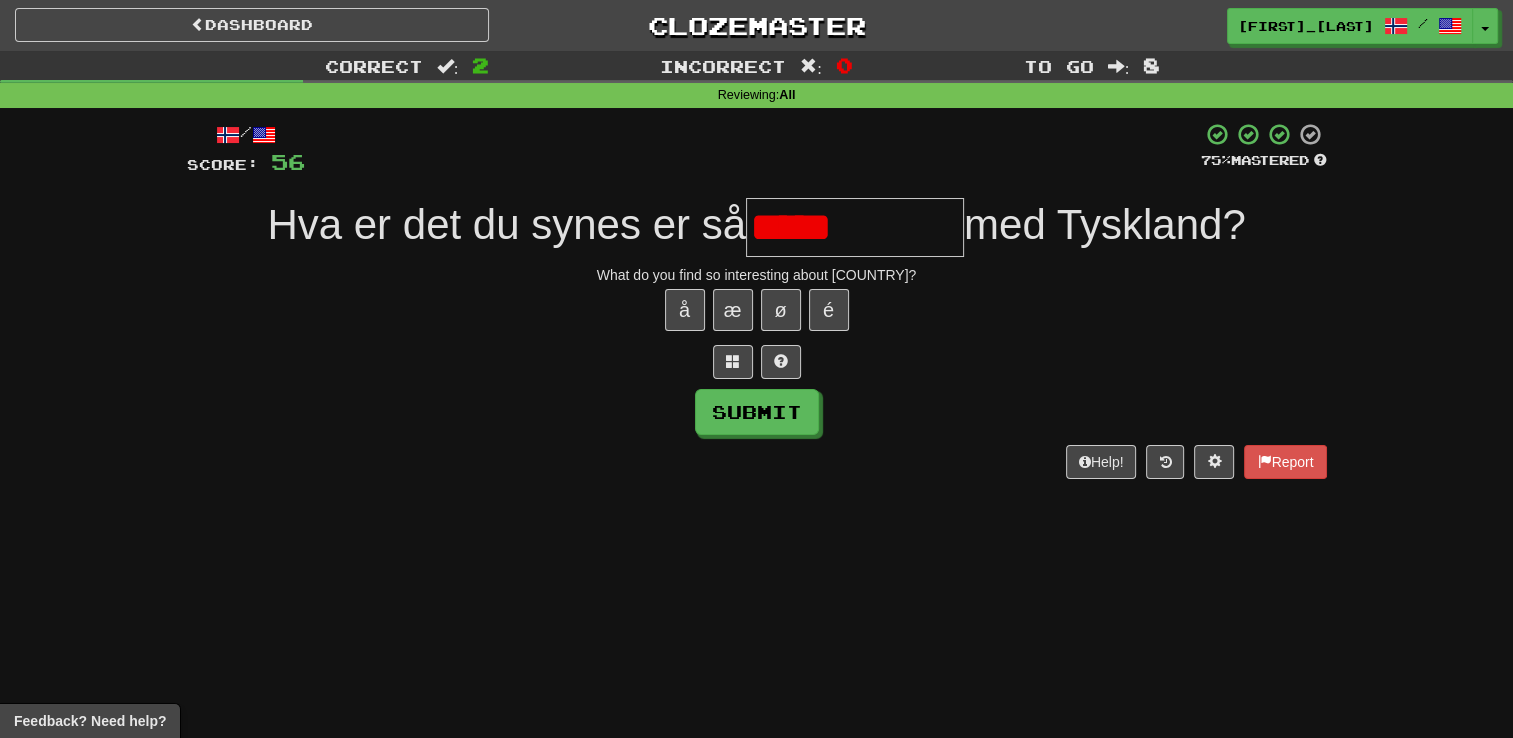 type on "******" 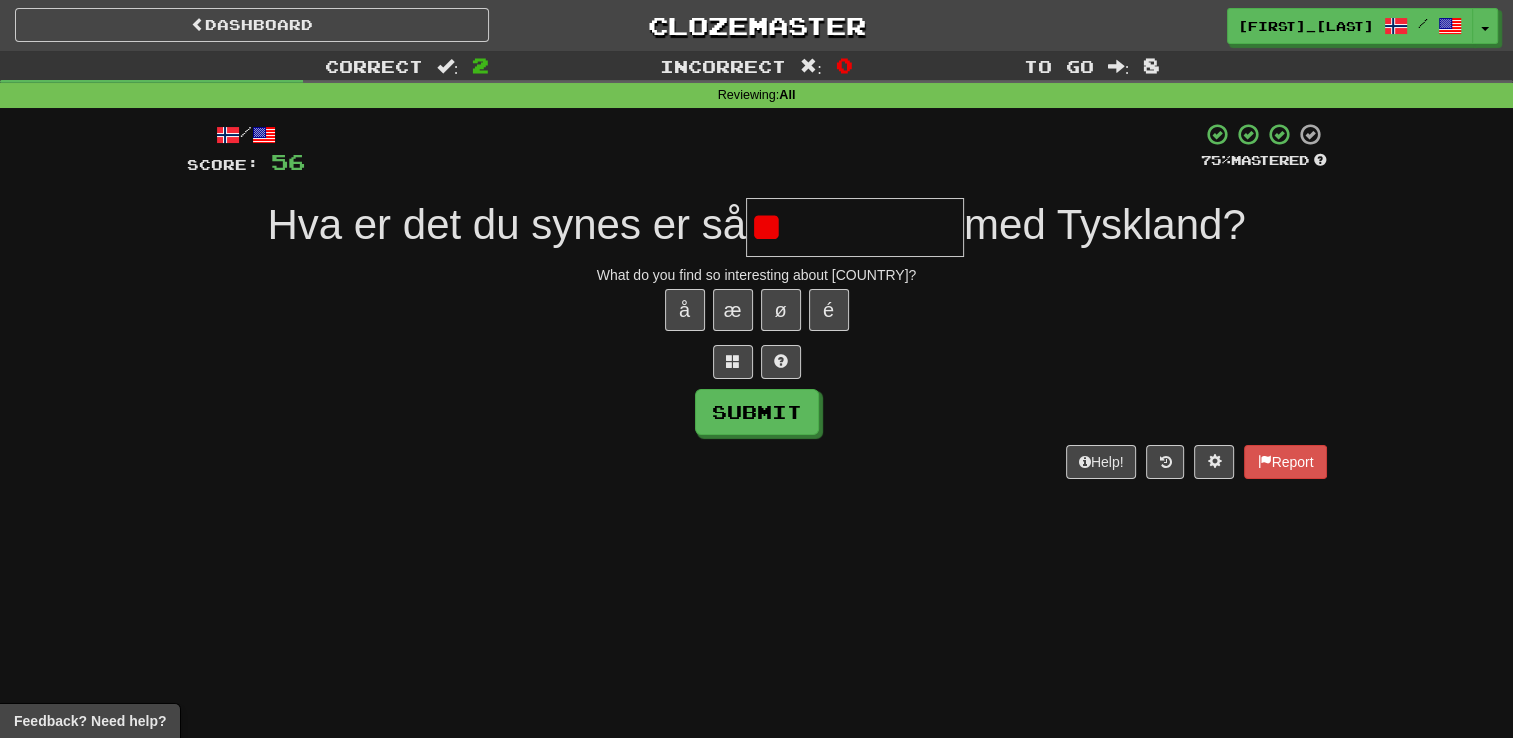 type on "*" 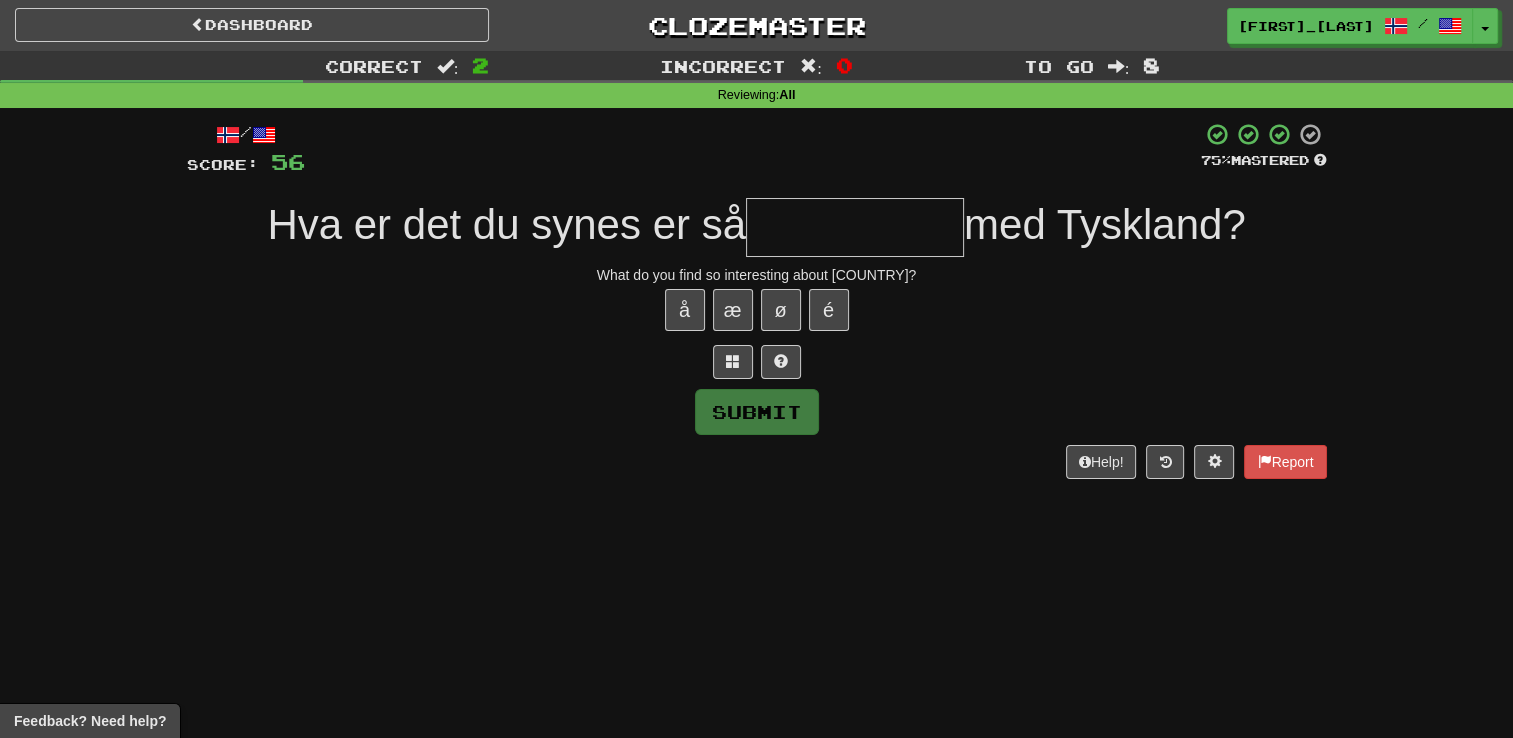 type on "*********" 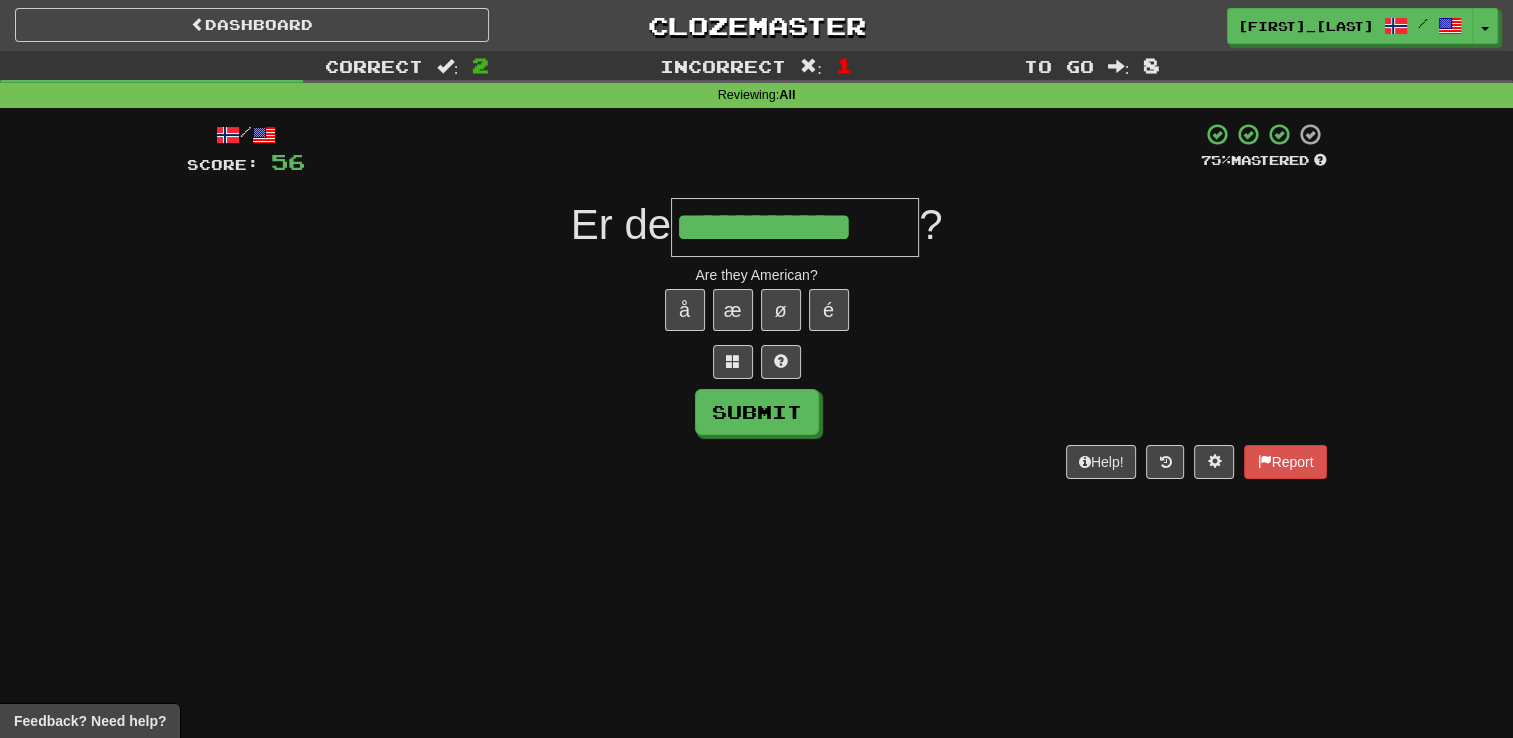 type on "**********" 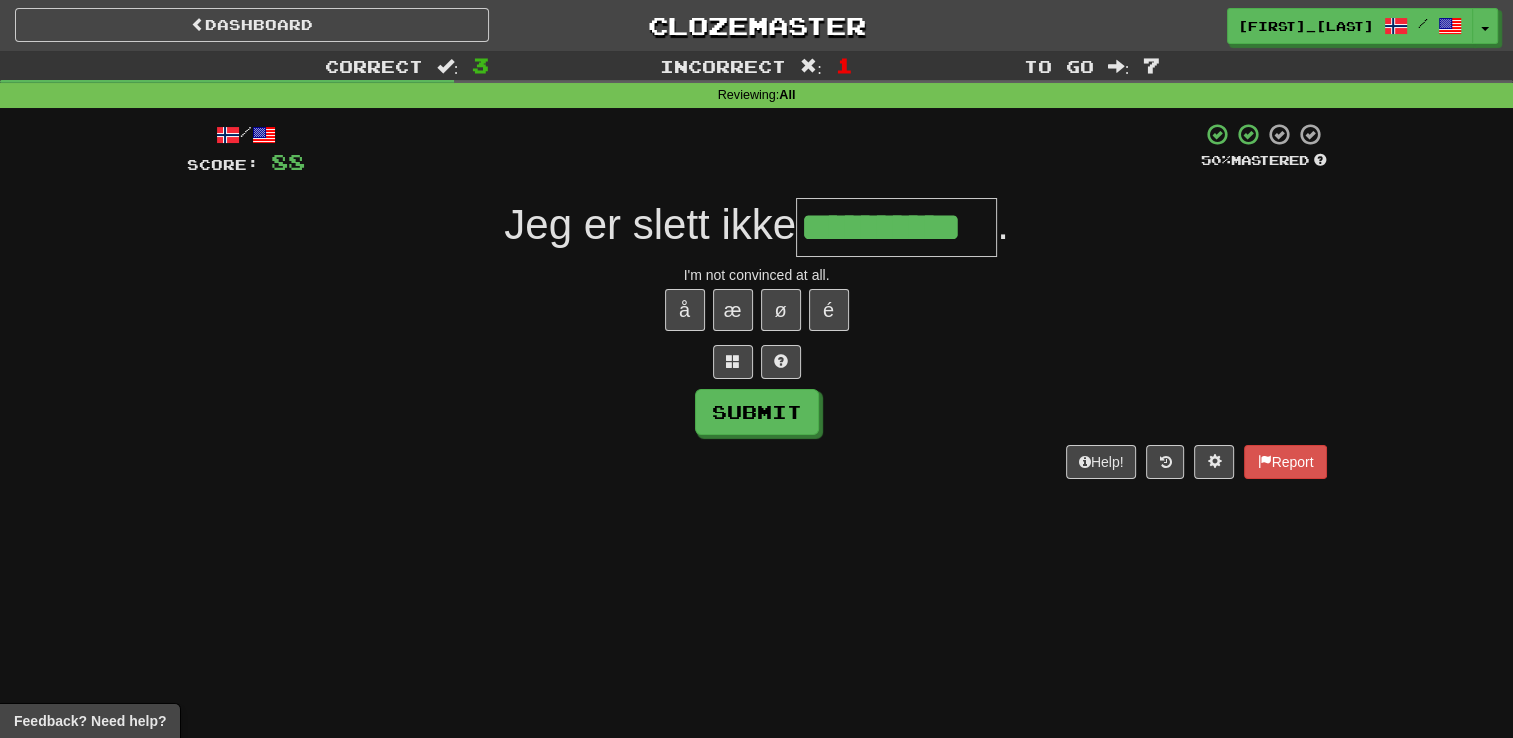 type on "**********" 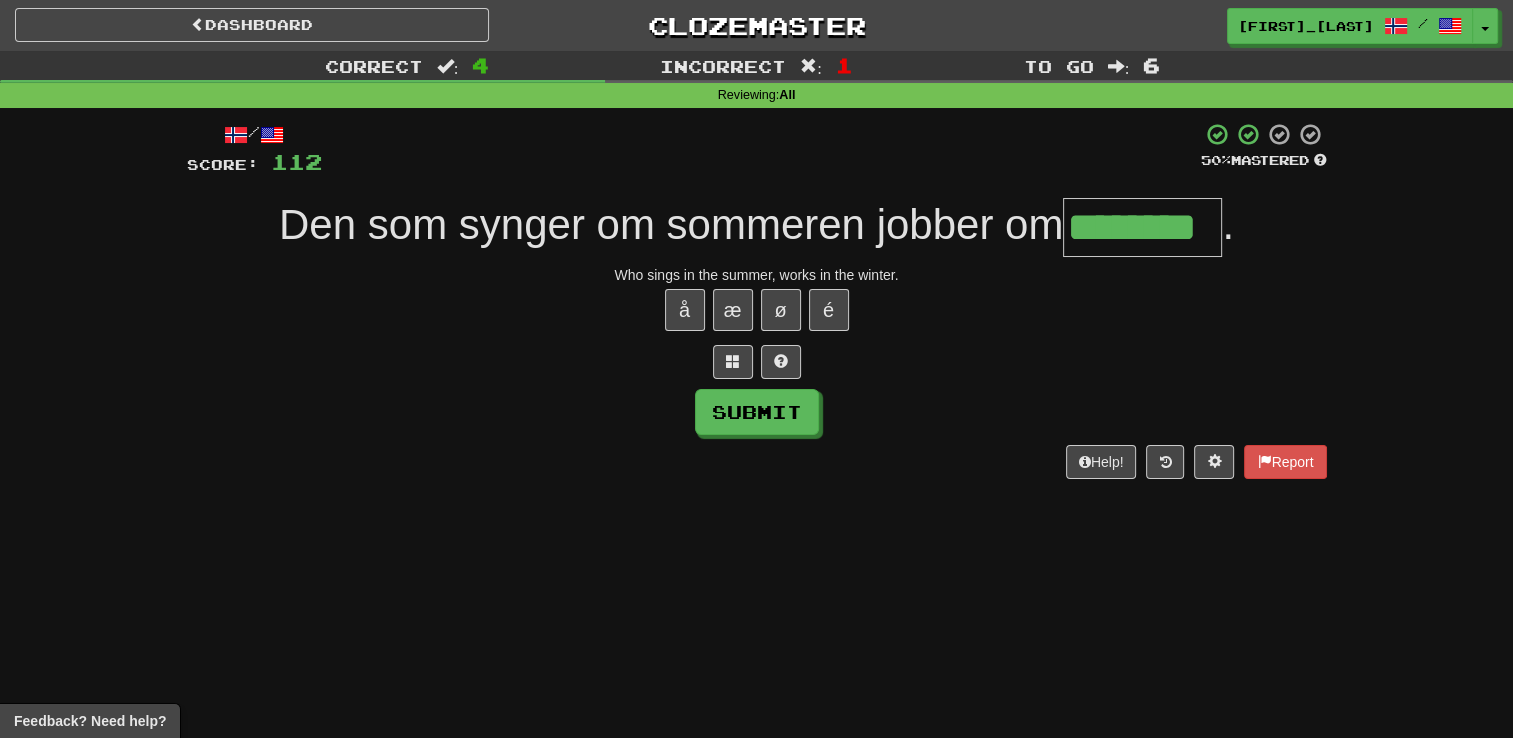 type on "********" 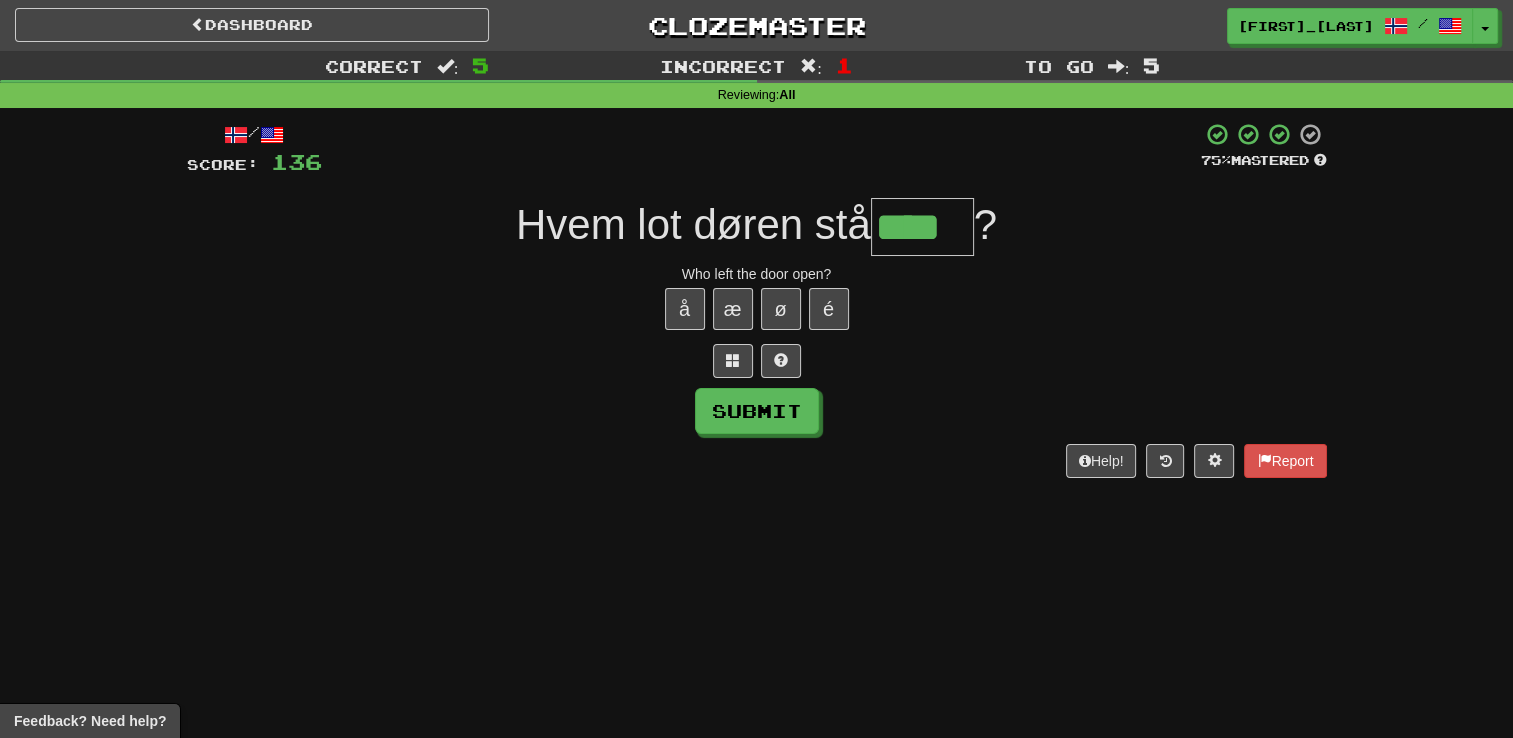 scroll, scrollTop: 0, scrollLeft: 0, axis: both 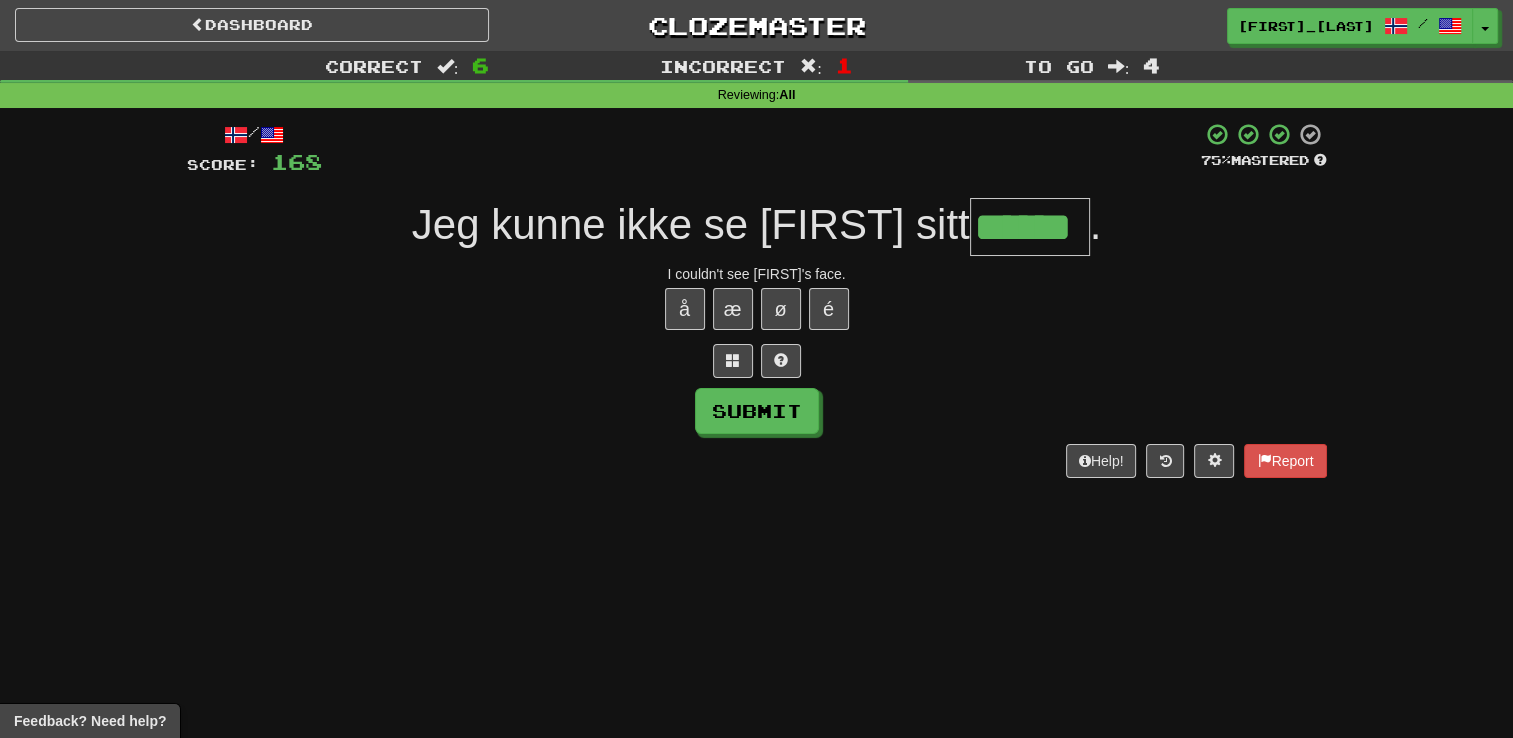 type on "******" 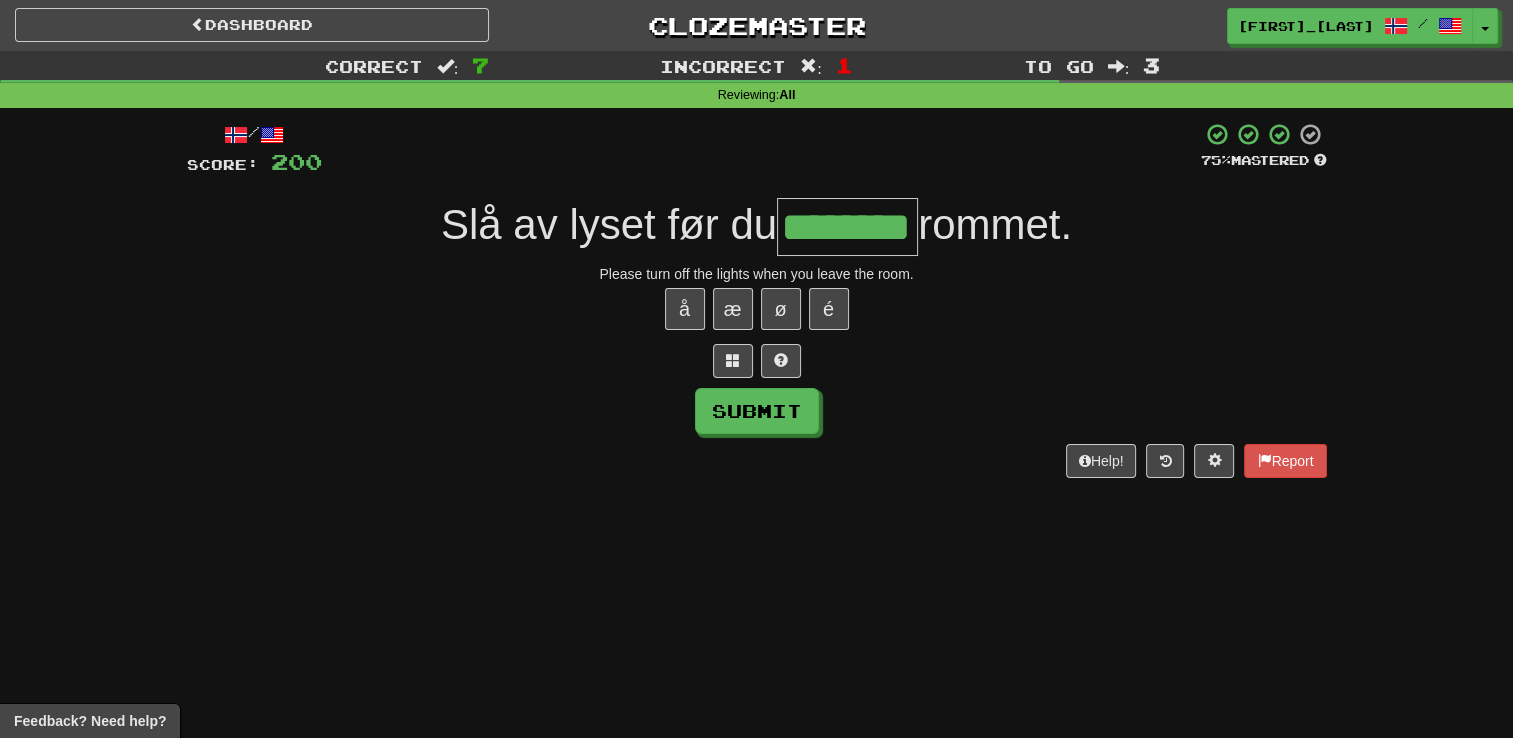 type on "********" 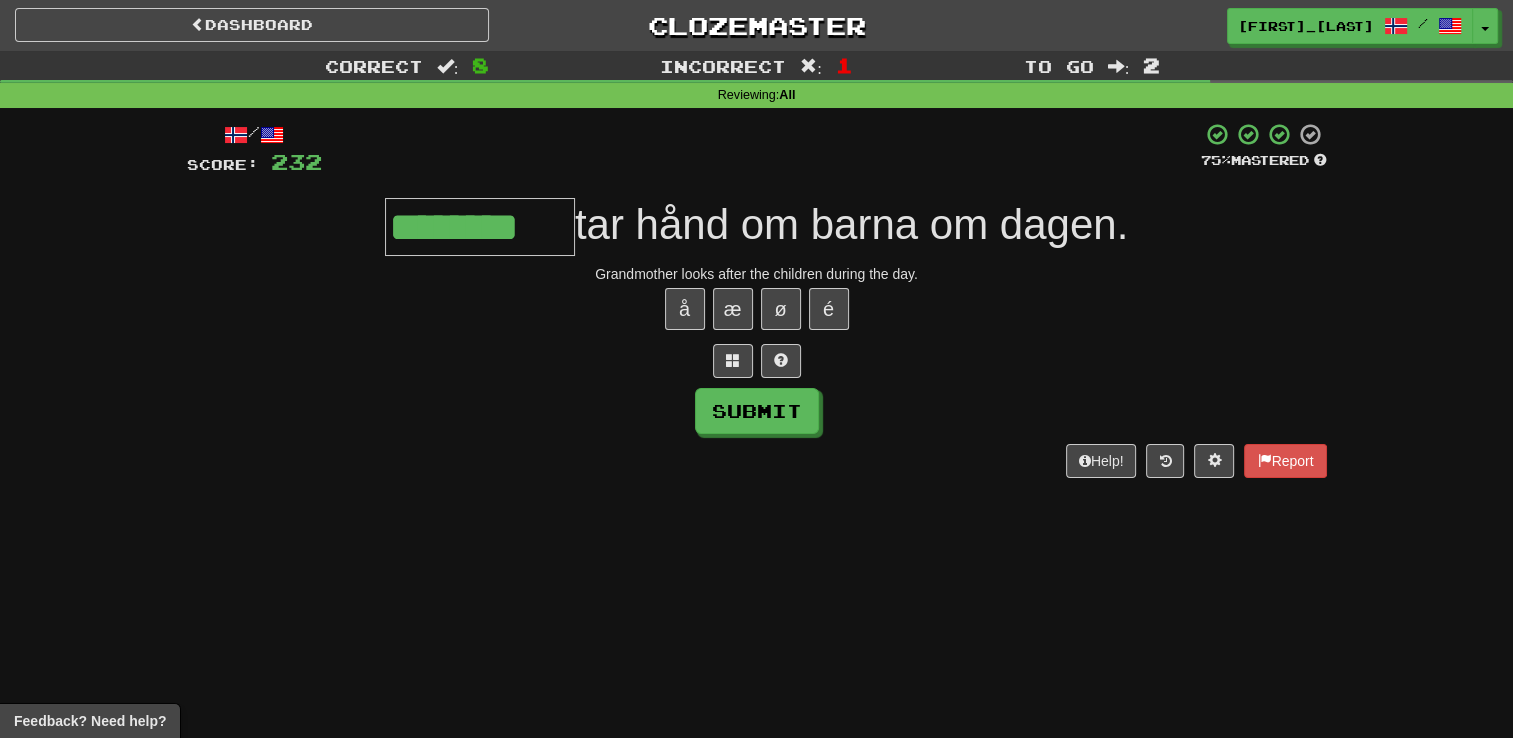 type on "********" 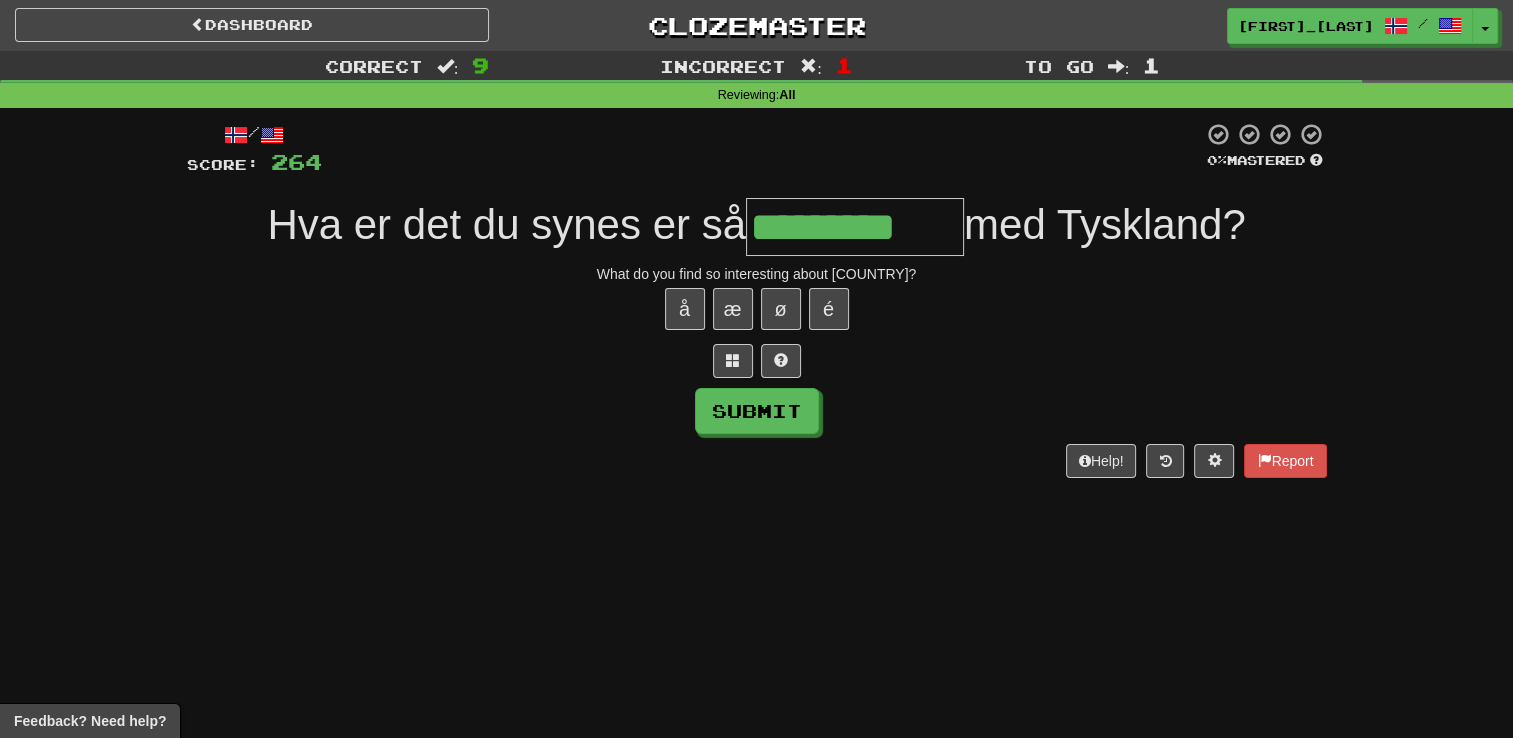 type on "*********" 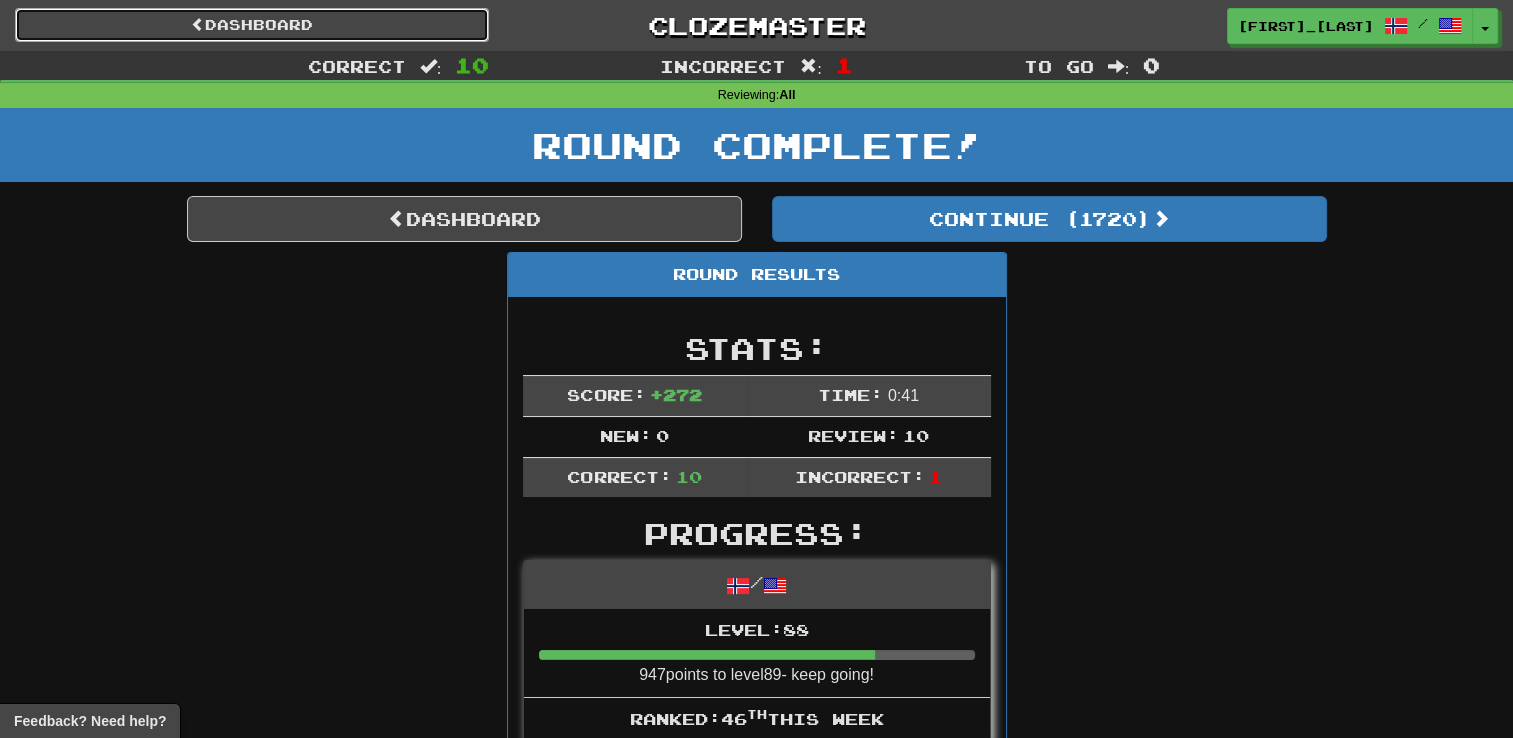 click on "Dashboard" at bounding box center (252, 25) 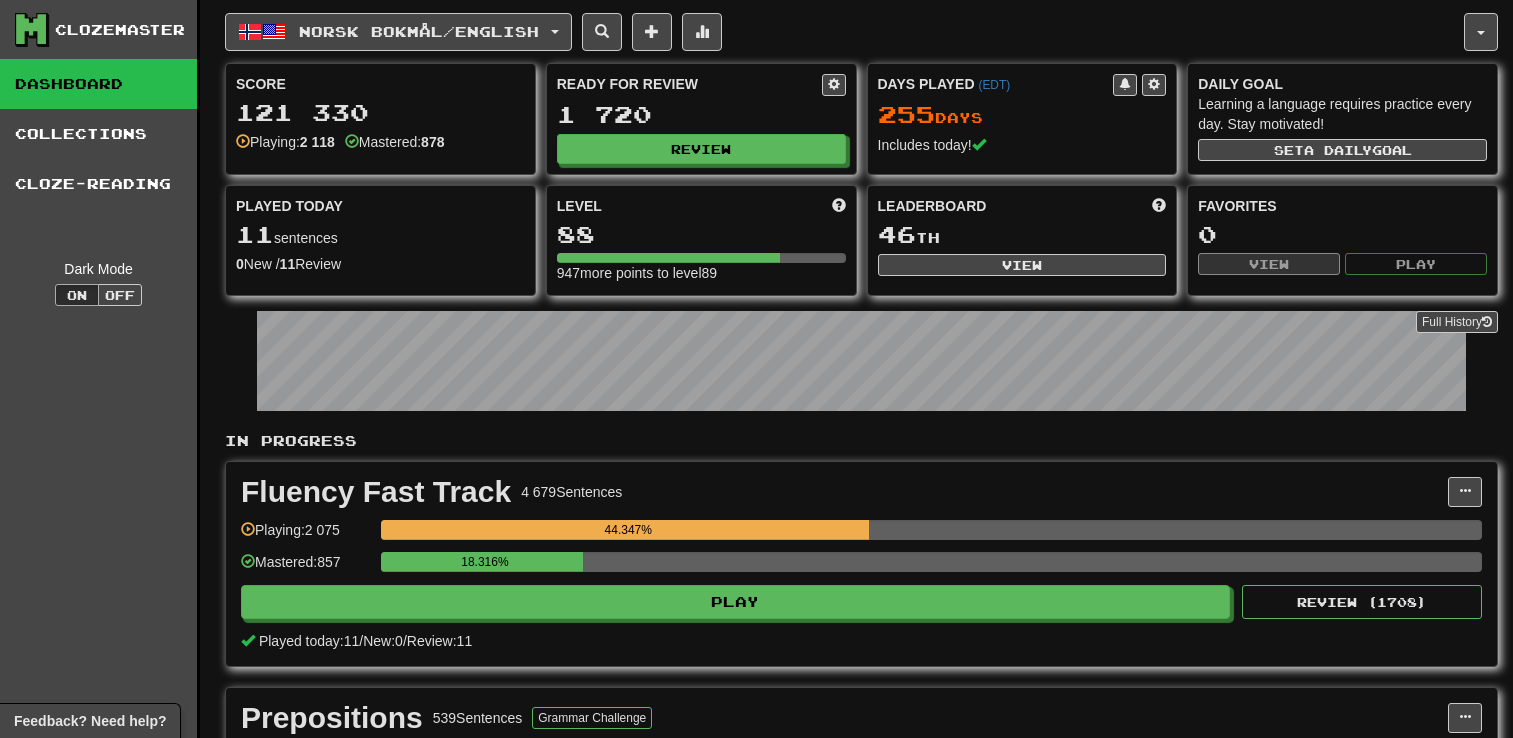 scroll, scrollTop: 0, scrollLeft: 0, axis: both 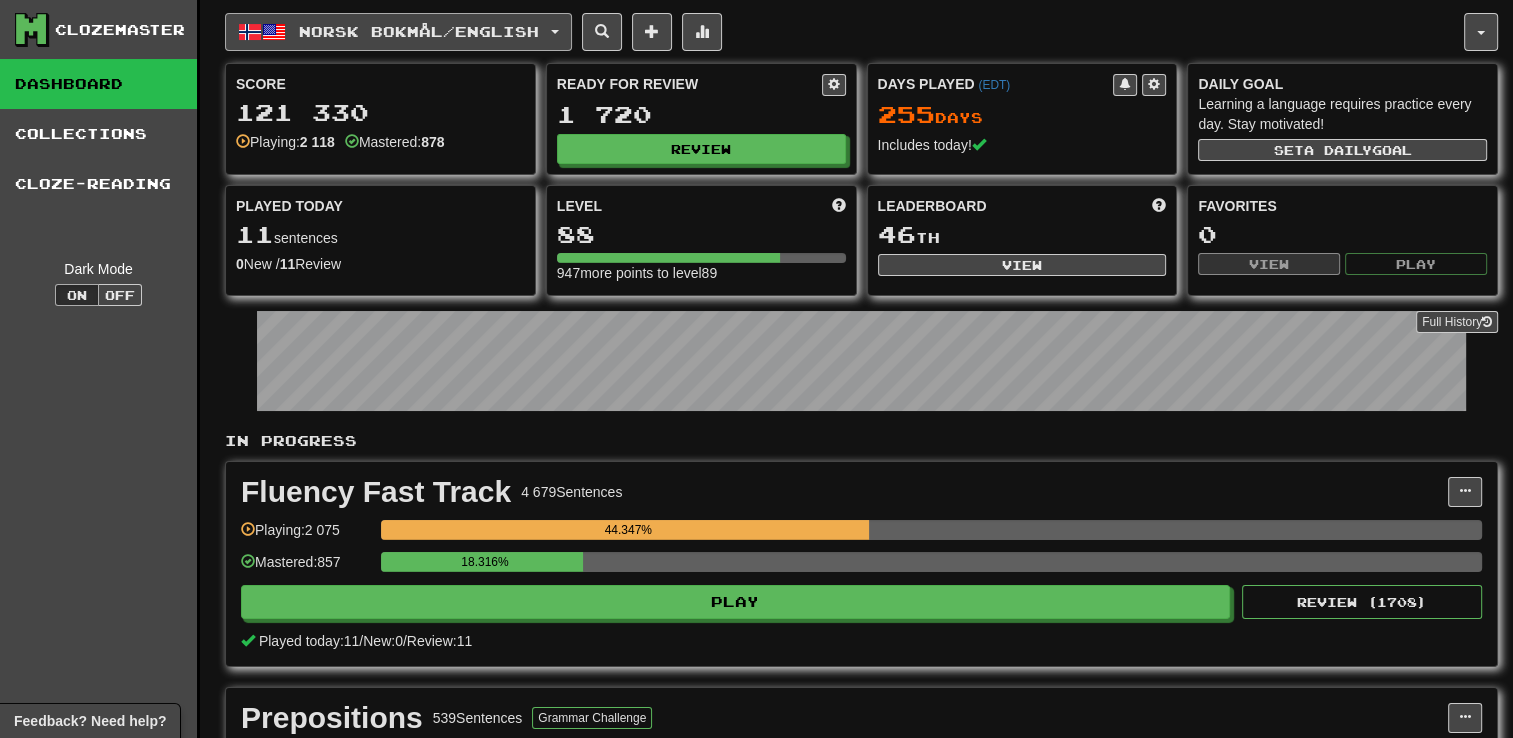 click on "Norsk bokmål  /  English" at bounding box center (398, 32) 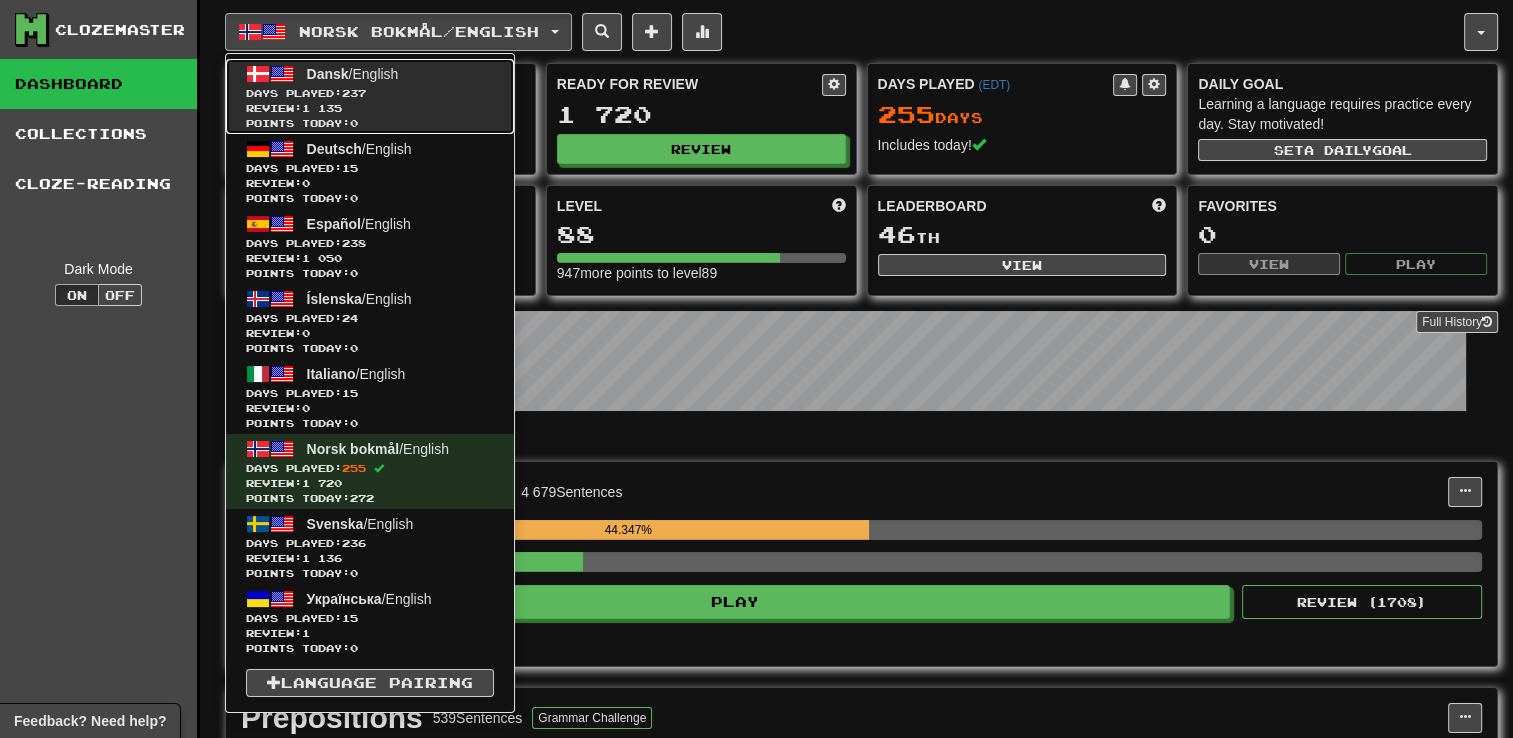 click on "Days Played:  [NUMBER]" at bounding box center (370, 93) 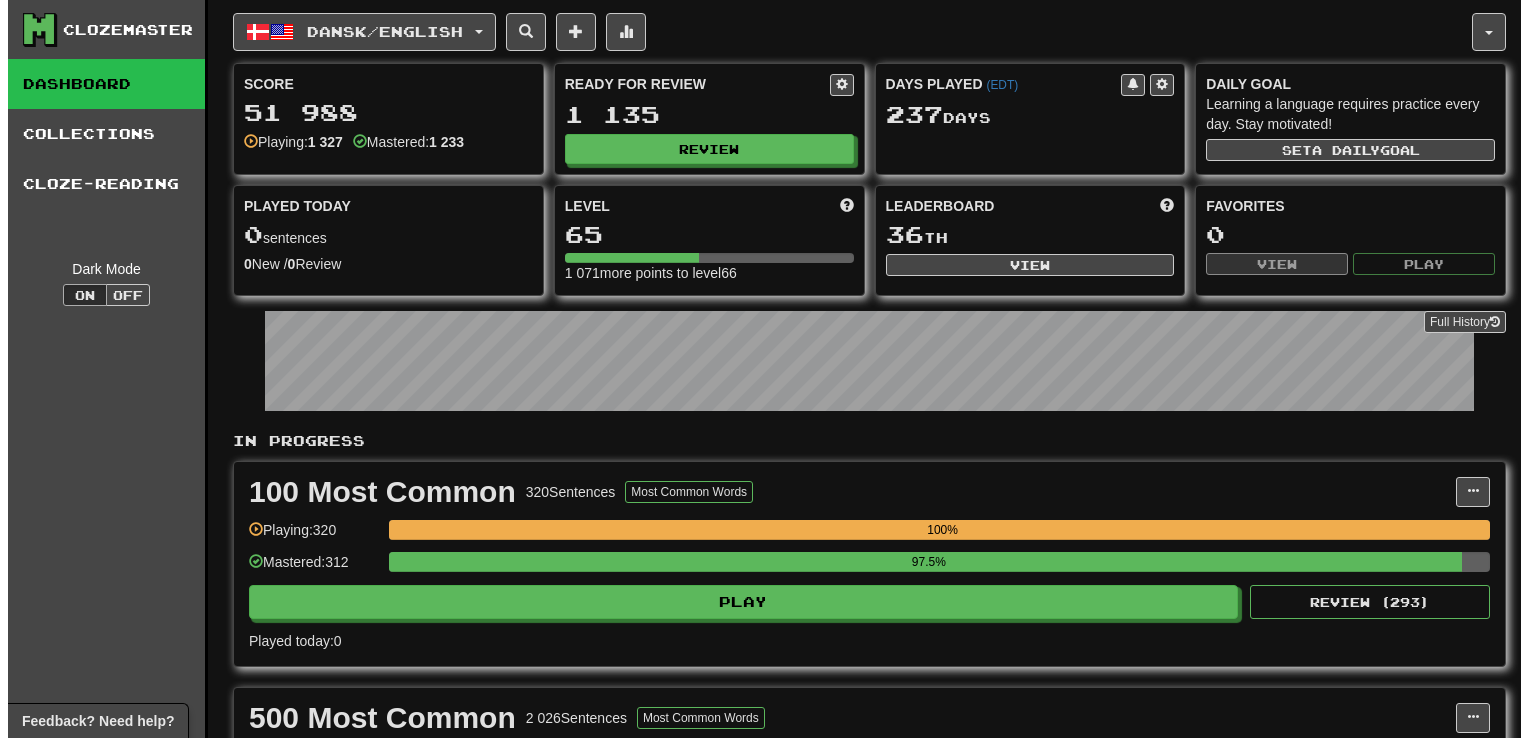 scroll, scrollTop: 0, scrollLeft: 0, axis: both 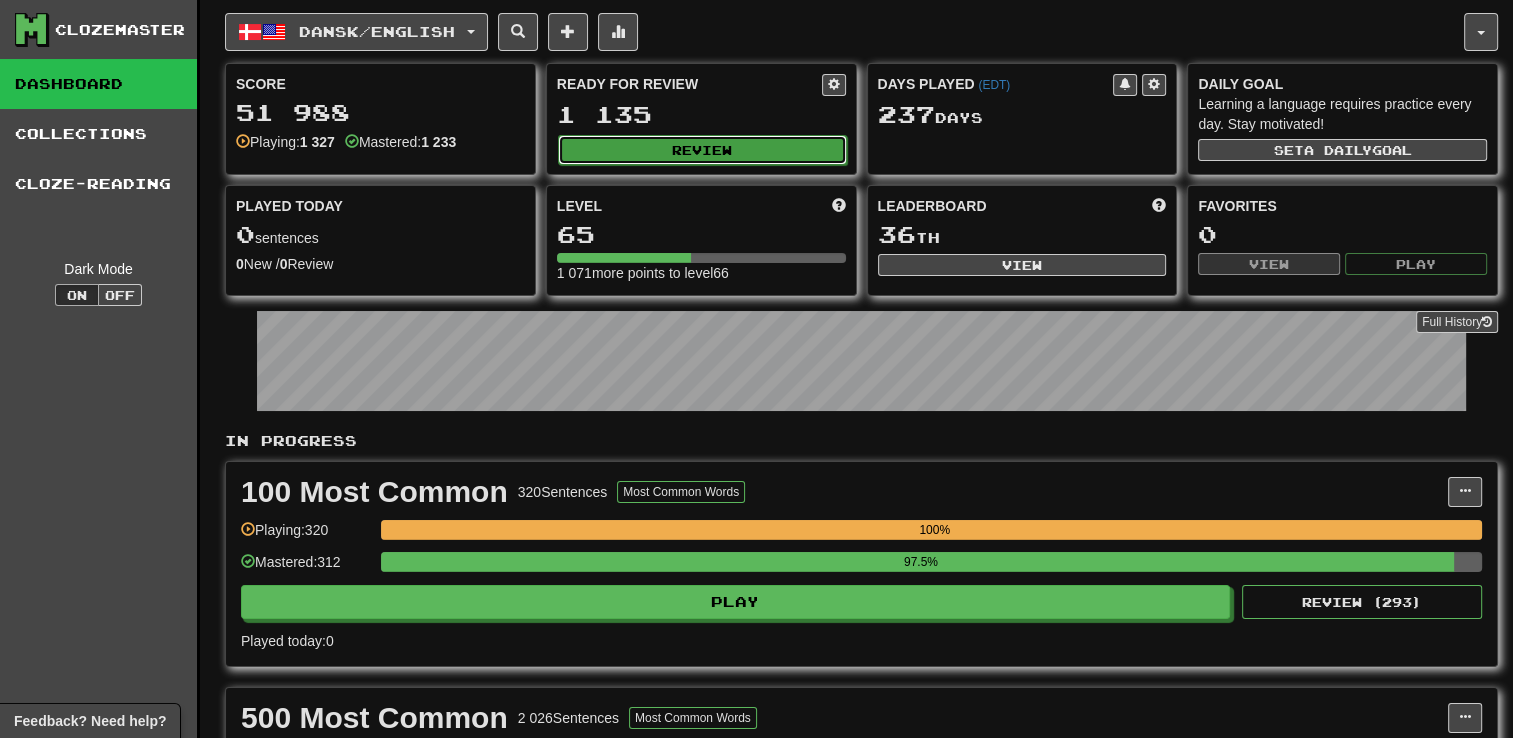 click on "Review" at bounding box center (702, 150) 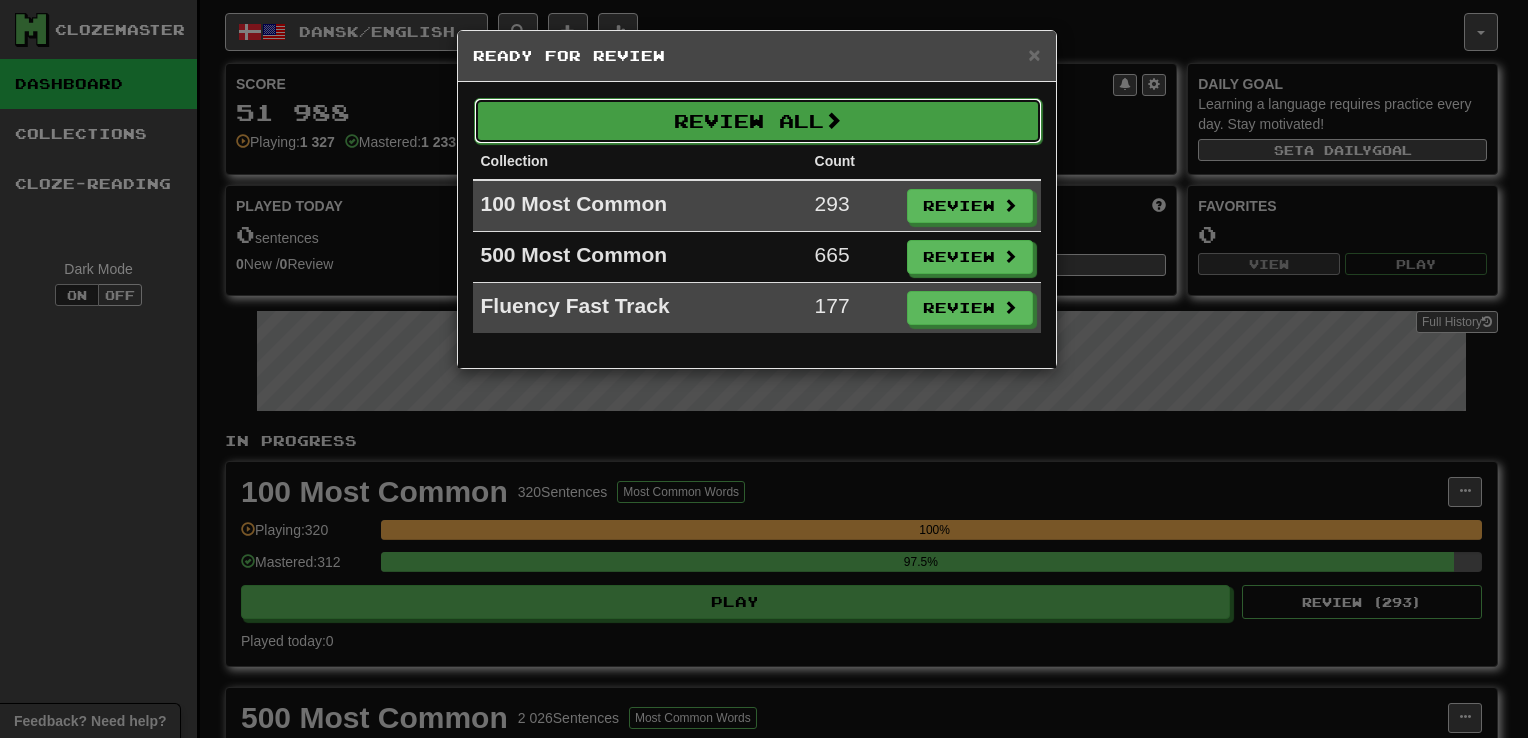 click on "Review All" at bounding box center [758, 121] 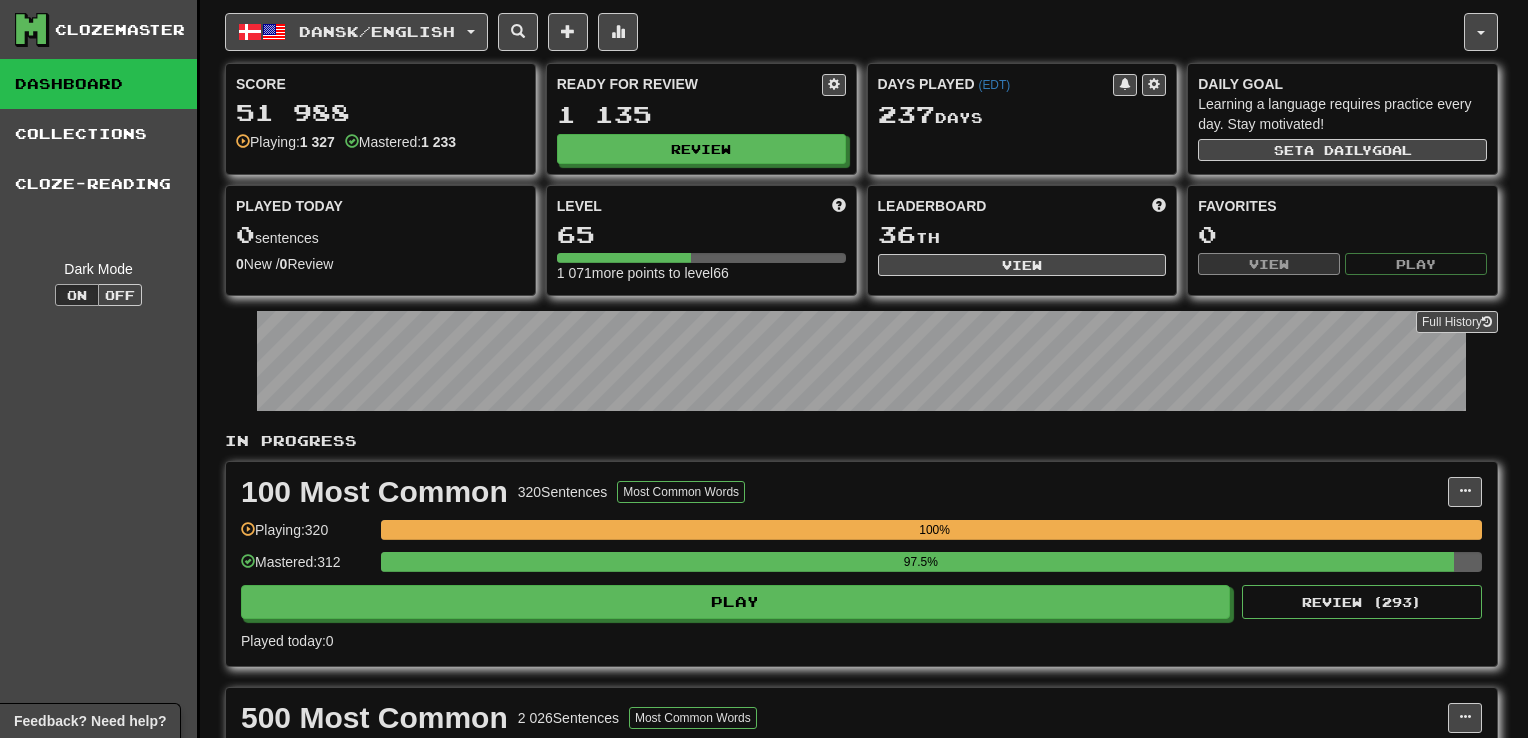 select on "**" 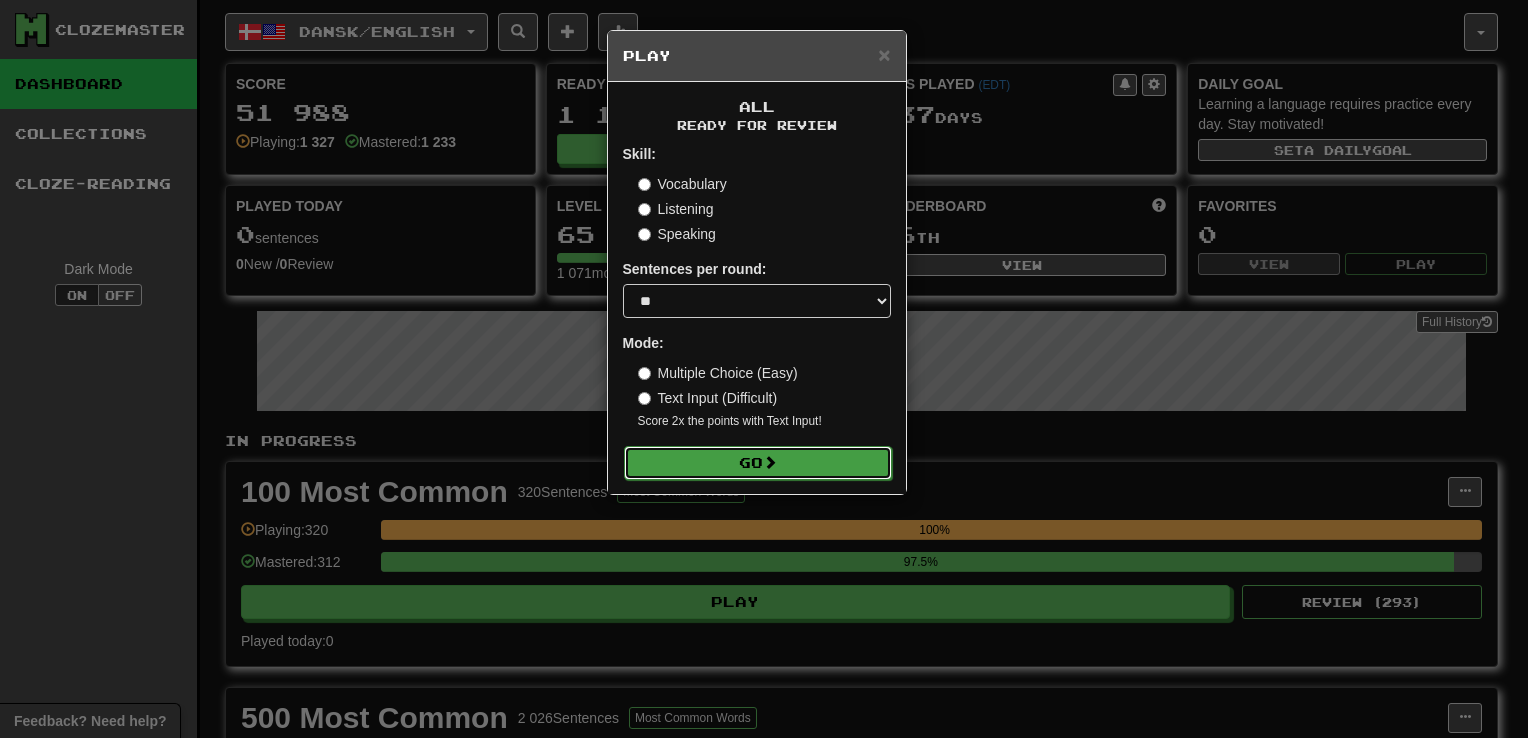 click on "Go" at bounding box center (758, 463) 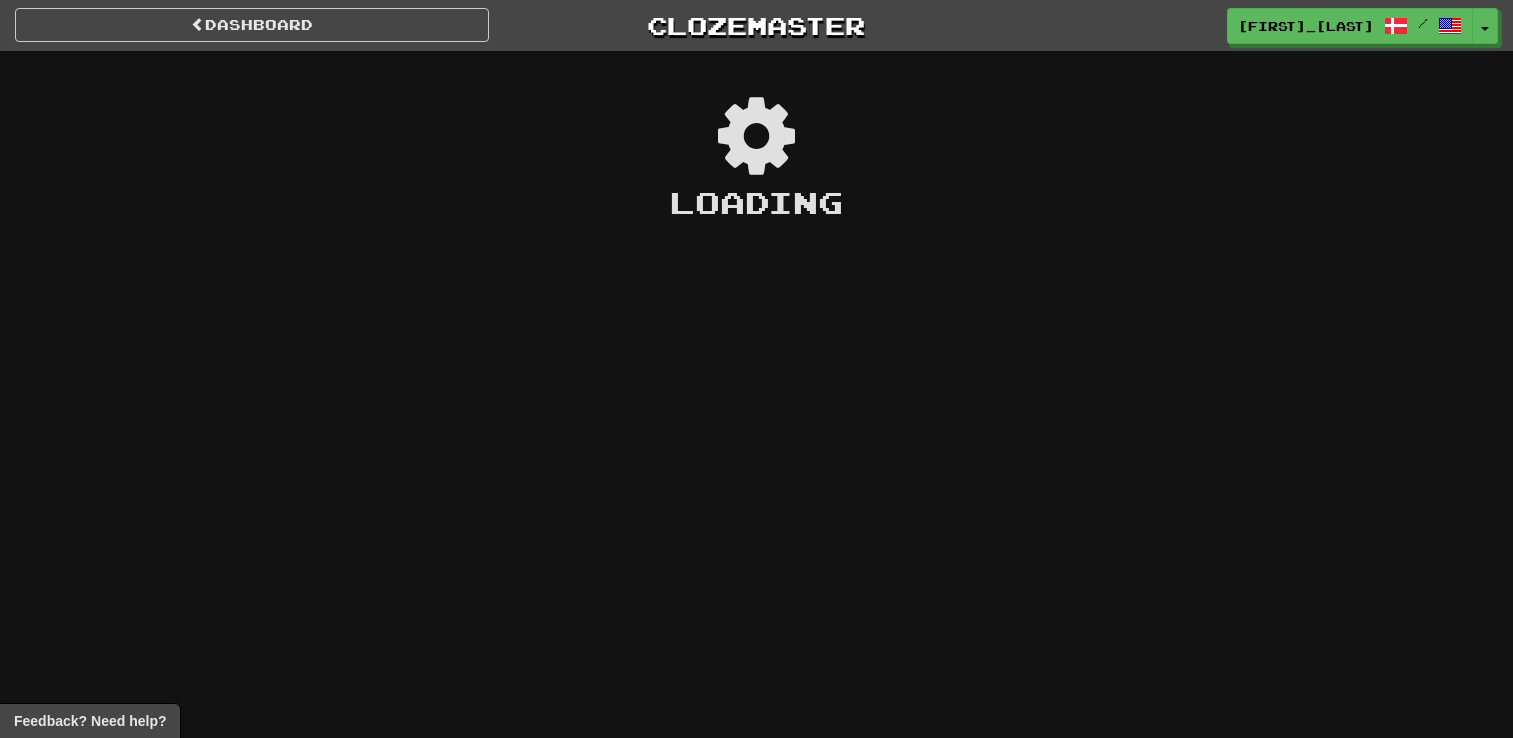 scroll, scrollTop: 0, scrollLeft: 0, axis: both 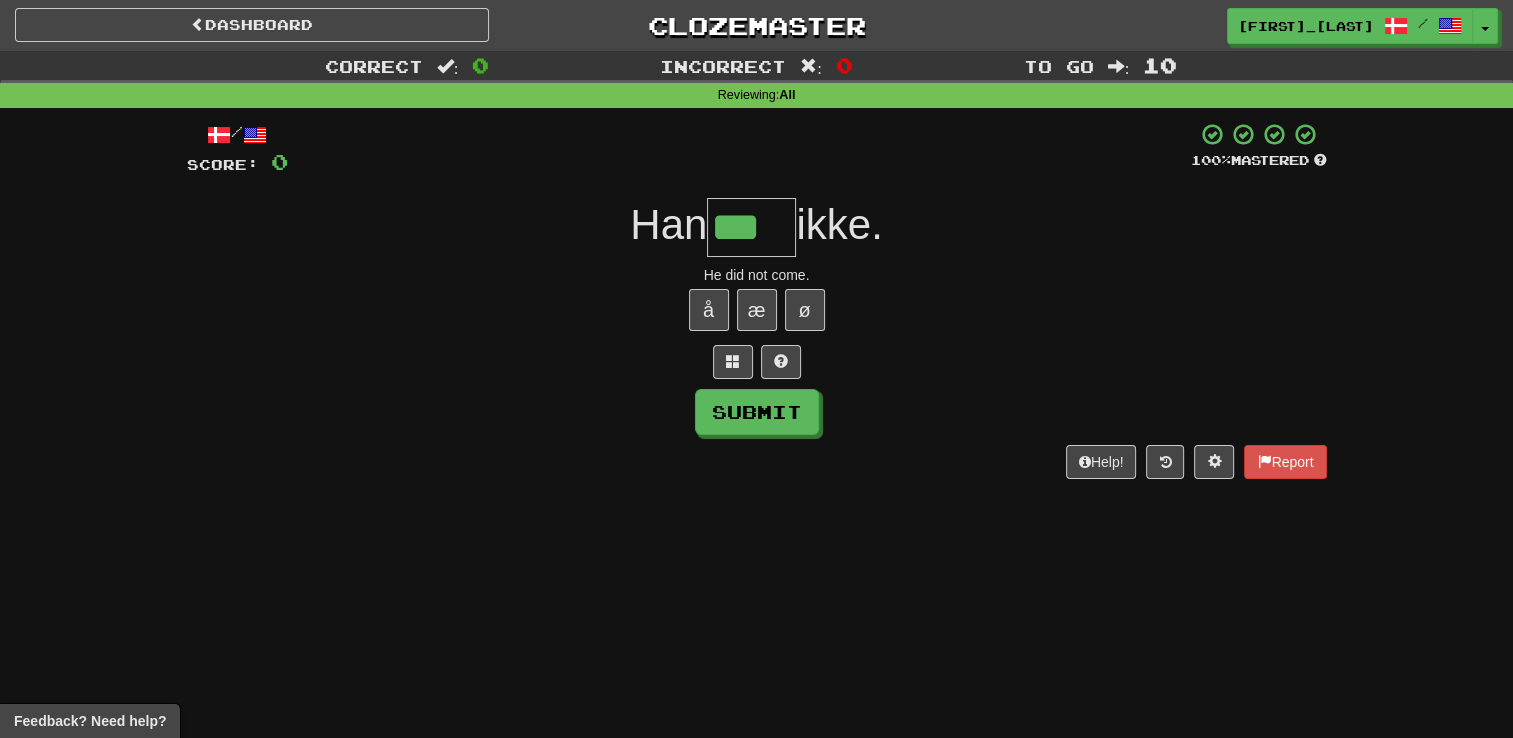 type on "***" 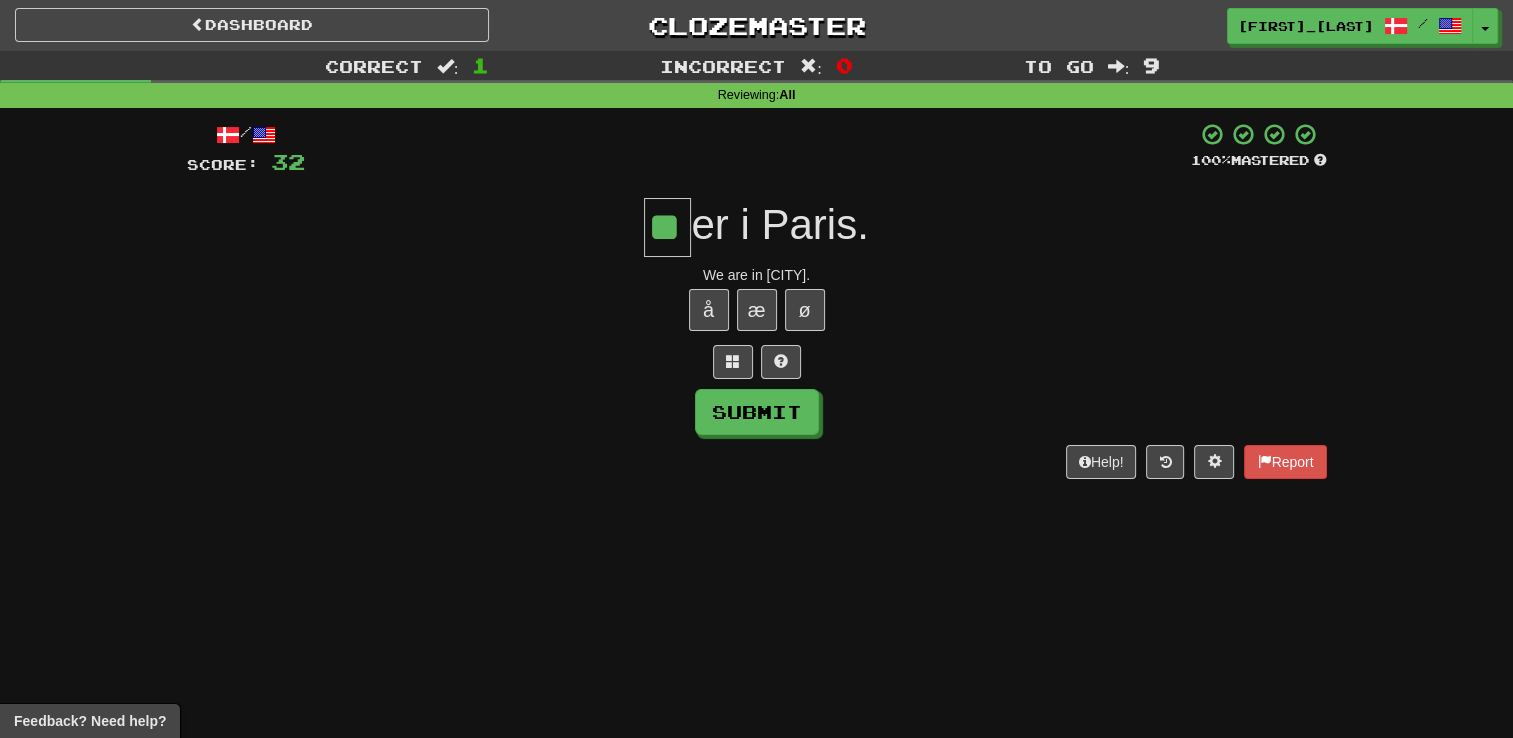 type on "**" 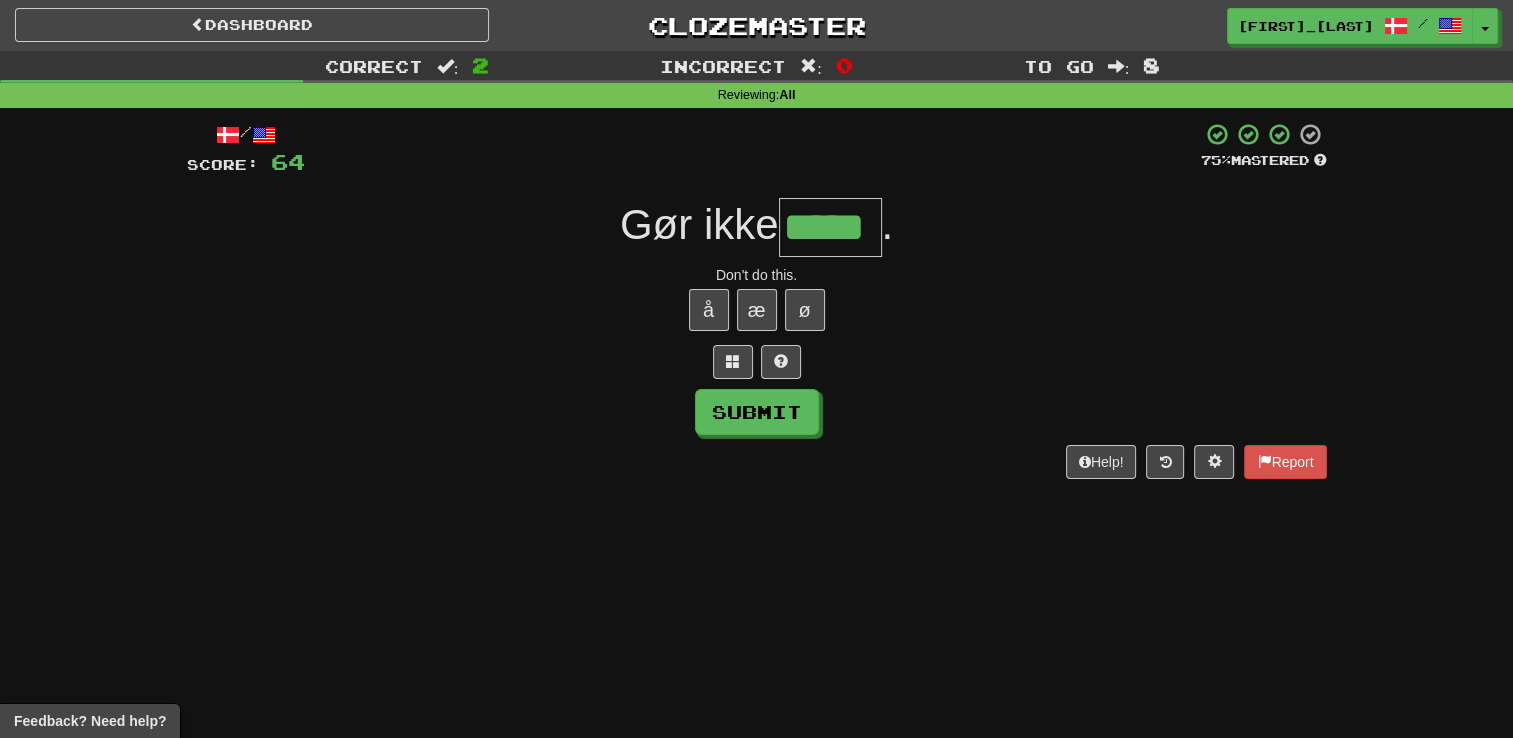 type on "*****" 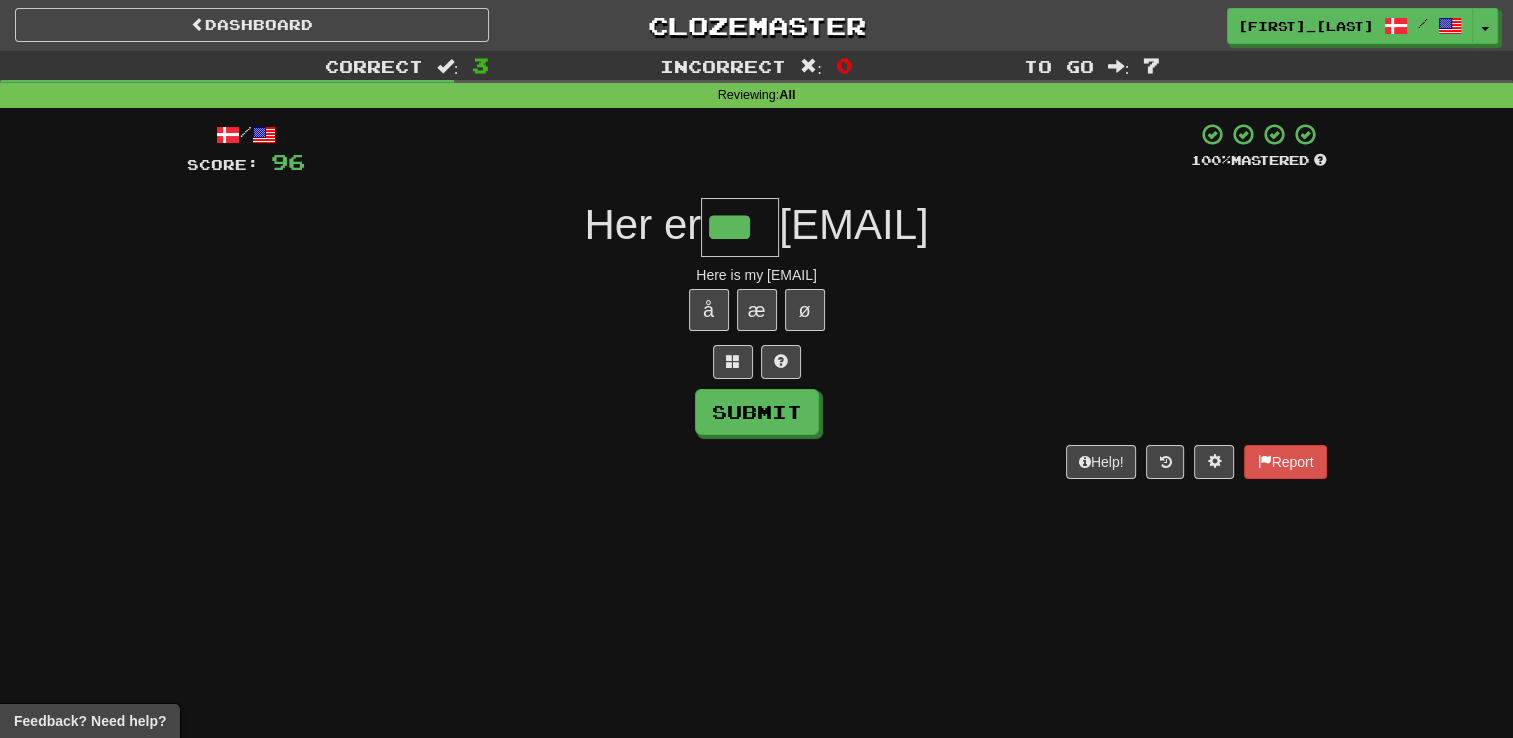 type on "***" 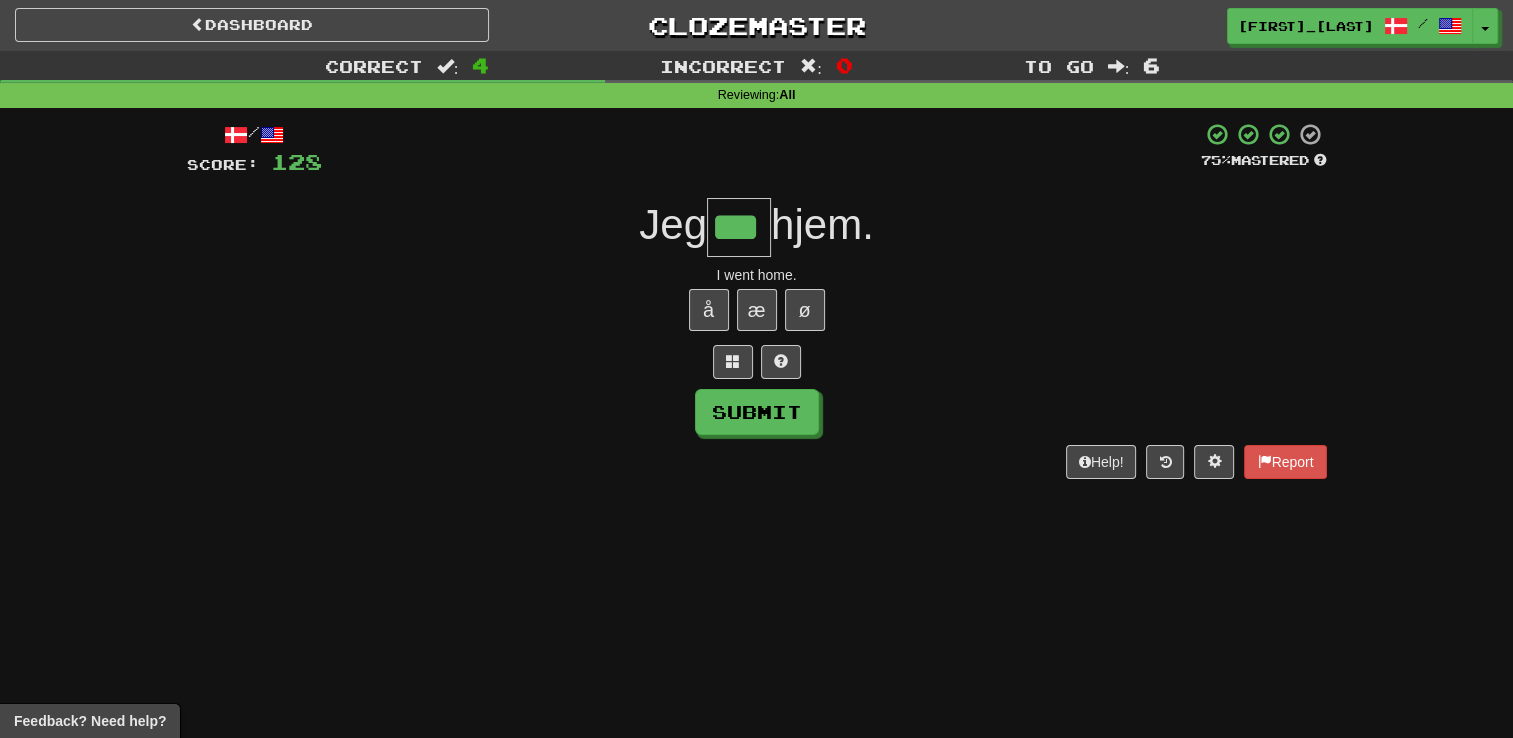 type on "***" 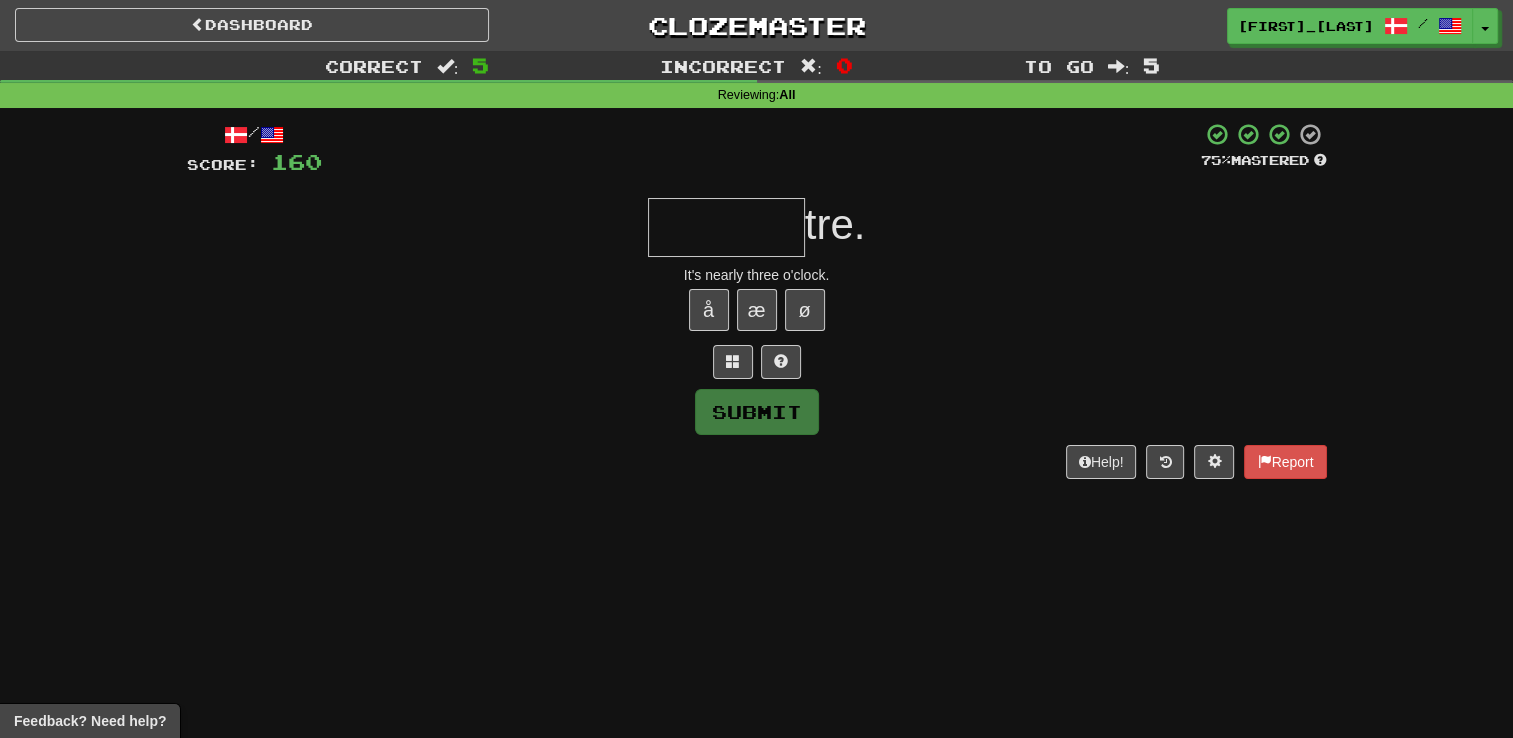 type on "******" 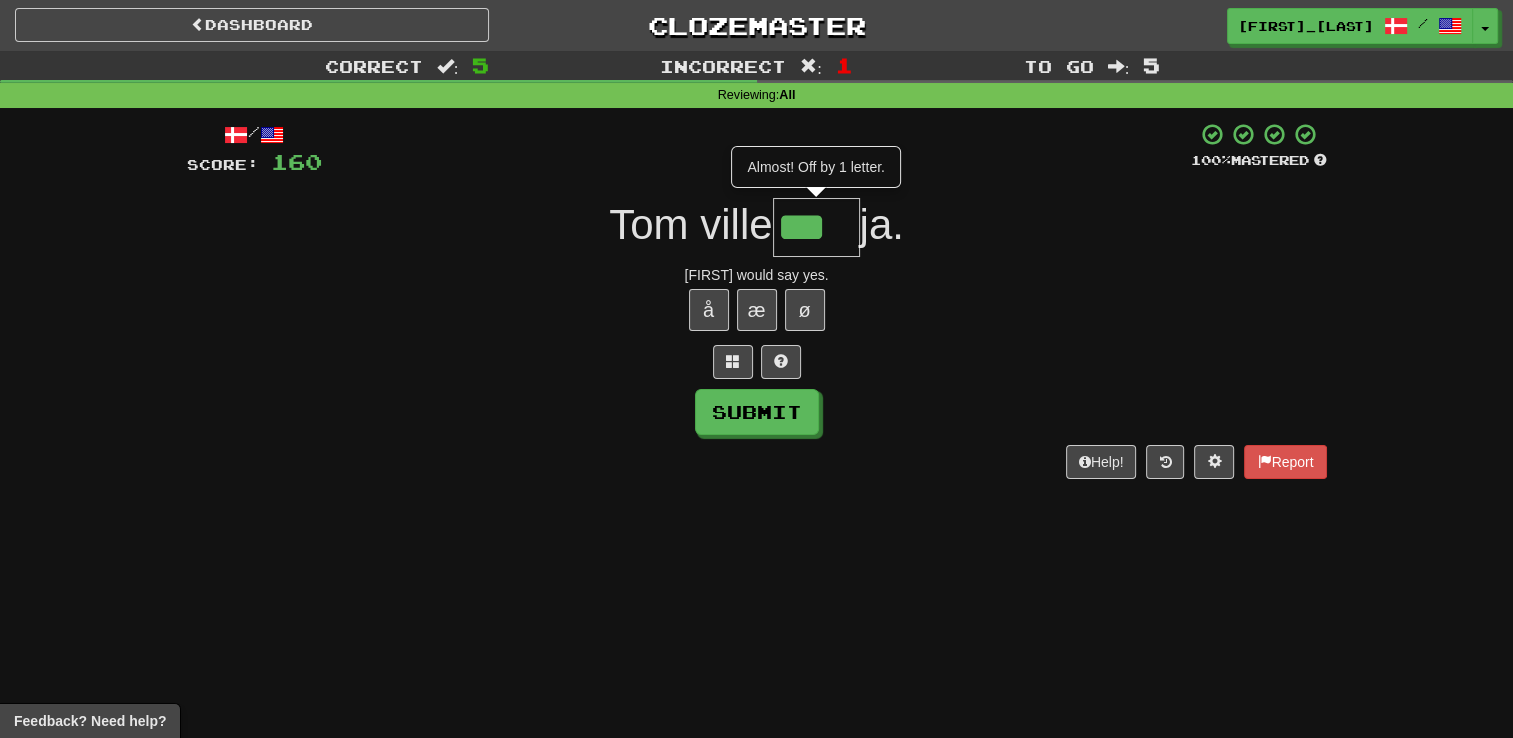 type on "****" 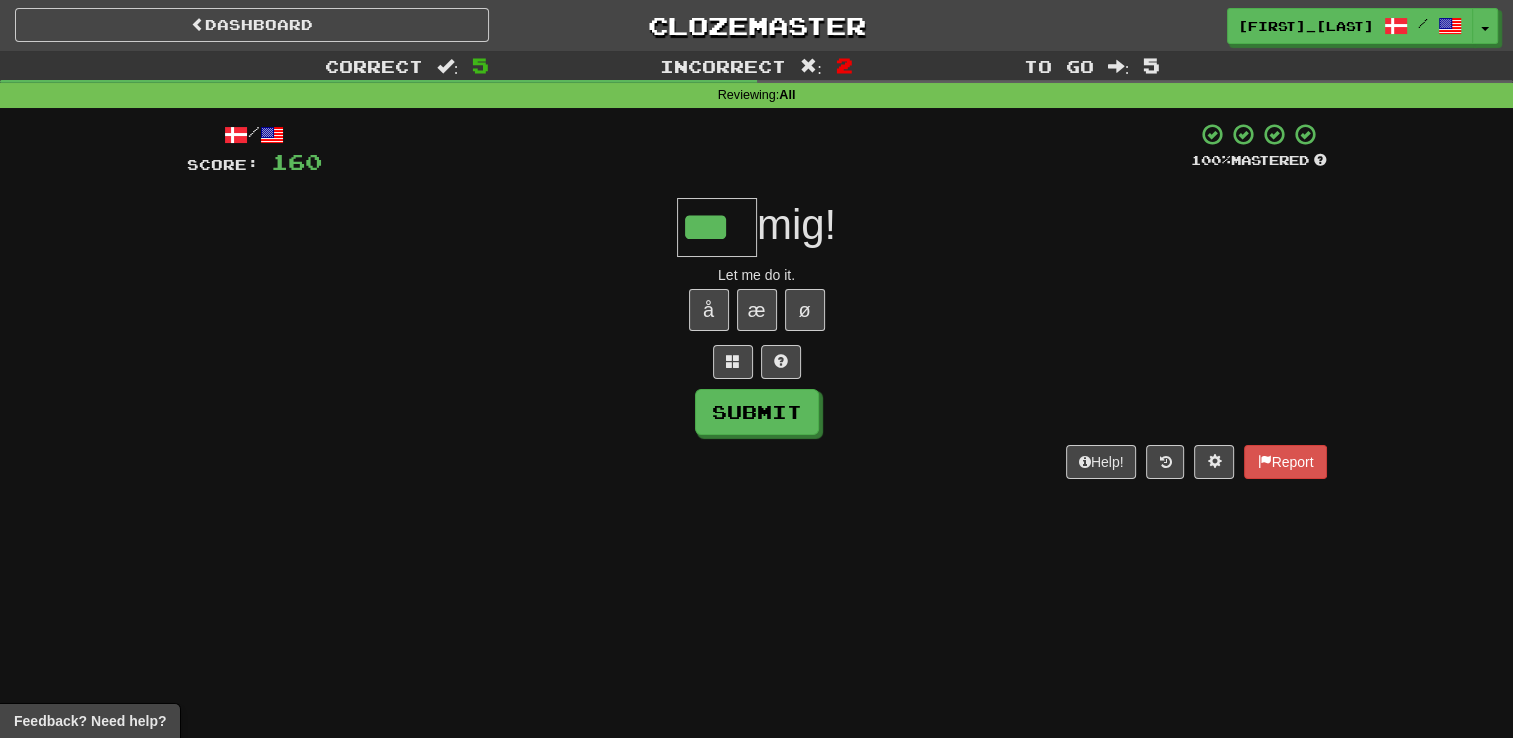 type on "***" 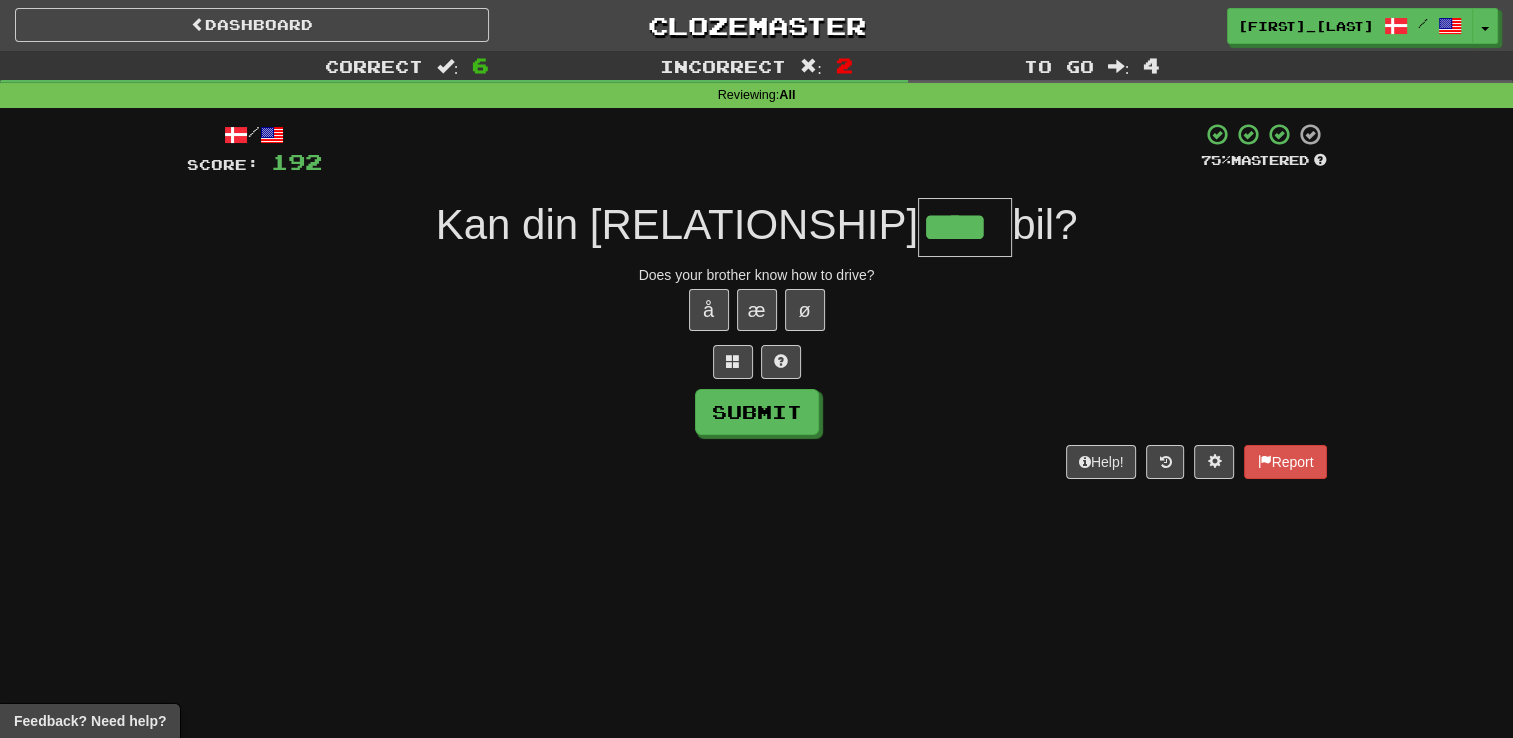 type on "****" 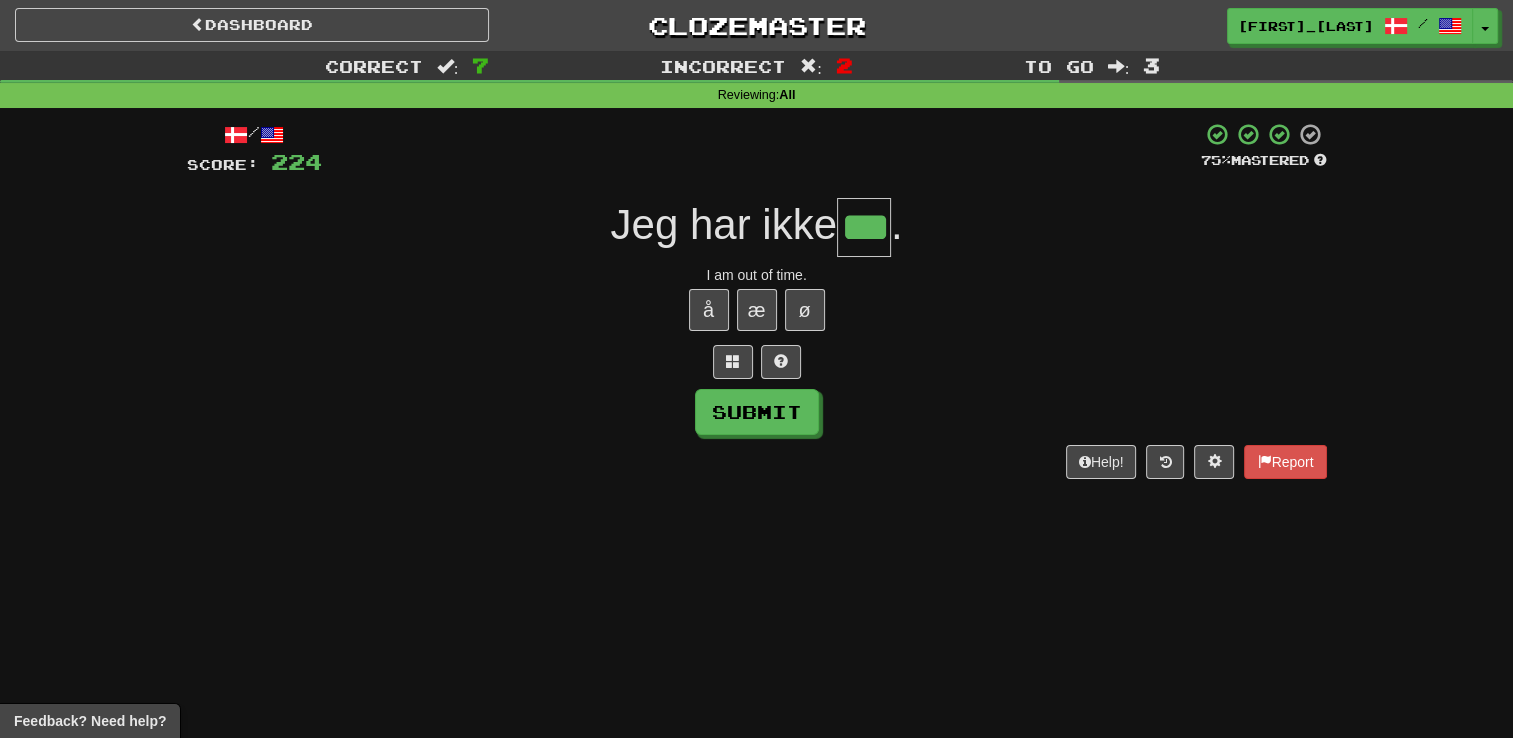 type on "***" 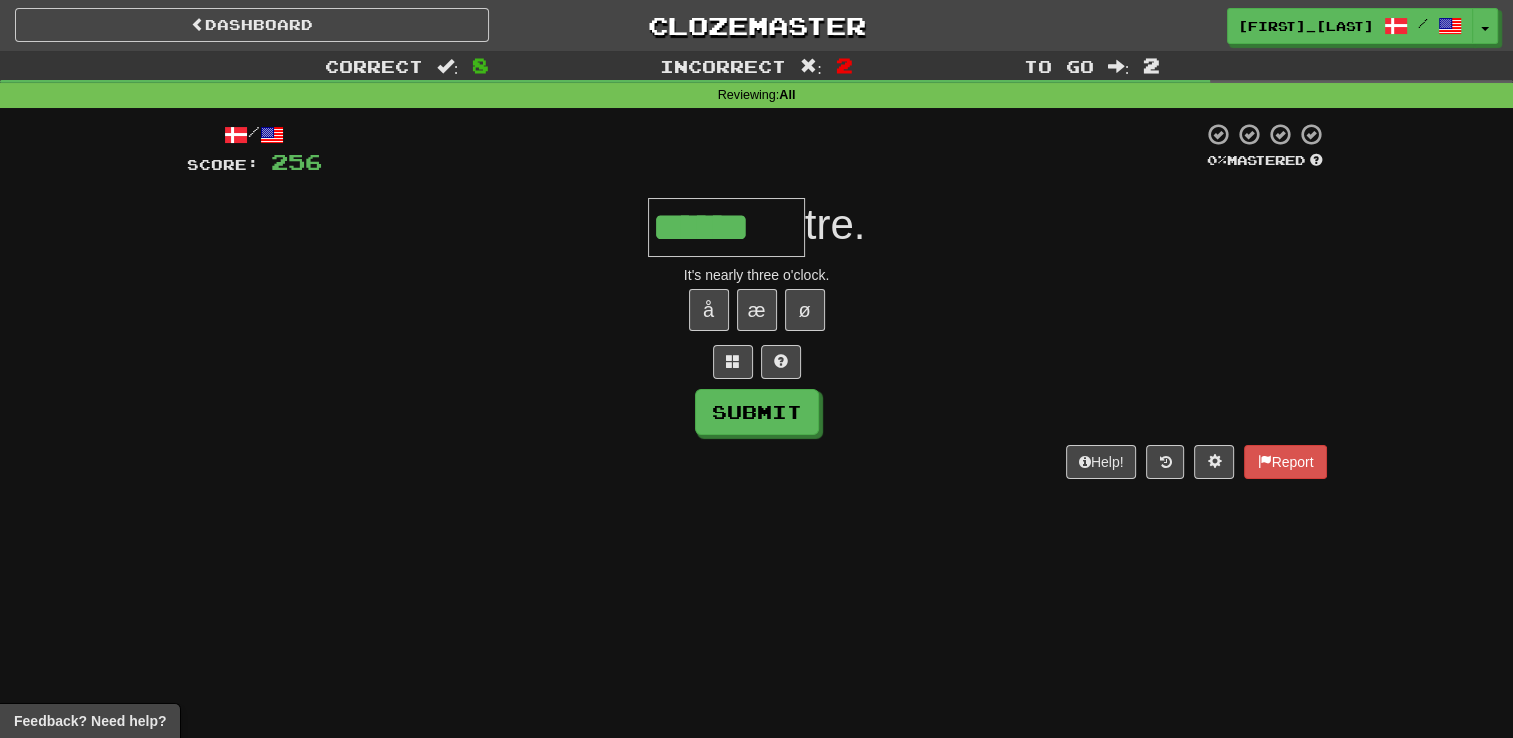 type on "******" 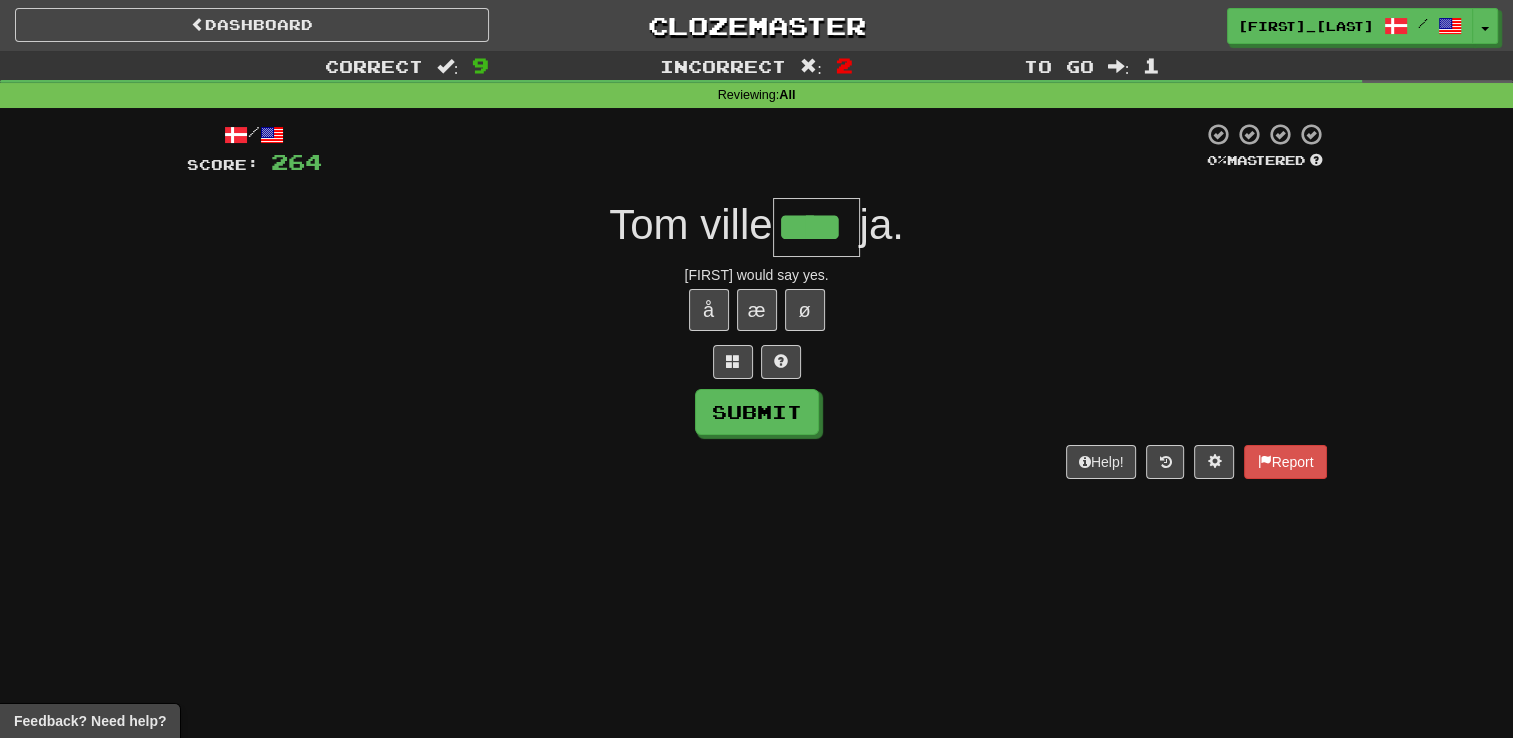 type on "****" 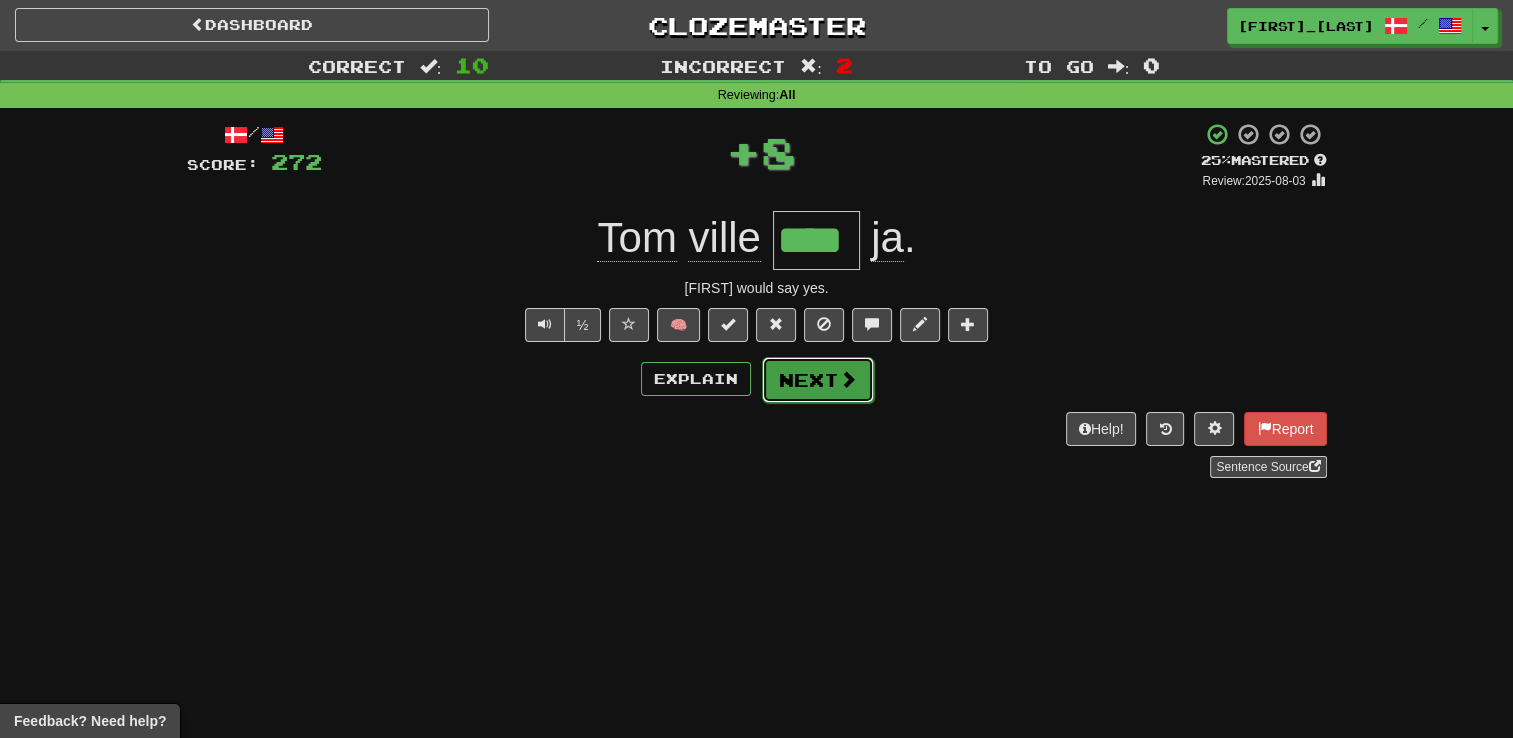click on "Next" at bounding box center [818, 380] 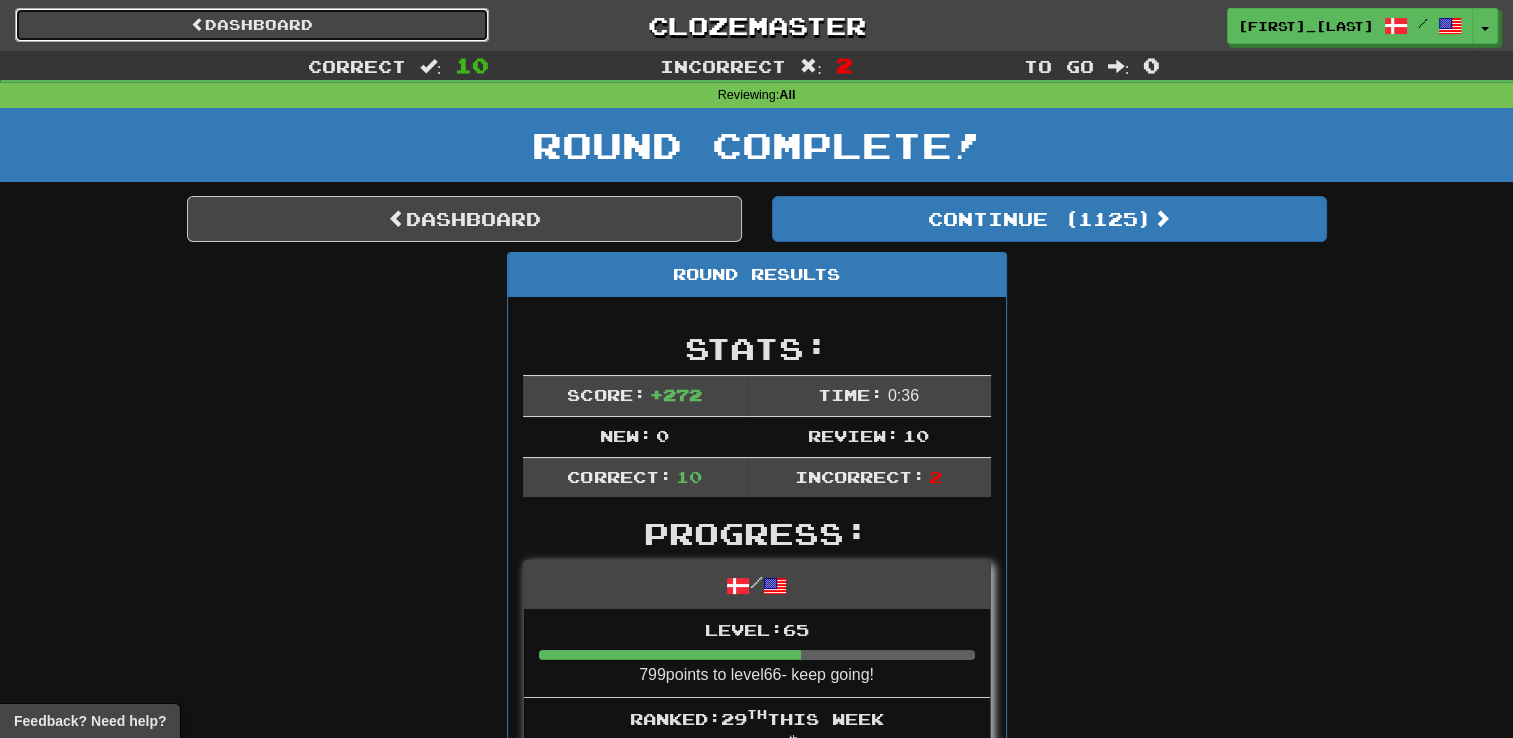 click on "Dashboard" at bounding box center (252, 25) 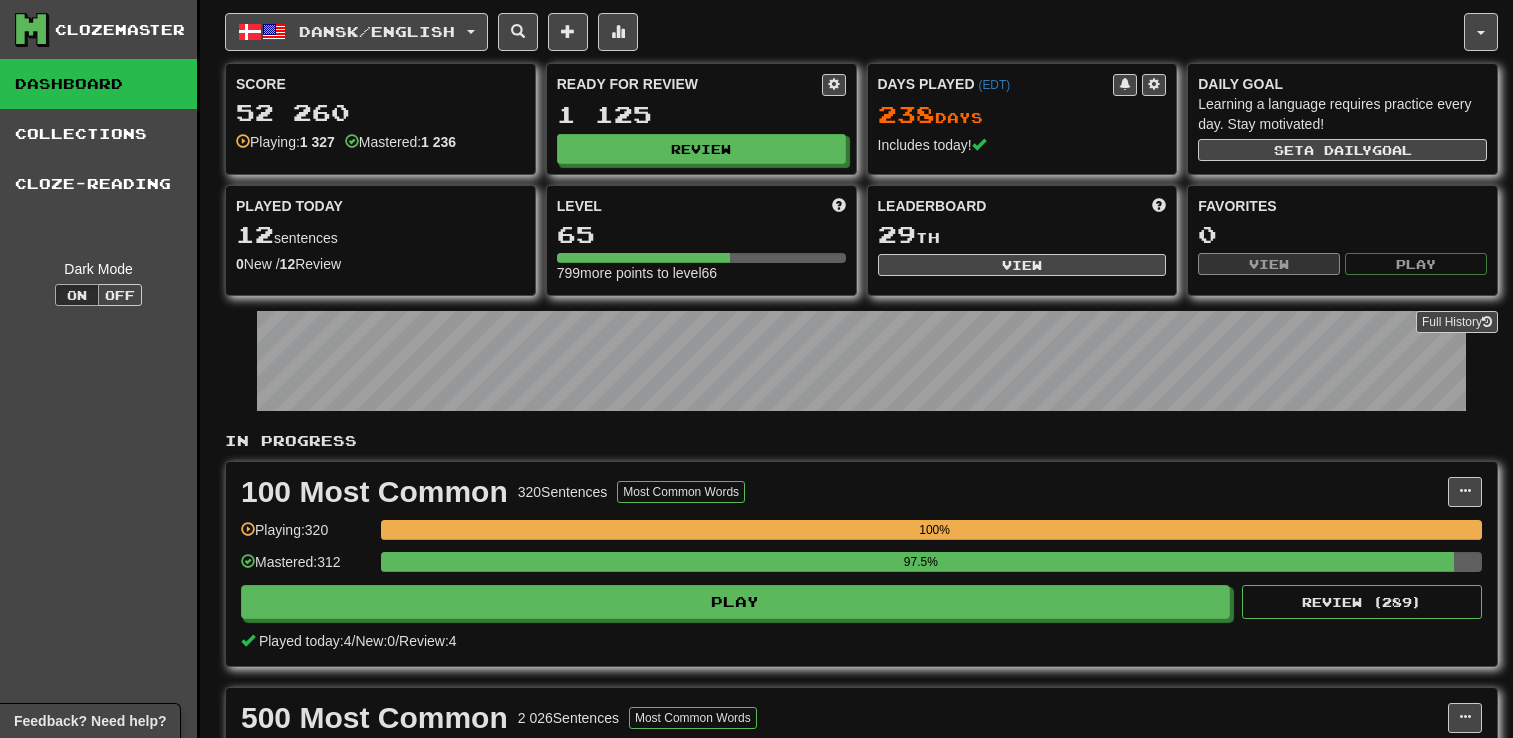 scroll, scrollTop: 0, scrollLeft: 0, axis: both 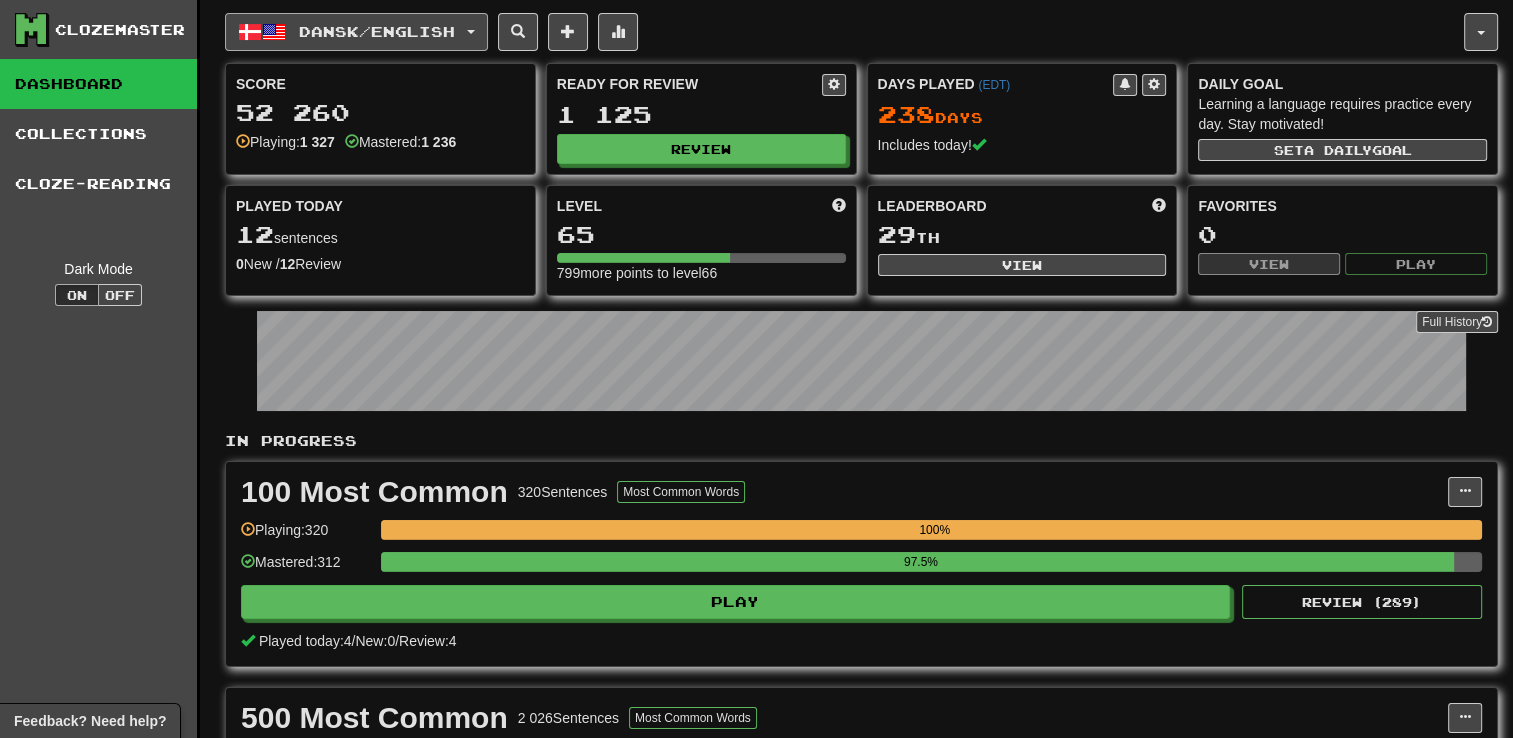 click on "Dansk  /  English" at bounding box center [356, 32] 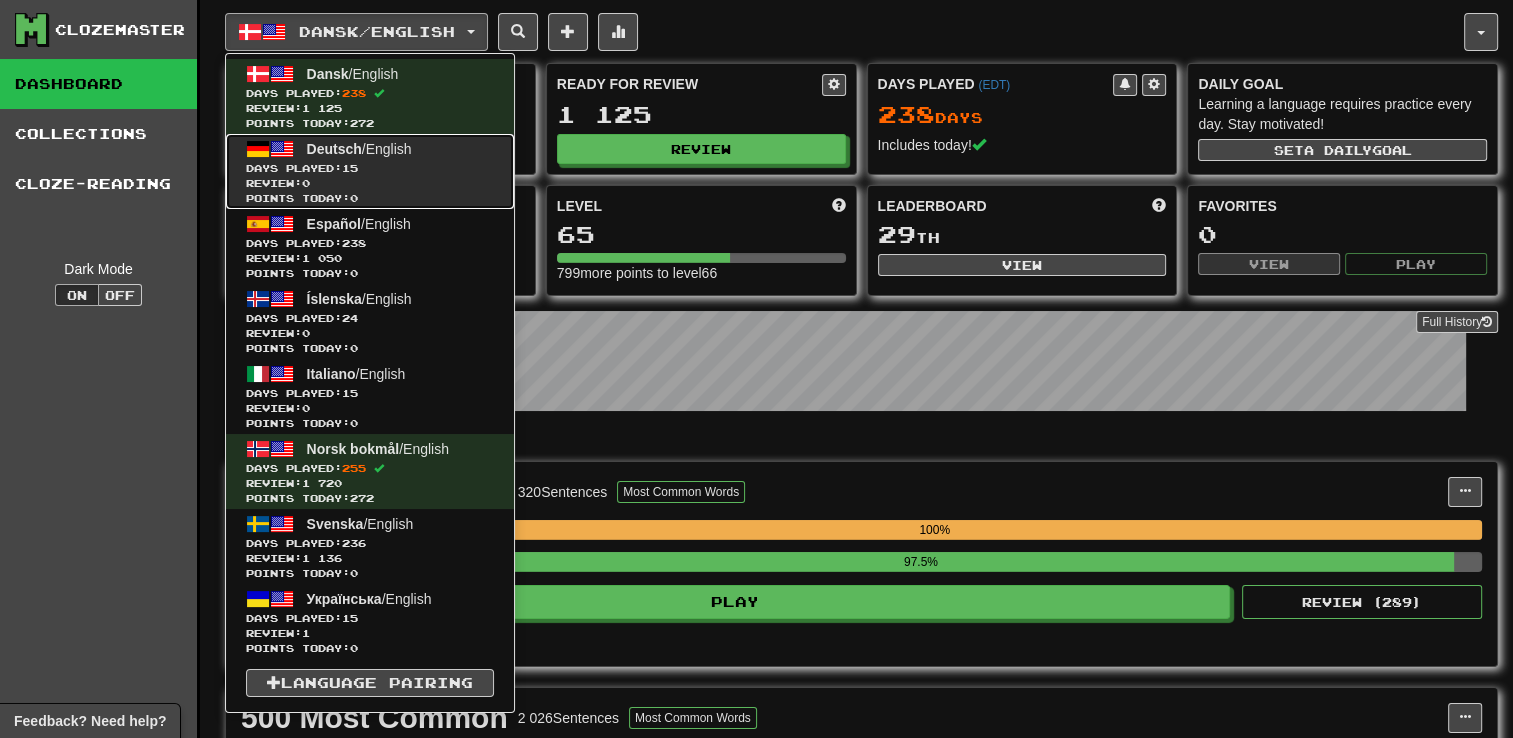 click on "Deutsch  /  English" at bounding box center [359, 149] 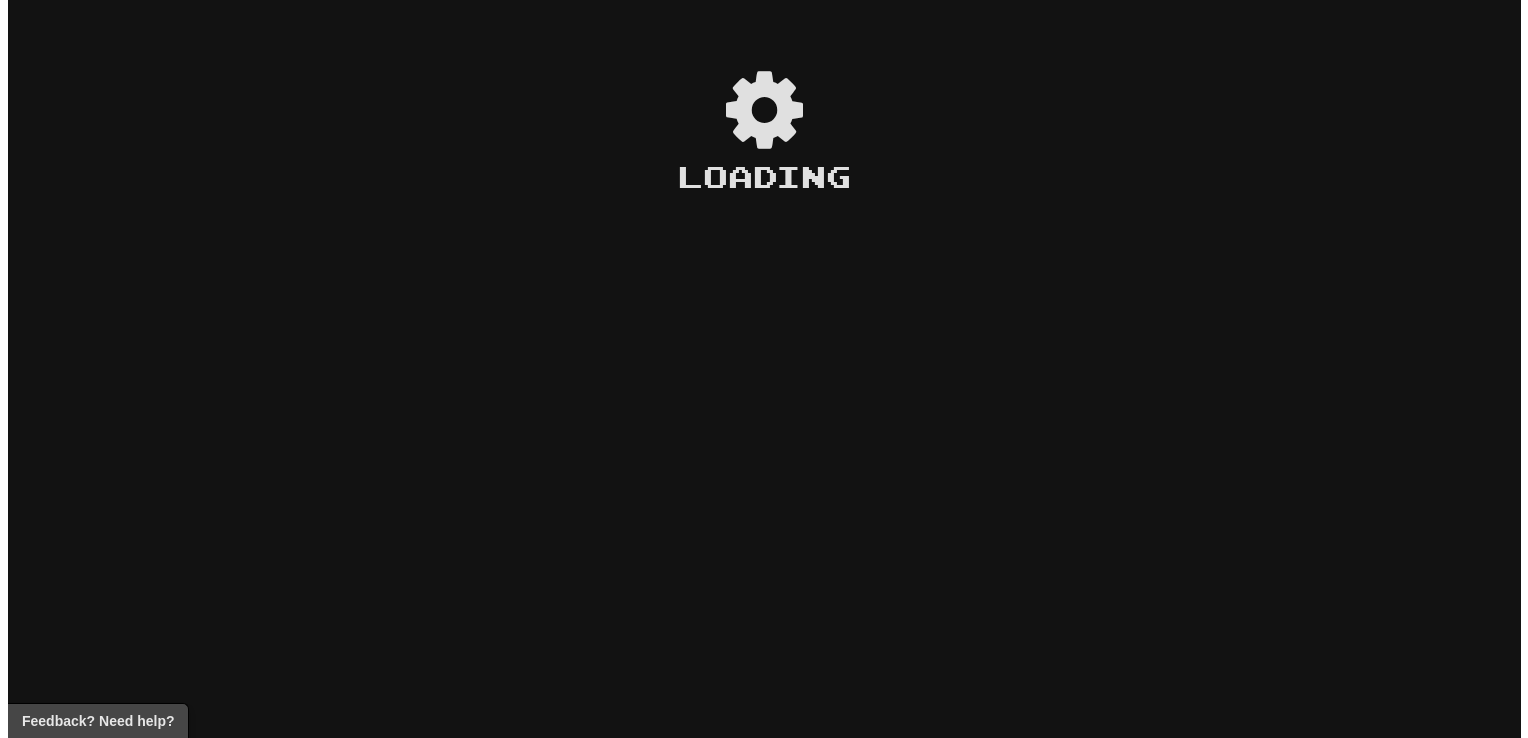 scroll, scrollTop: 0, scrollLeft: 0, axis: both 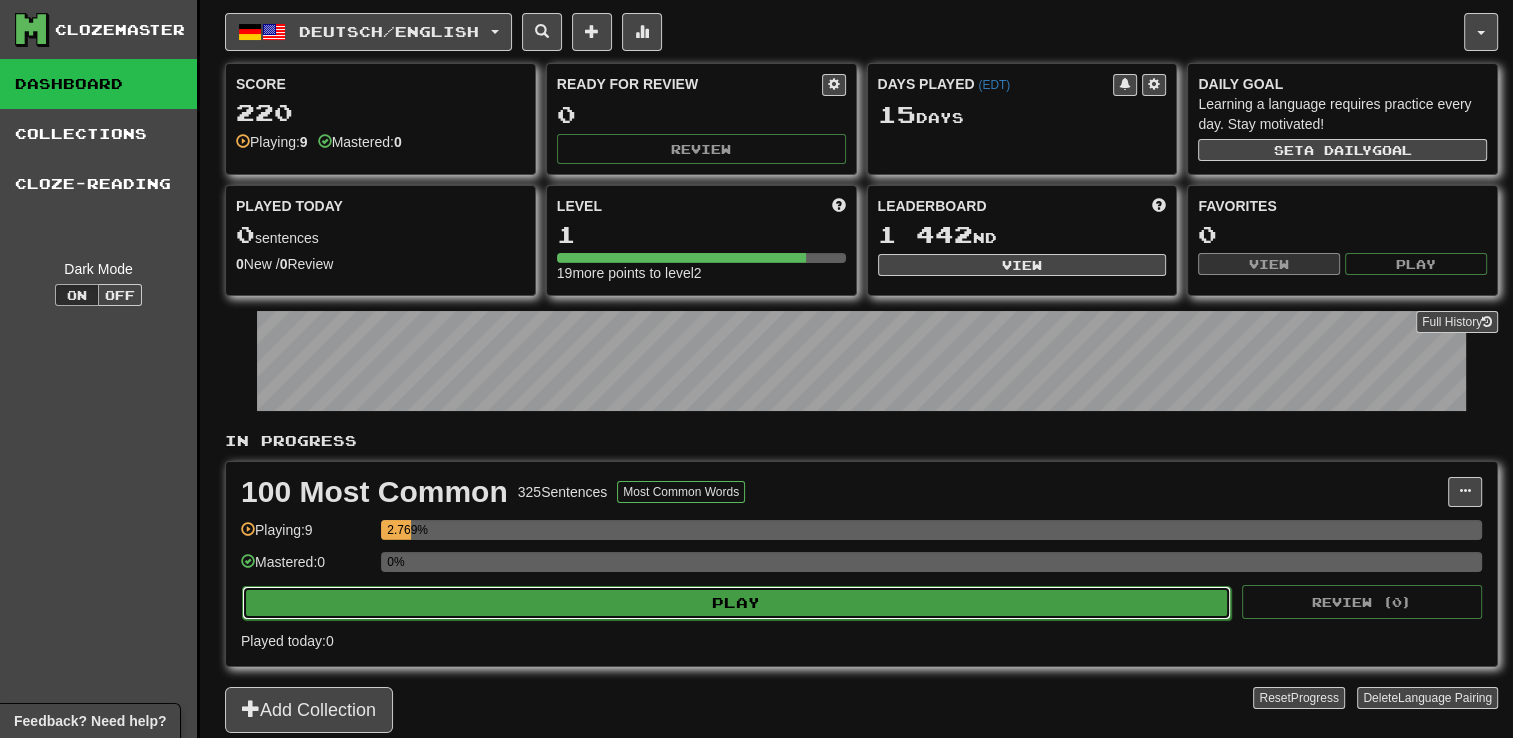 click on "Play" at bounding box center [736, 603] 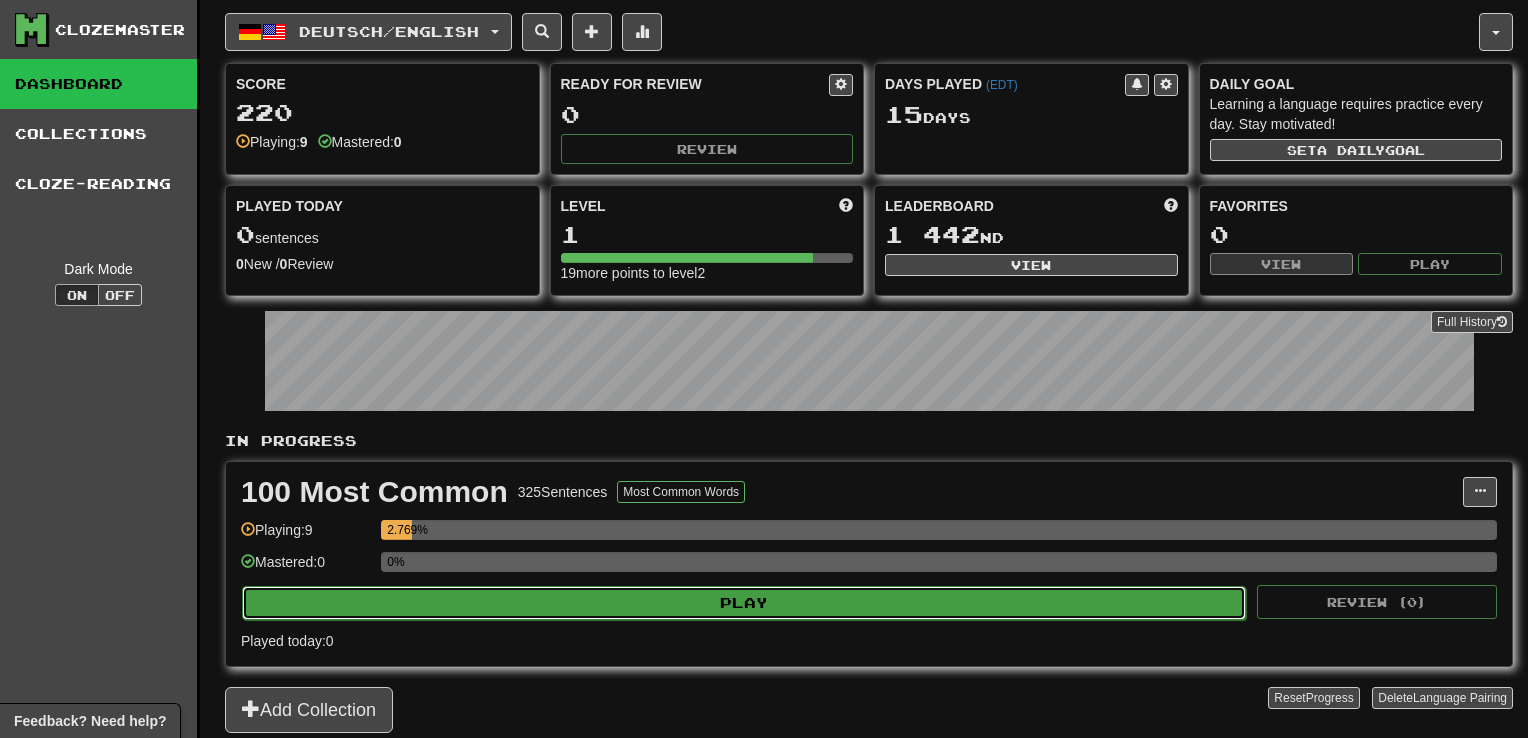 select on "**" 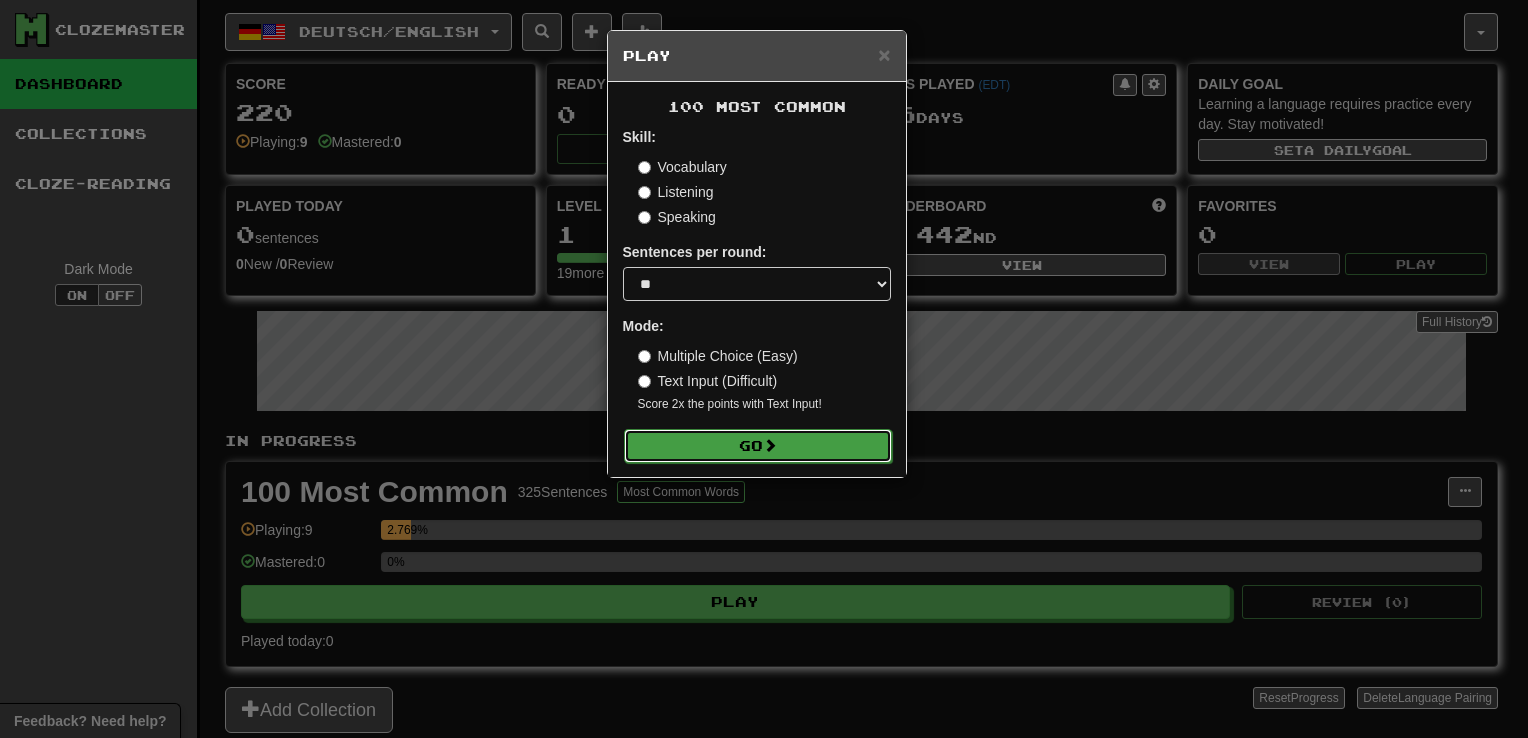 click on "Go" at bounding box center (758, 446) 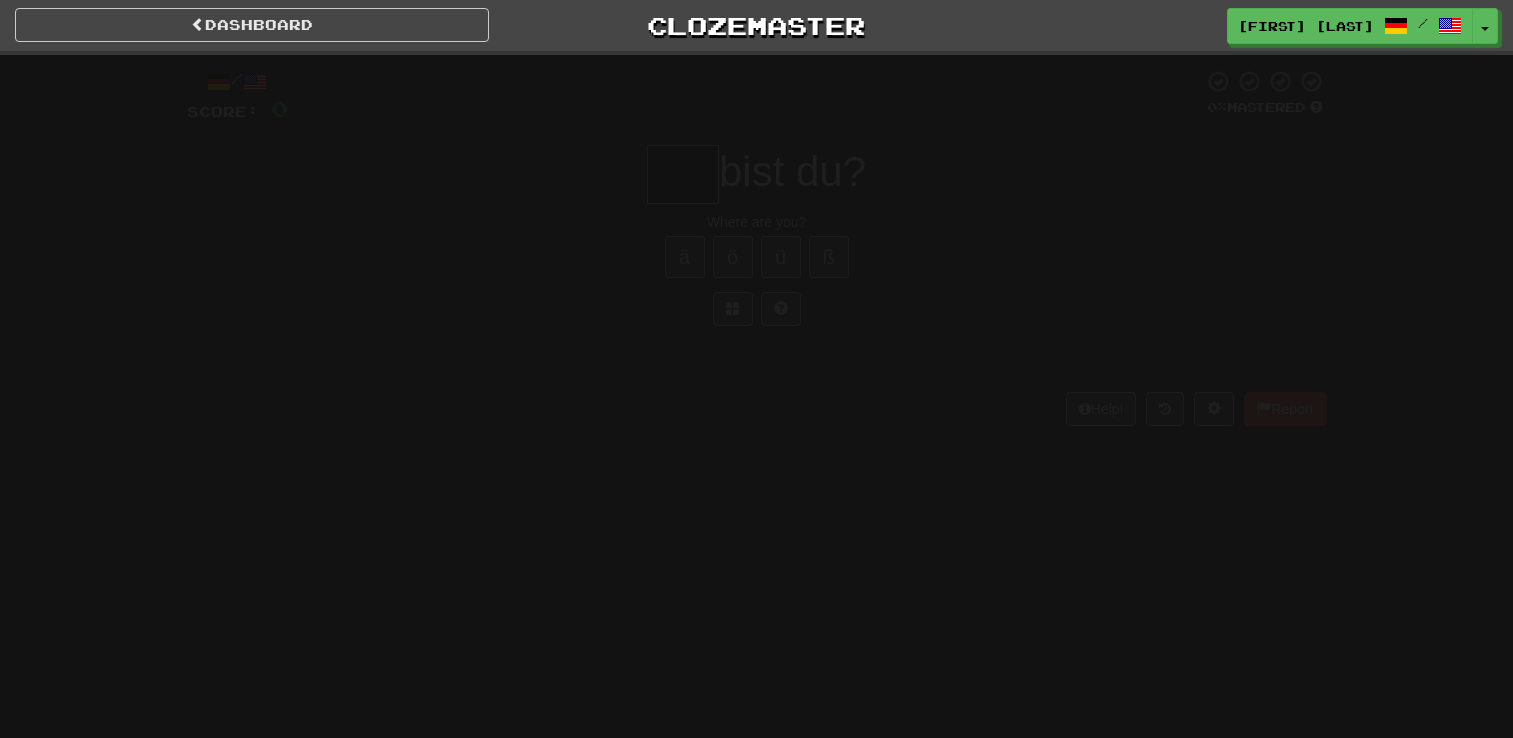 scroll, scrollTop: 0, scrollLeft: 0, axis: both 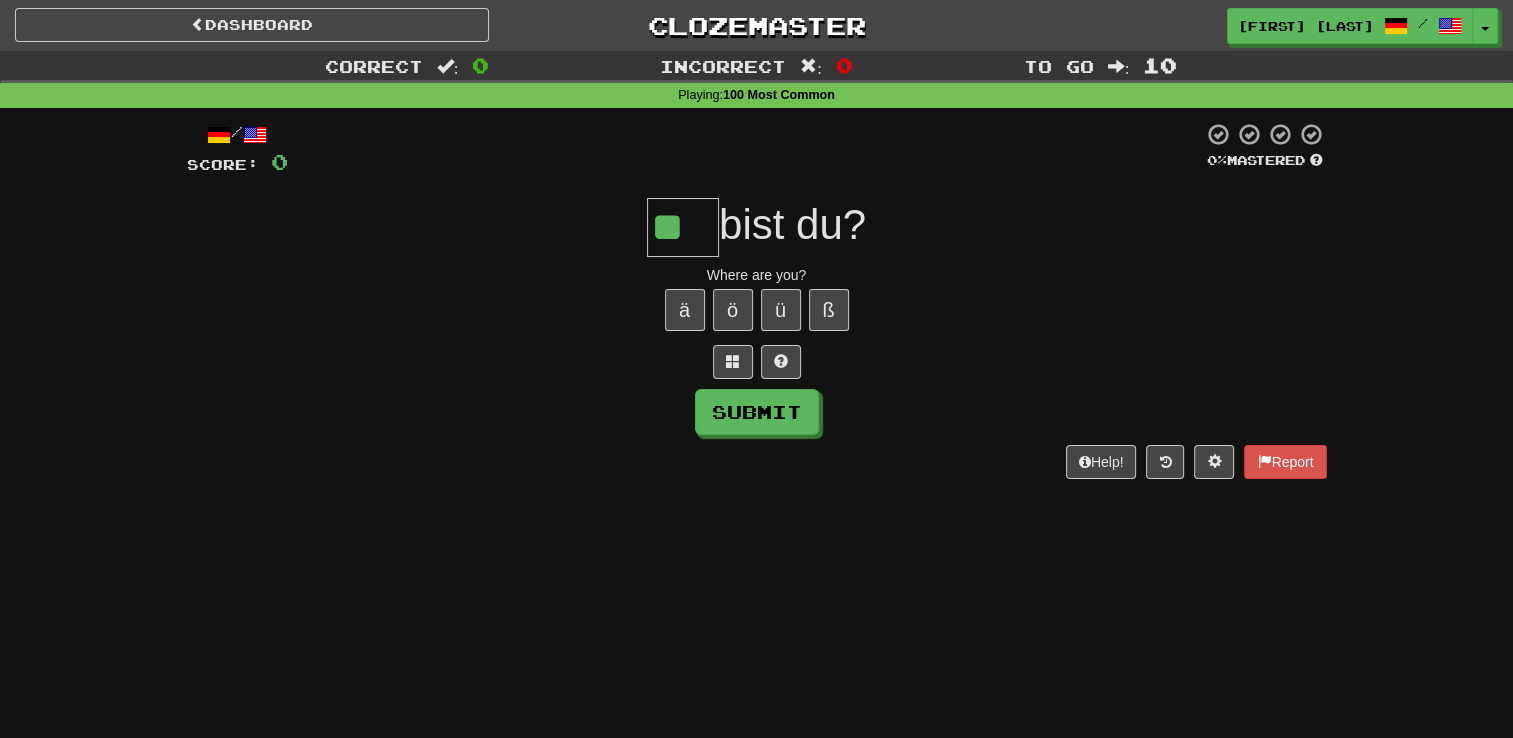 type on "**" 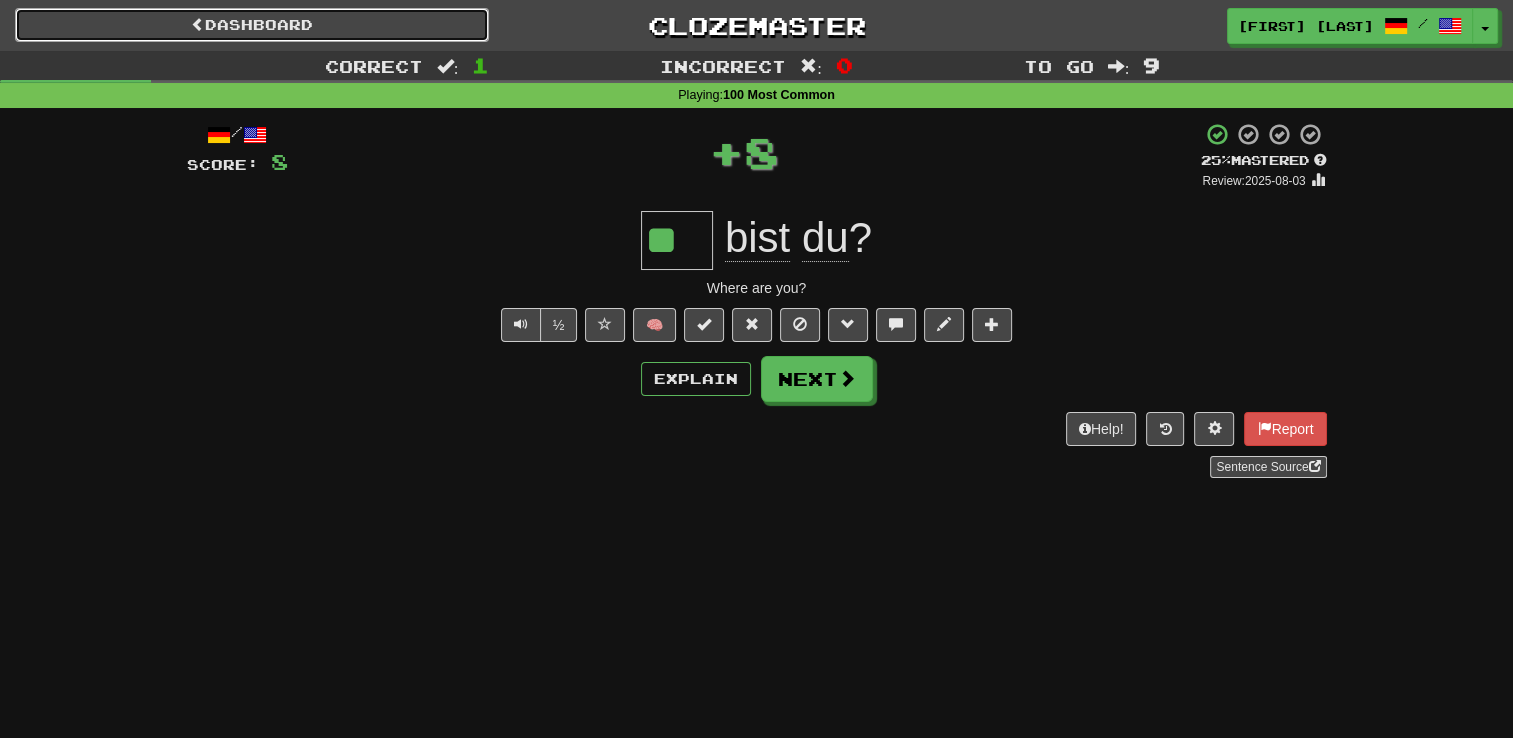 click on "Dashboard" at bounding box center [252, 25] 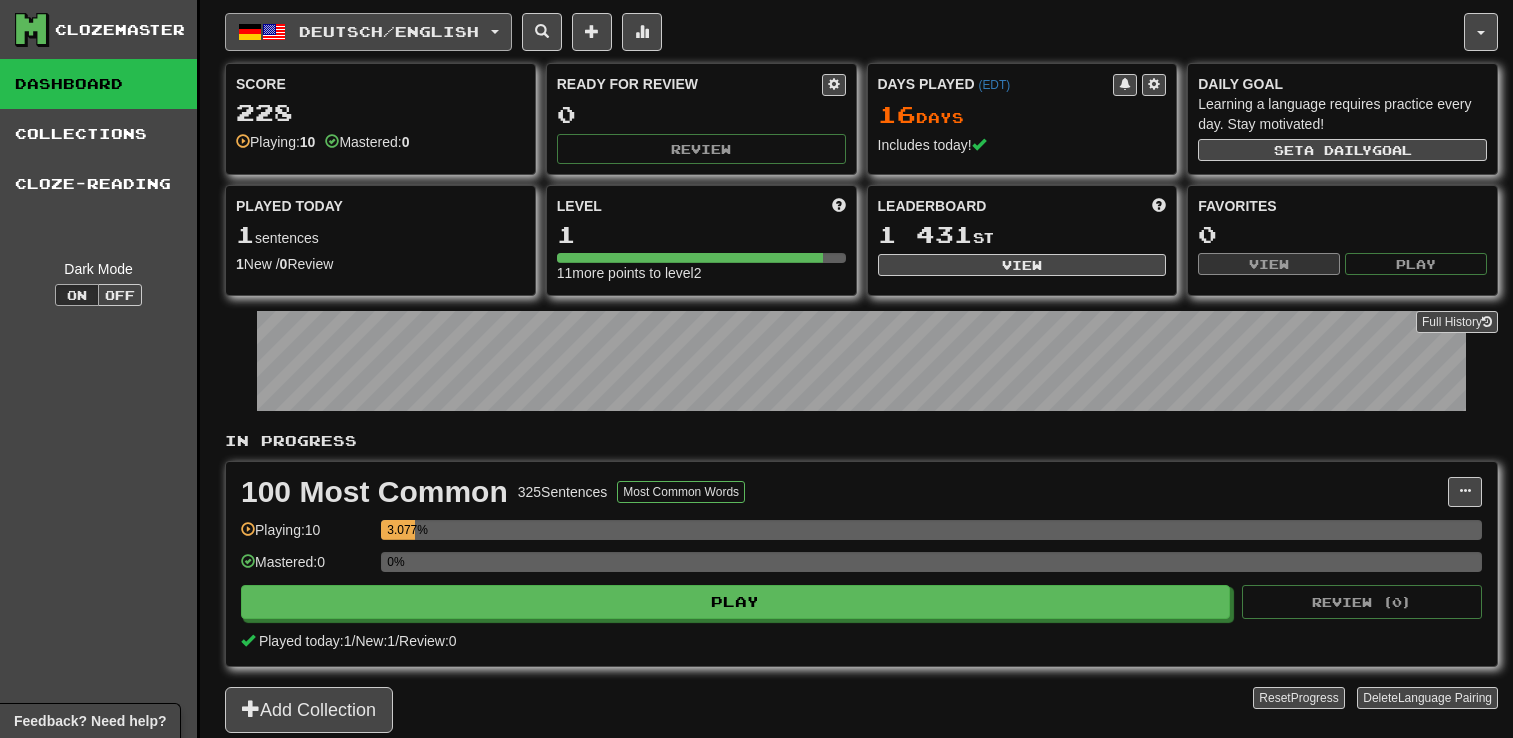 scroll, scrollTop: 0, scrollLeft: 0, axis: both 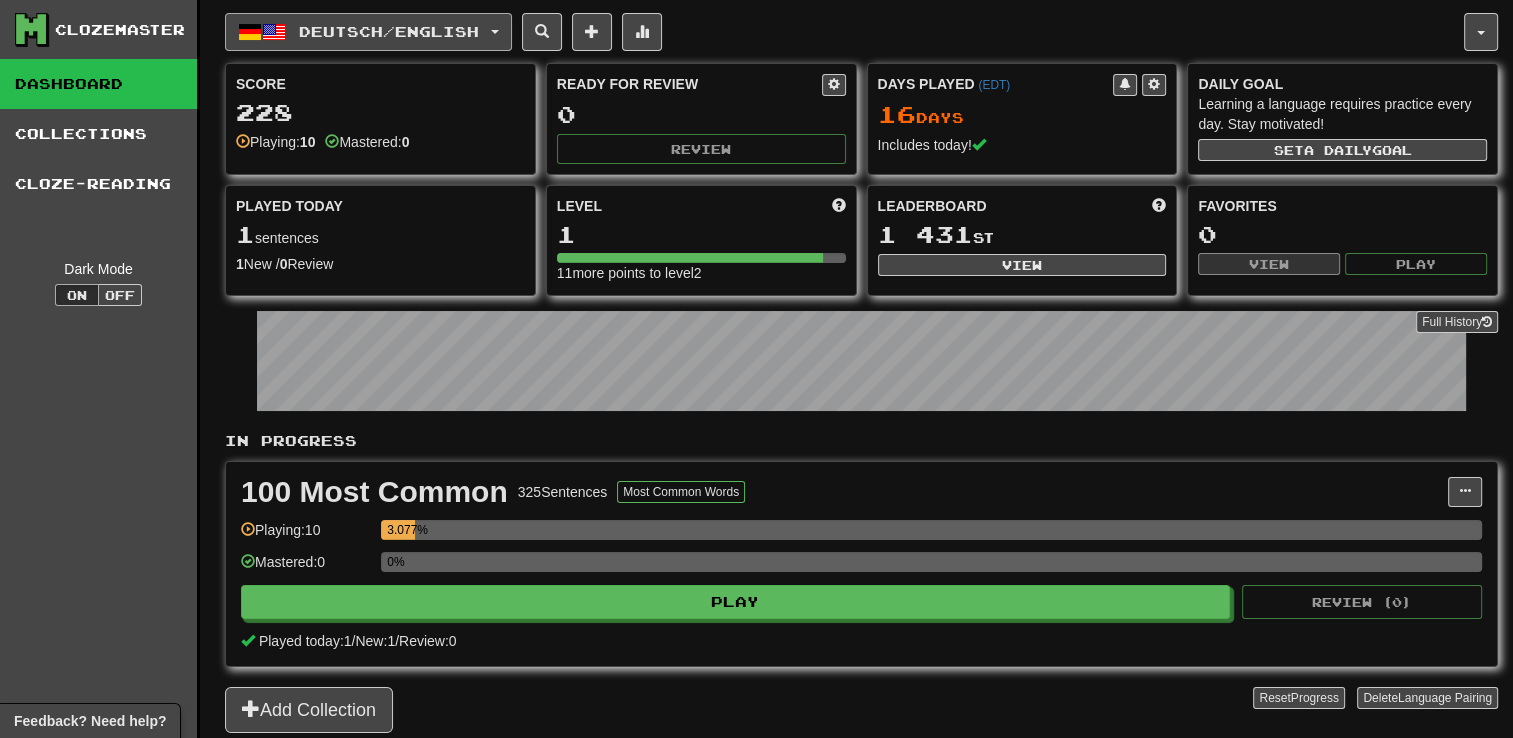 click on "Deutsch  /  English" at bounding box center (389, 31) 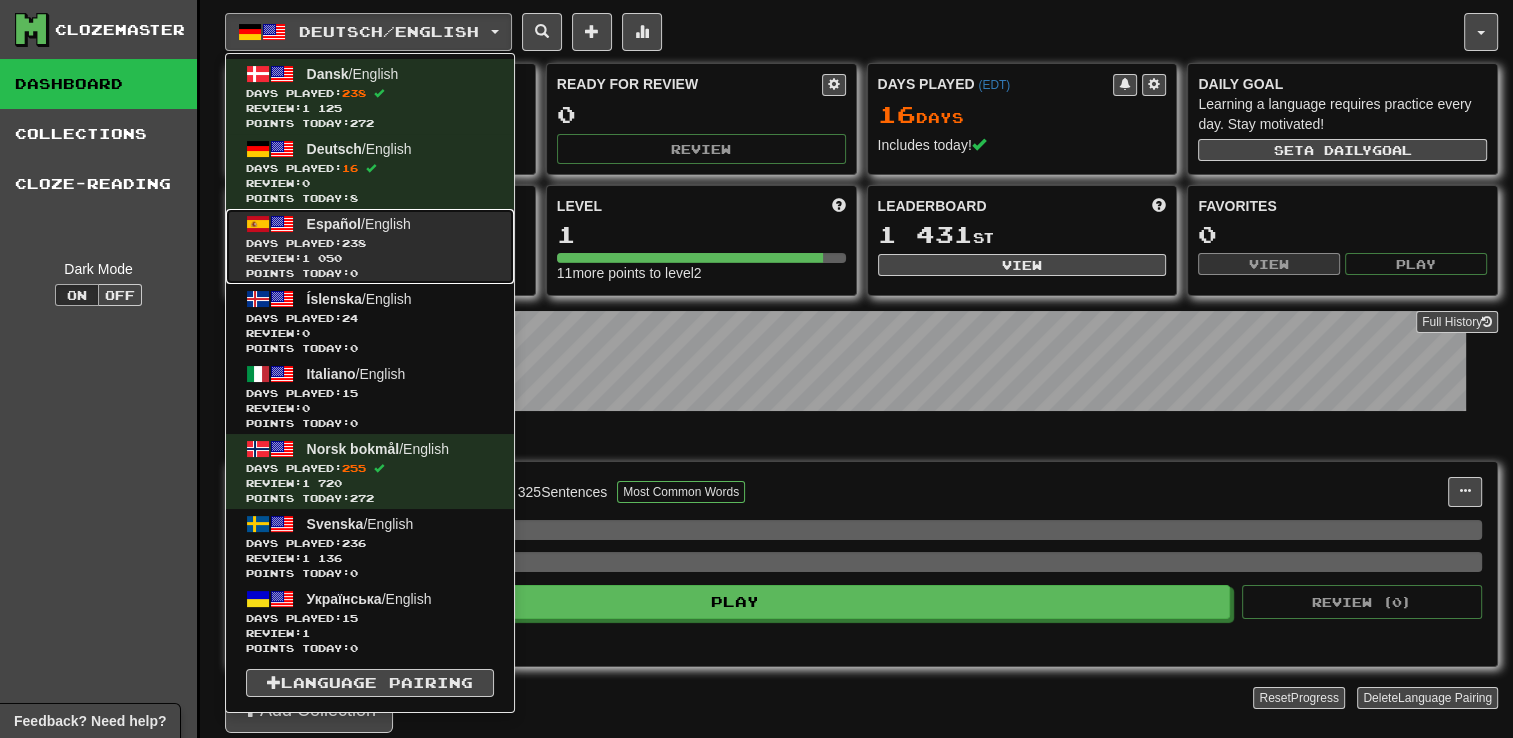 click on "Español  /  English" at bounding box center (359, 224) 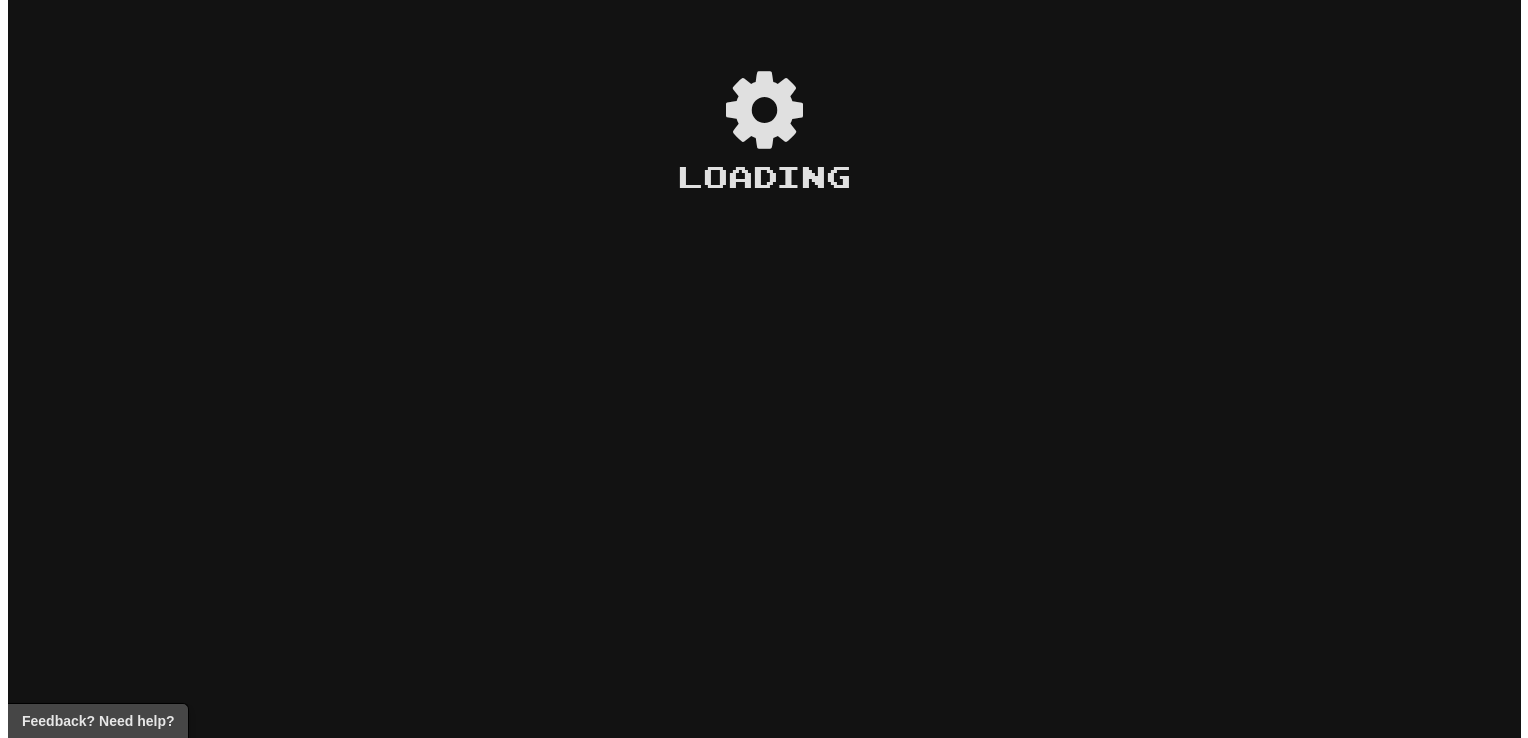 scroll, scrollTop: 0, scrollLeft: 0, axis: both 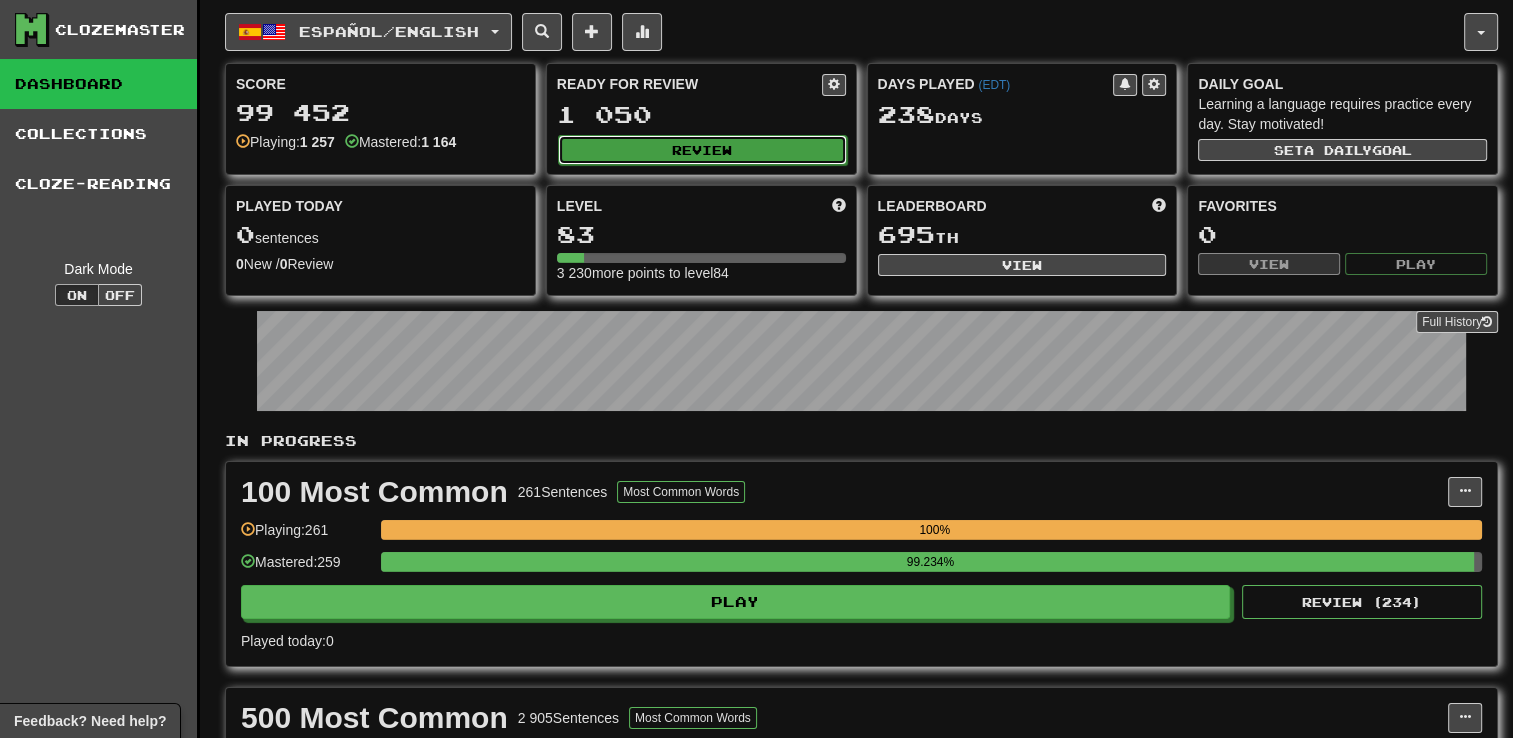 click on "Review" at bounding box center (702, 150) 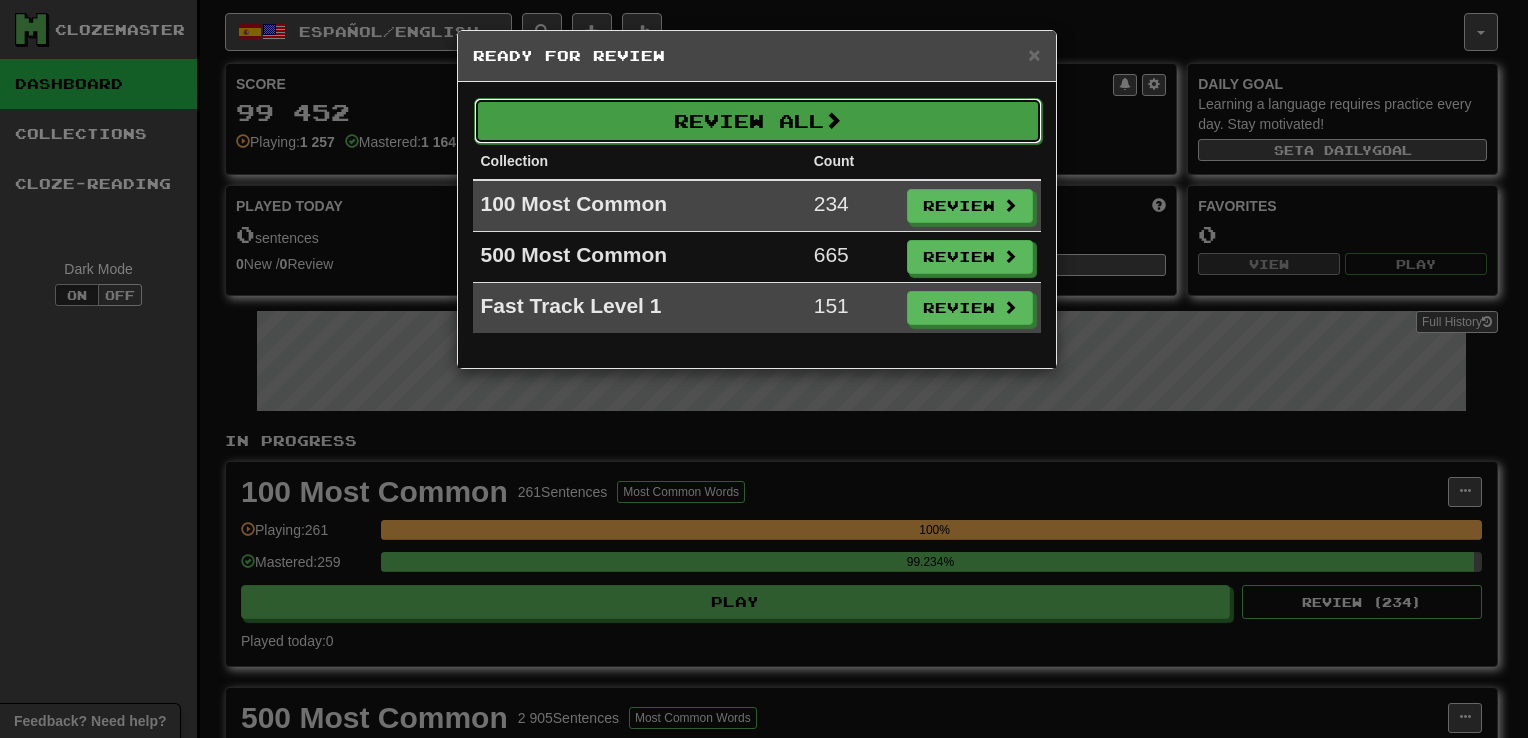 click on "Review All" at bounding box center [758, 121] 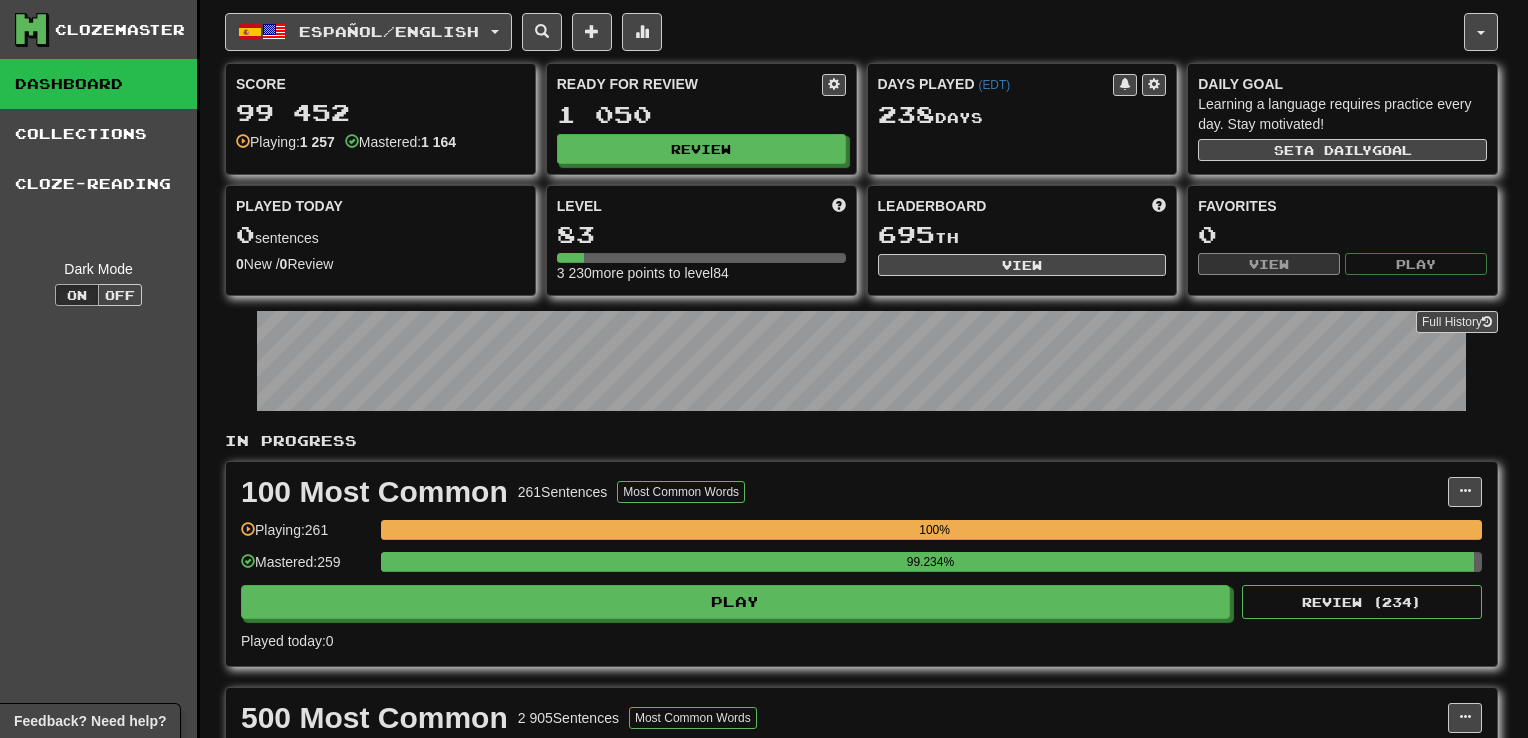 select on "**" 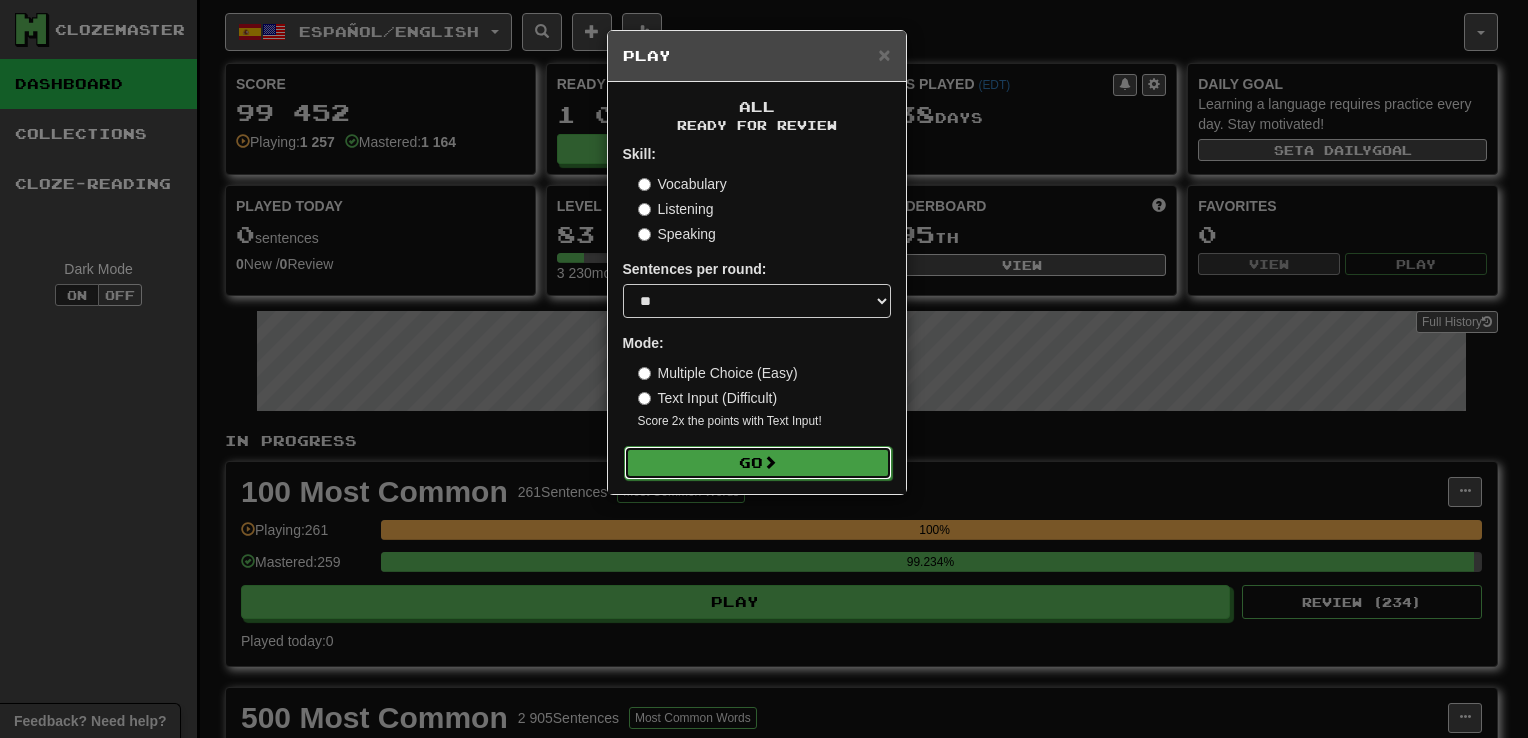 click on "Go" at bounding box center (758, 463) 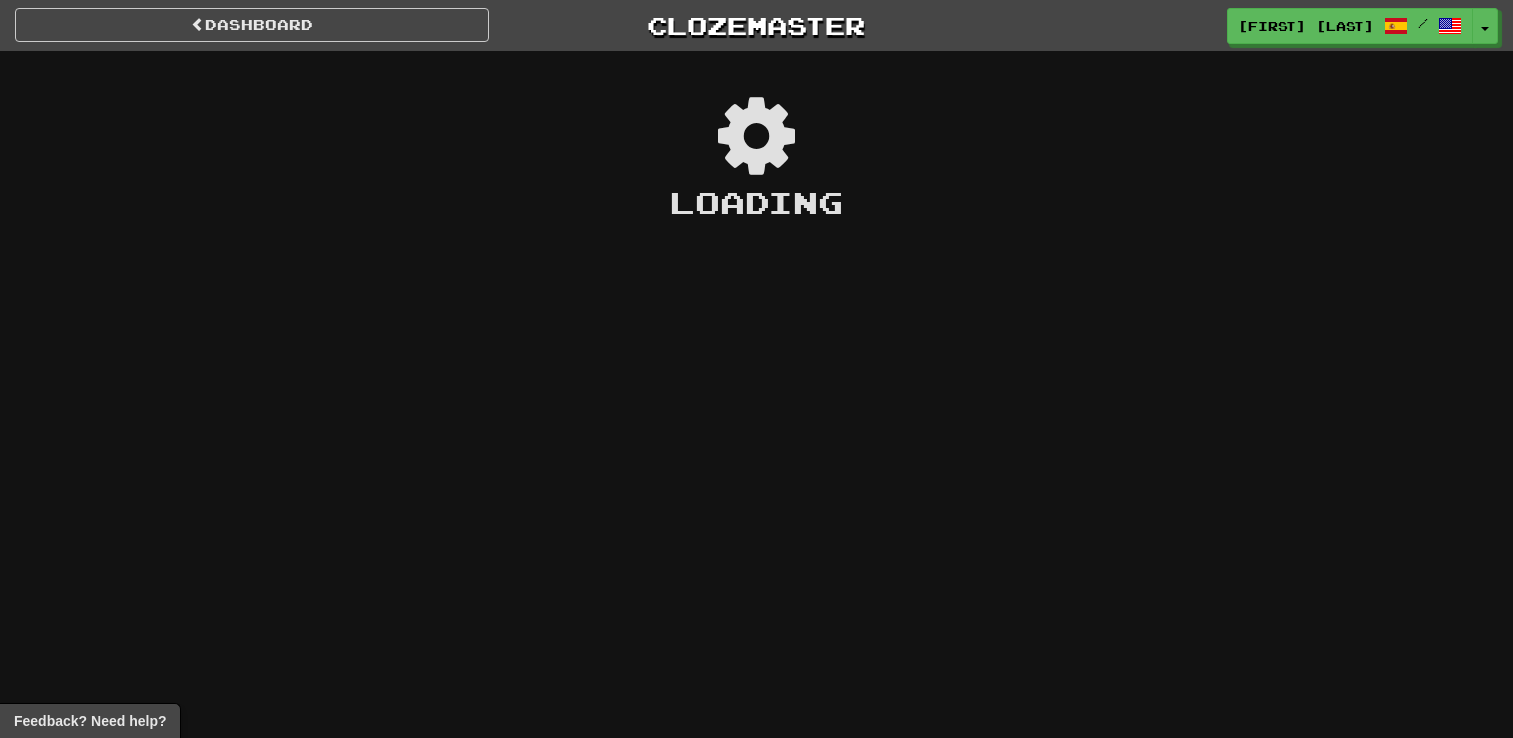 scroll, scrollTop: 0, scrollLeft: 0, axis: both 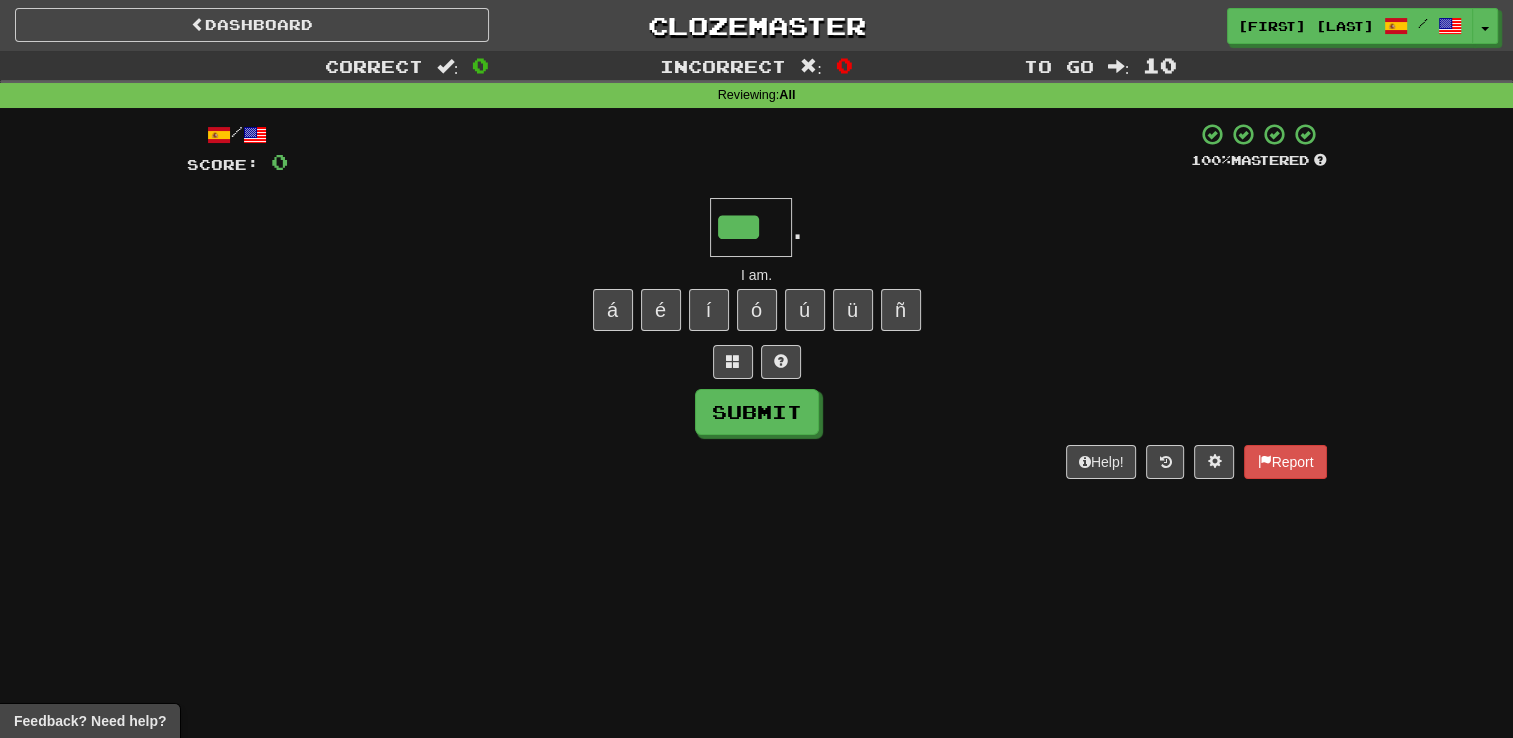 type on "***" 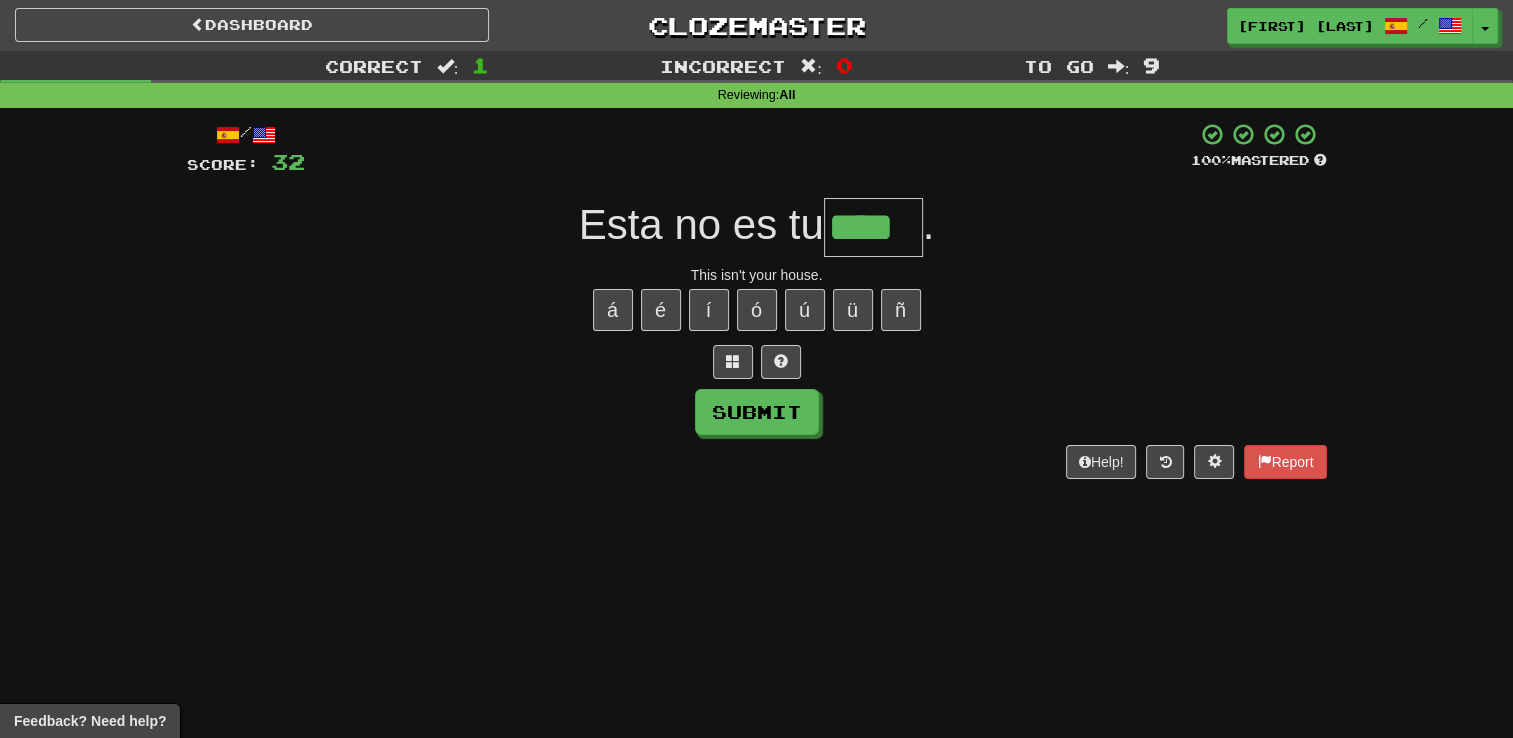 type on "****" 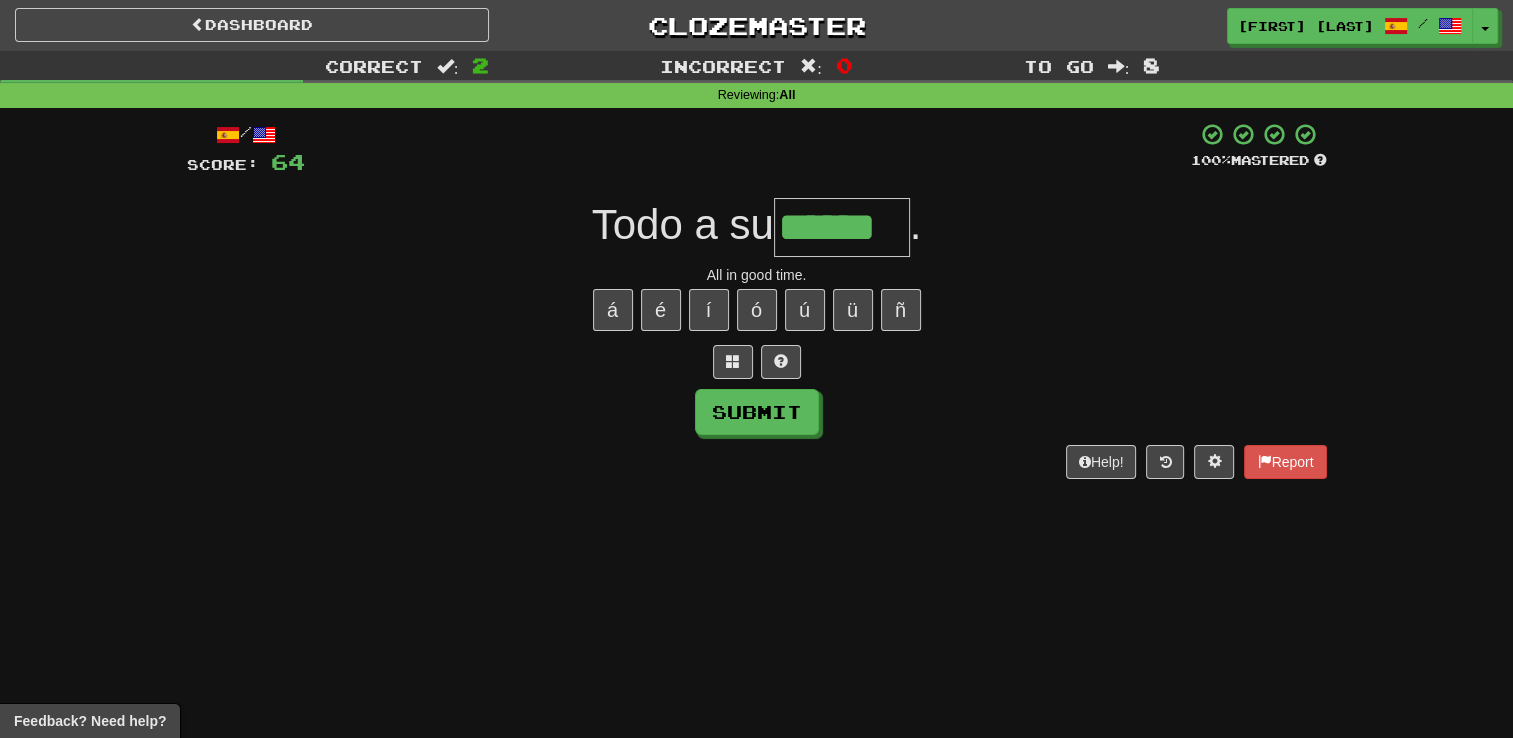 type on "******" 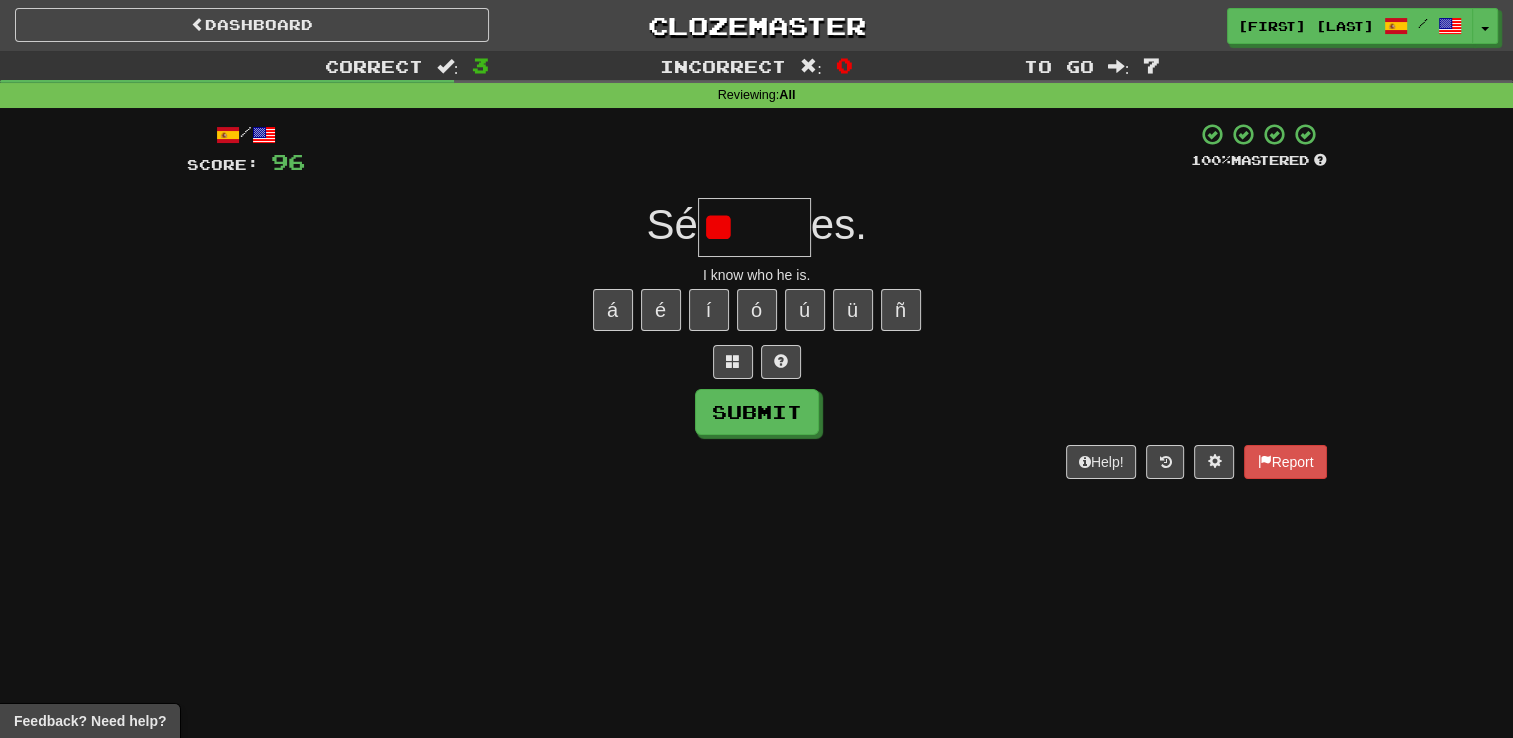 type on "*" 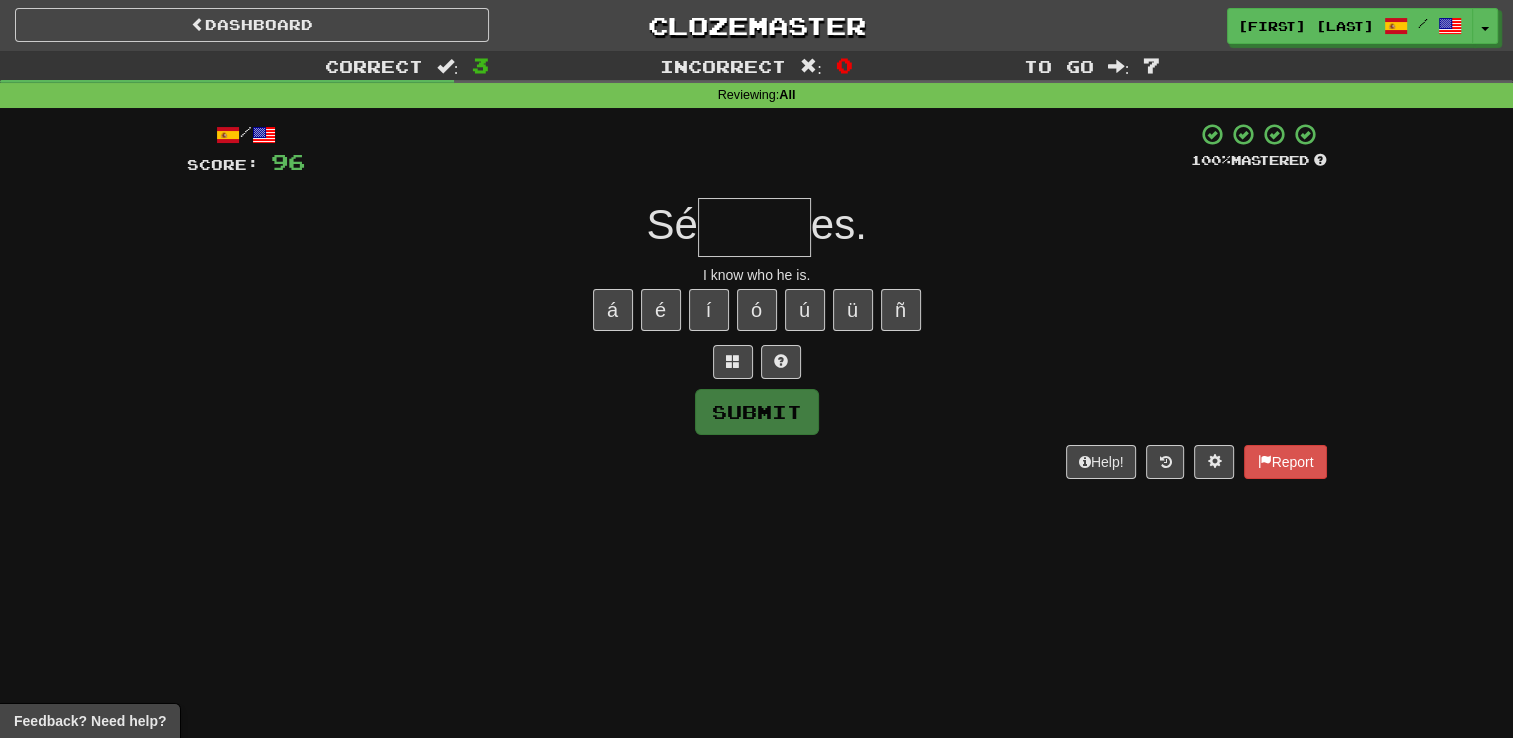 type on "*" 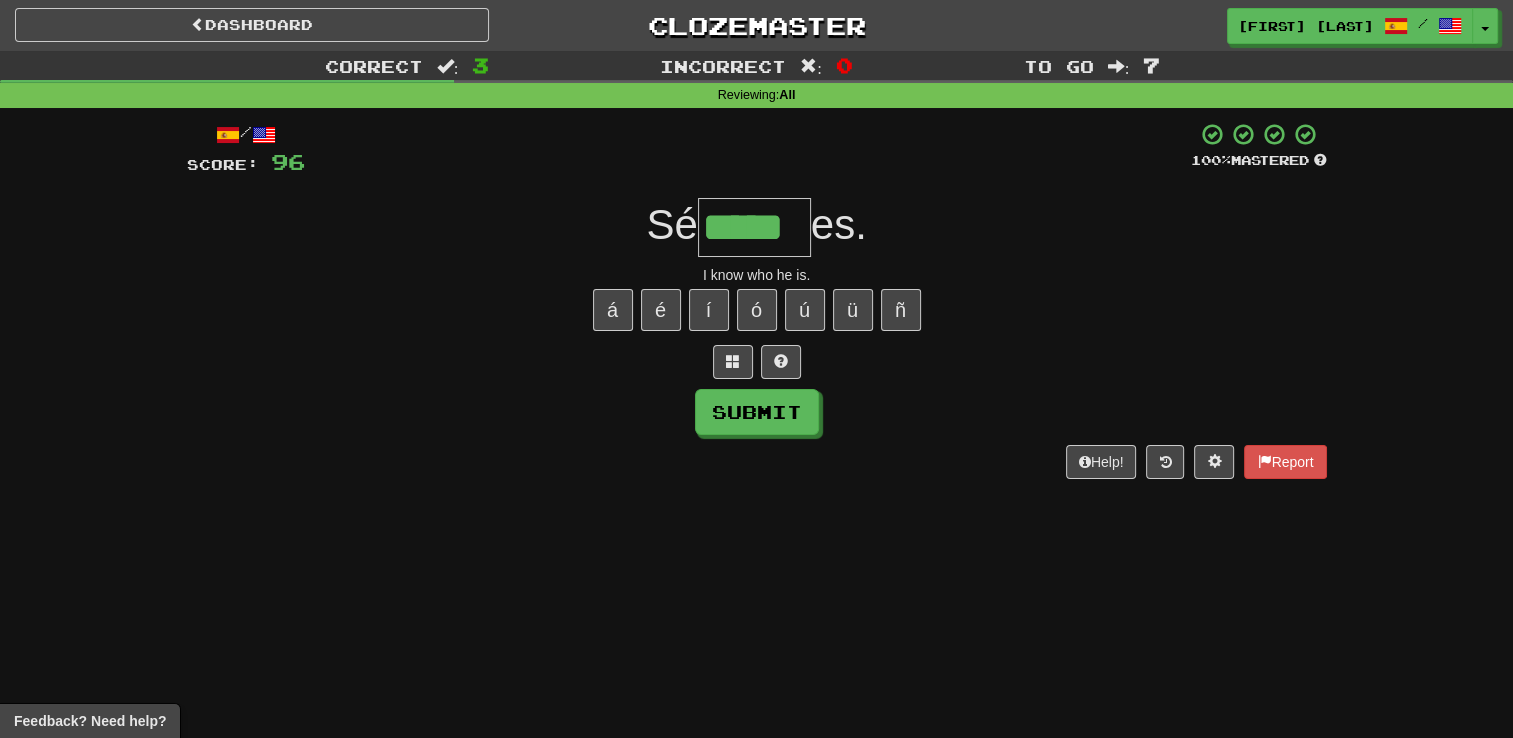 type on "*****" 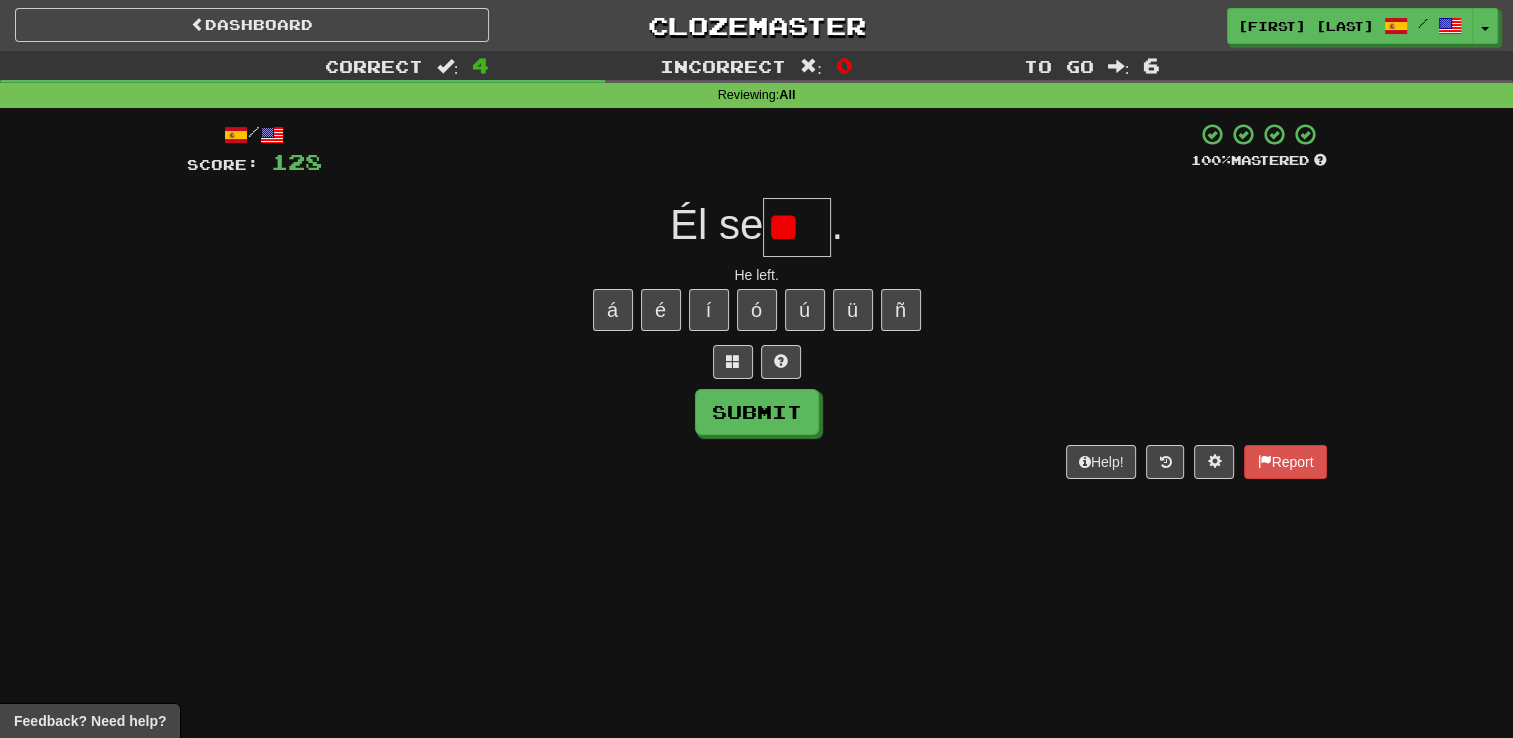 type on "*" 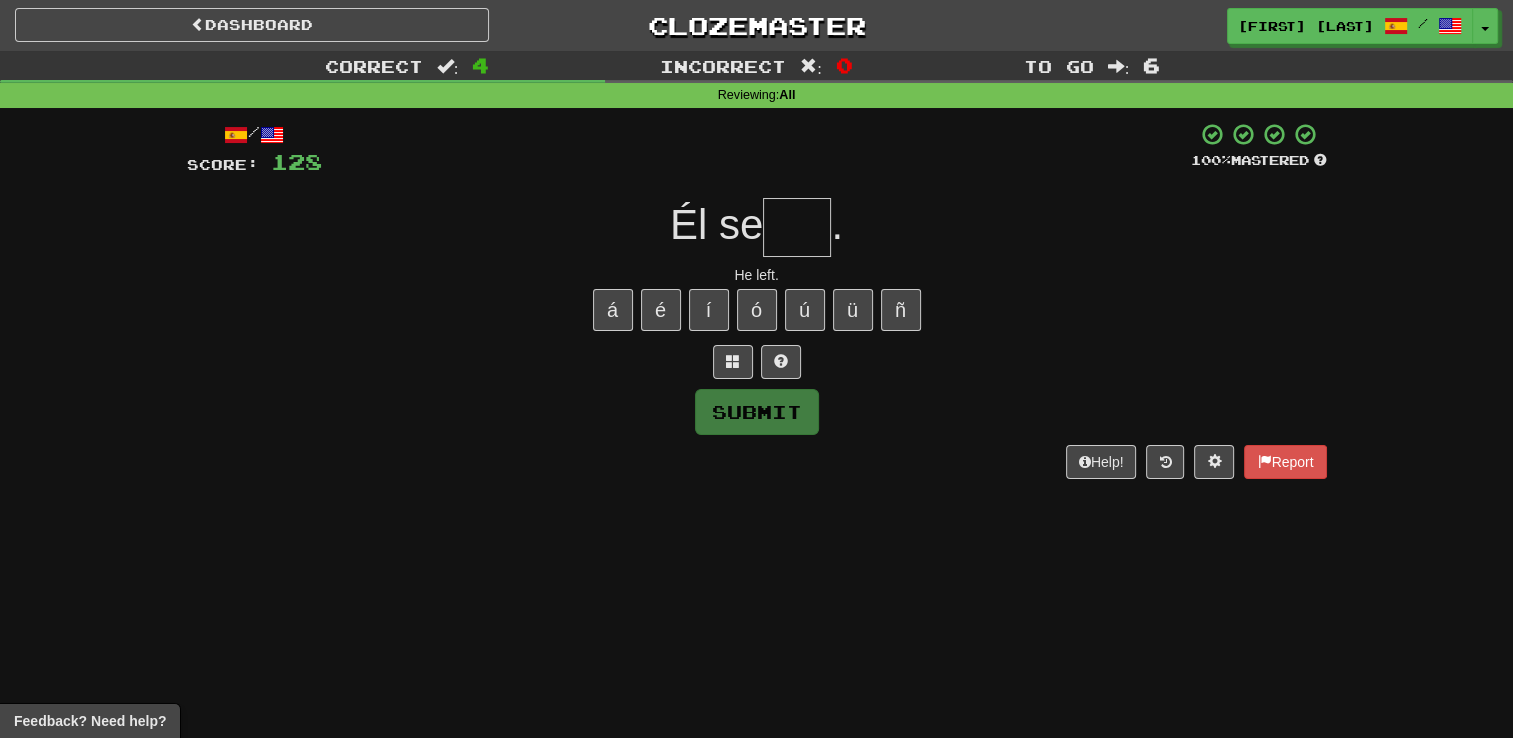 type on "*" 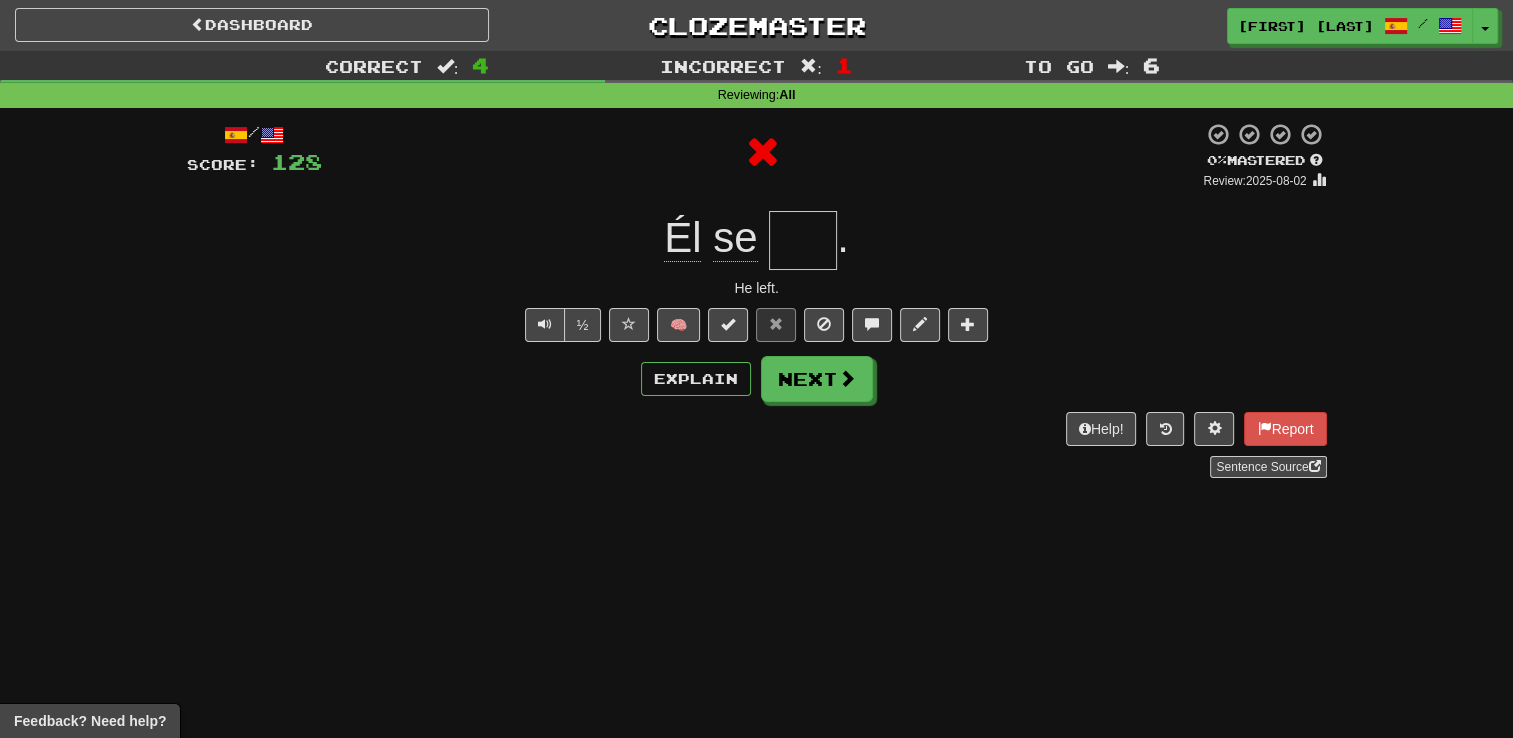 type on "***" 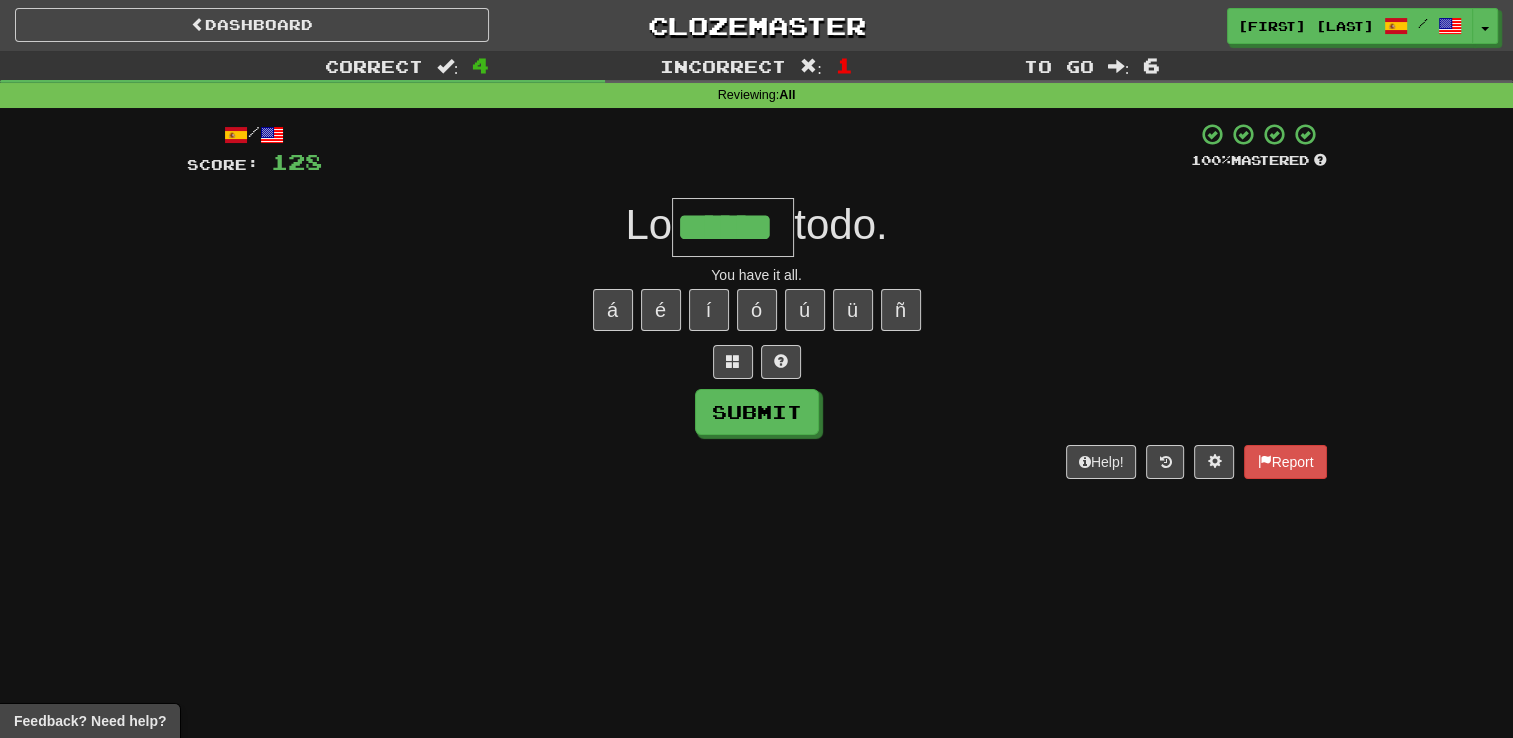 type on "******" 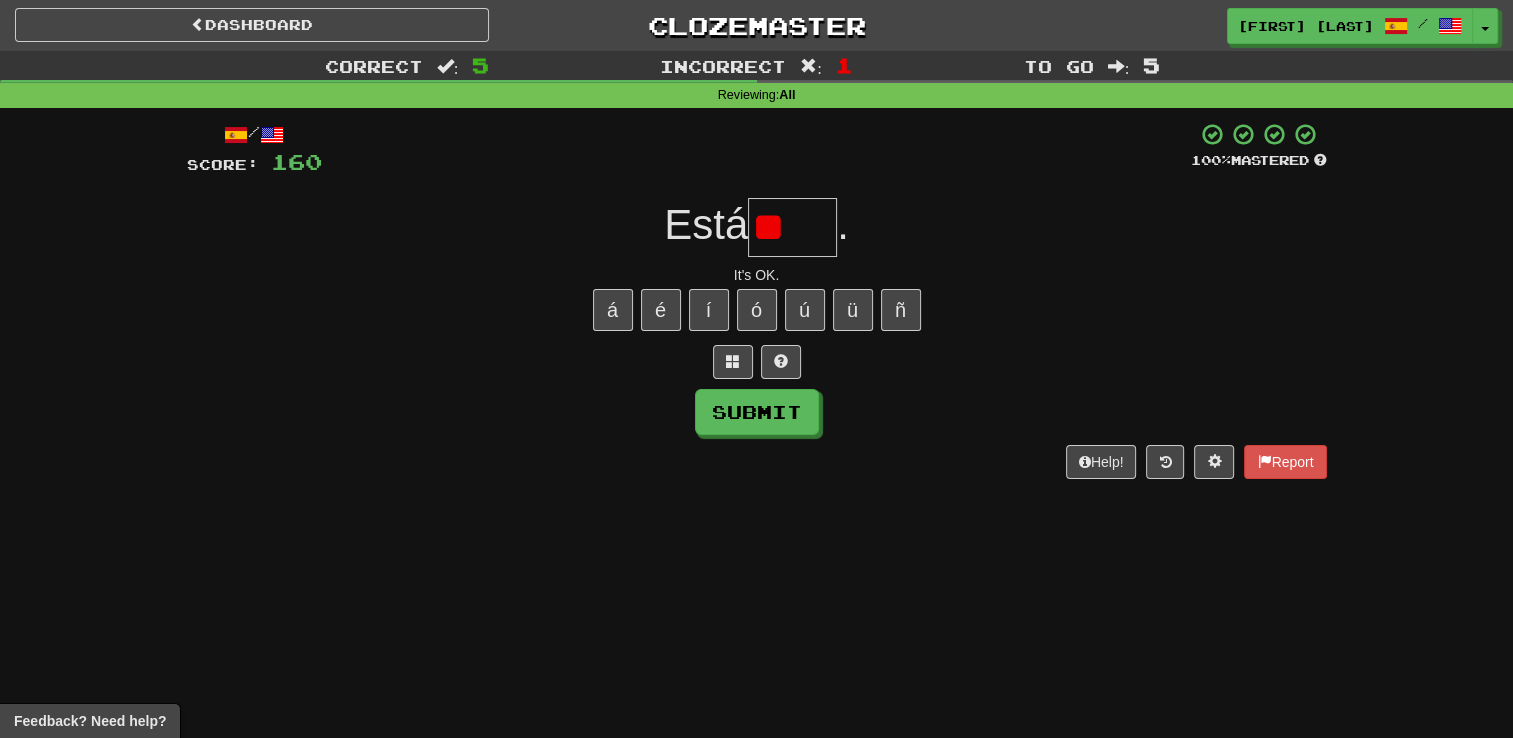 type on "*" 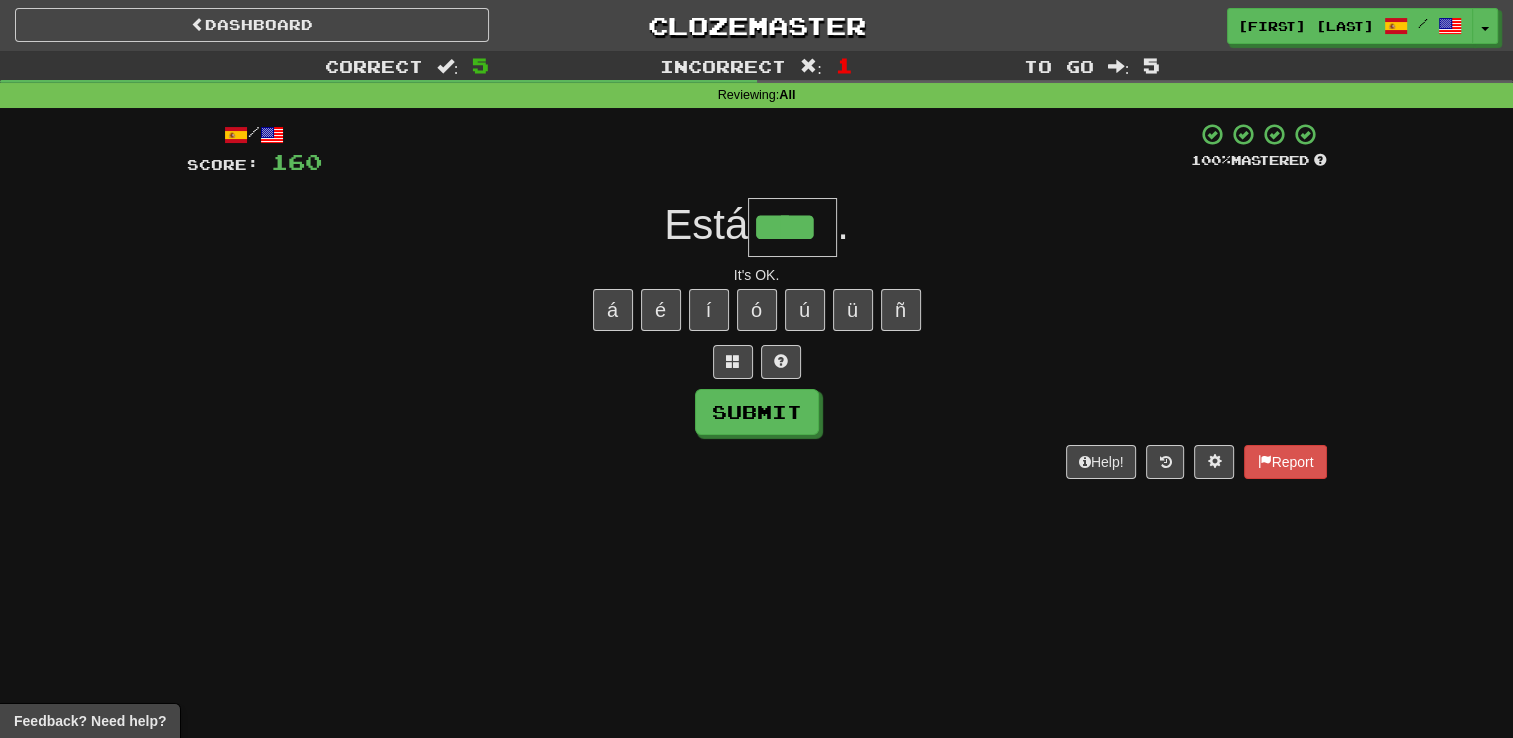 type on "****" 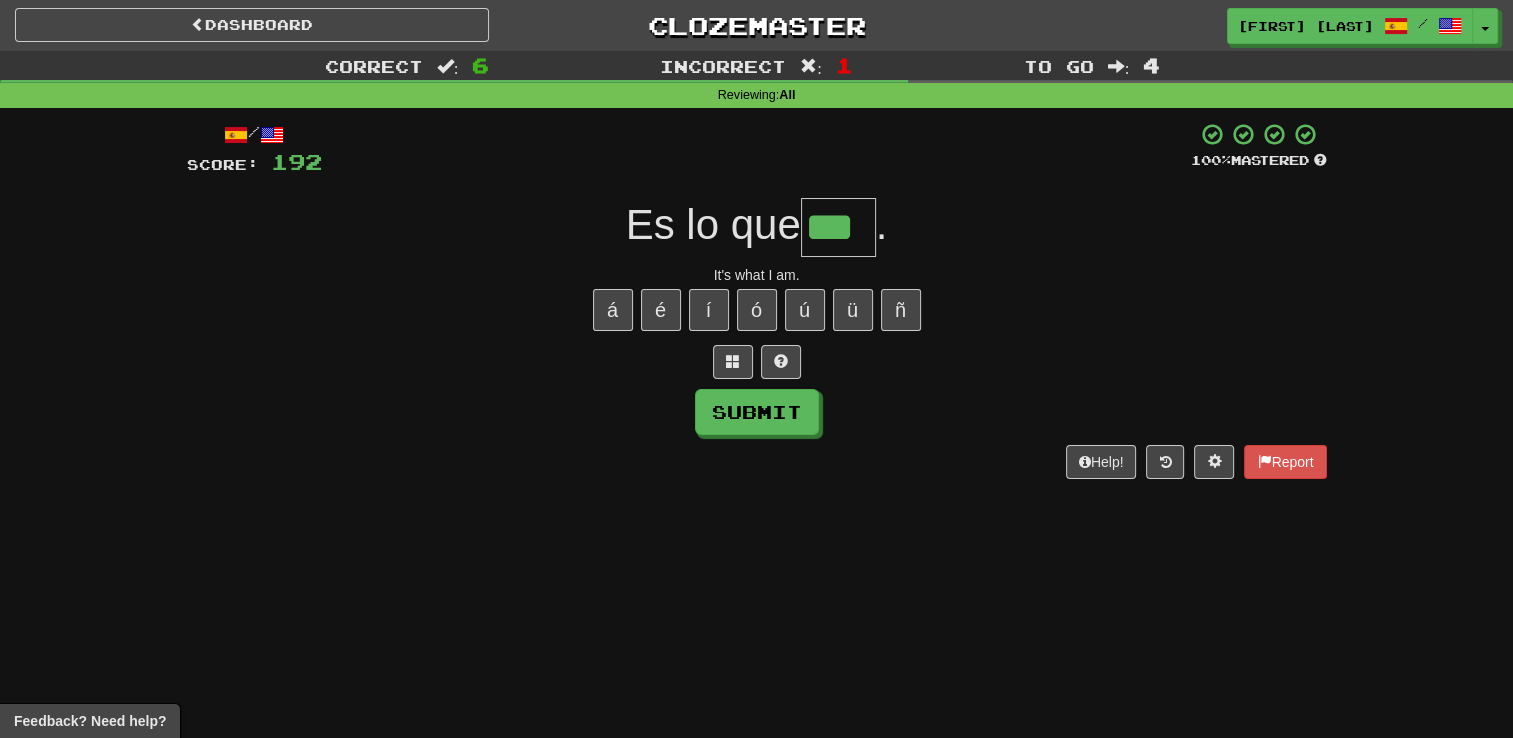 type on "***" 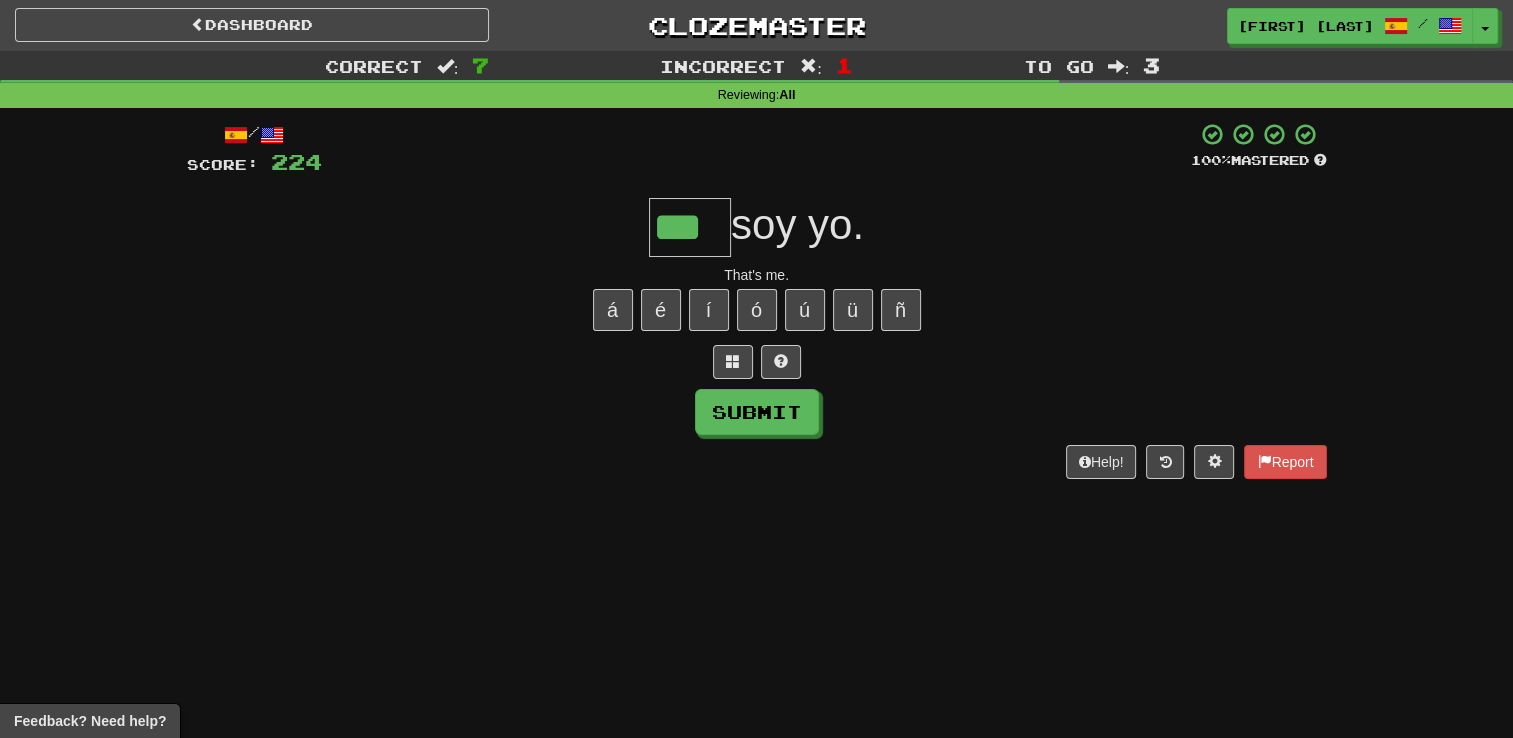 type on "***" 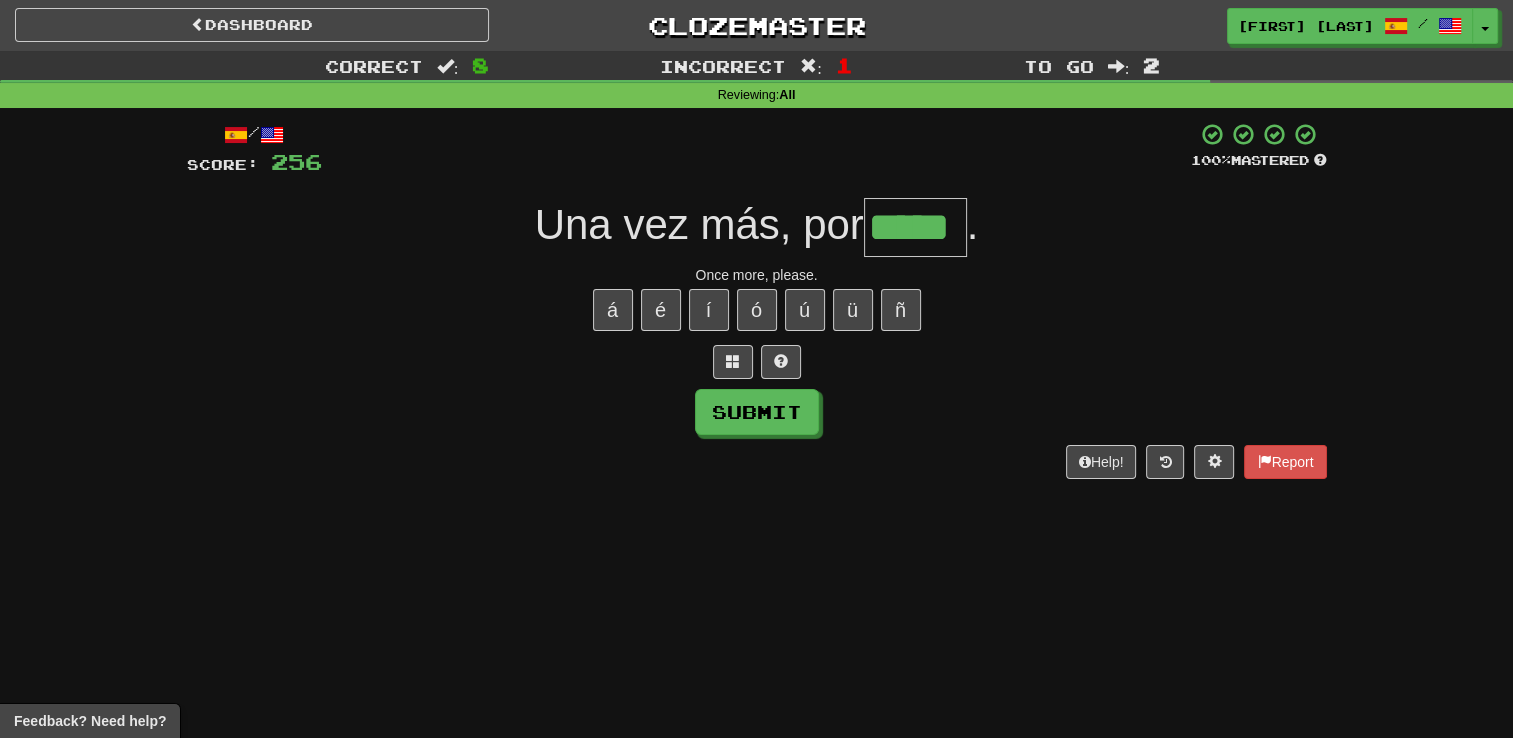 type on "*****" 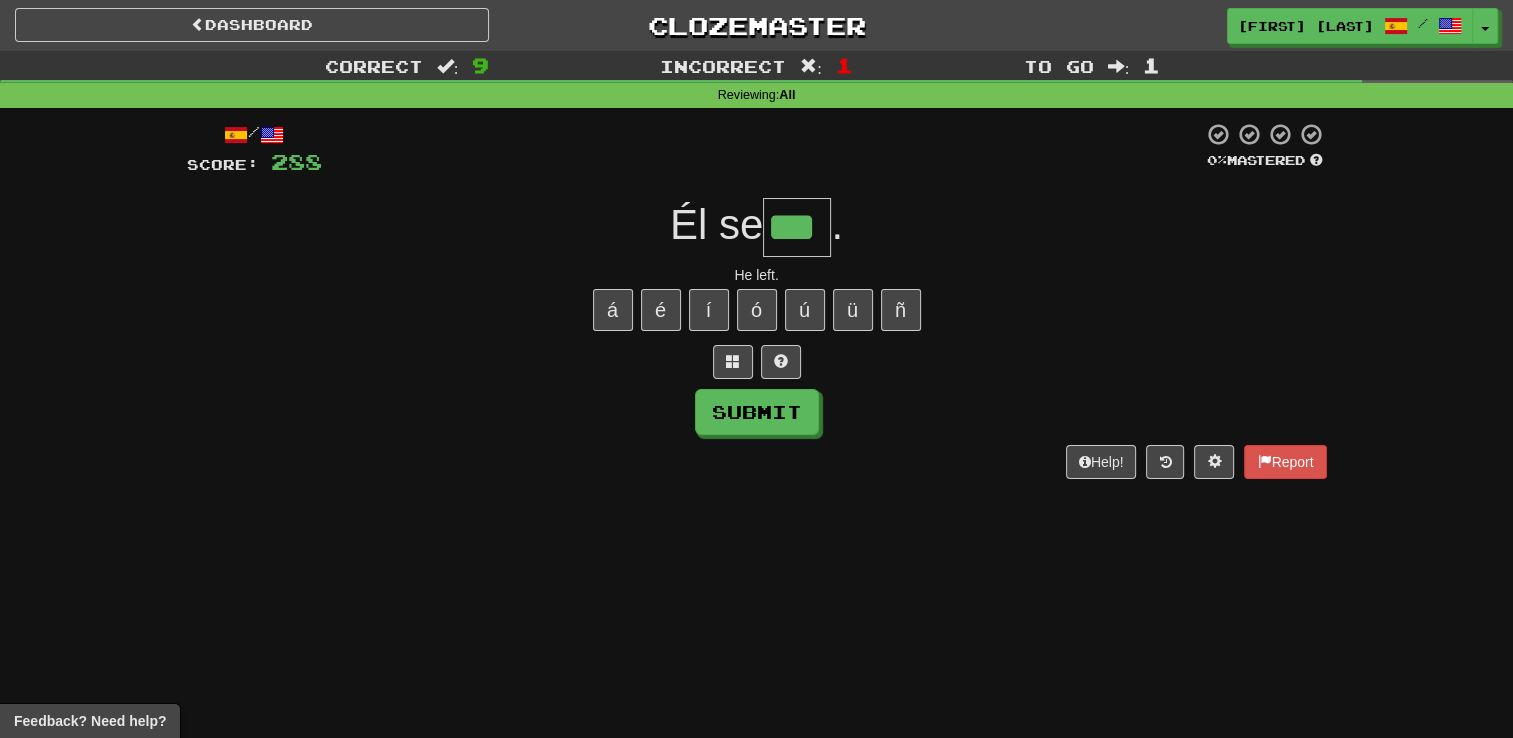 type on "***" 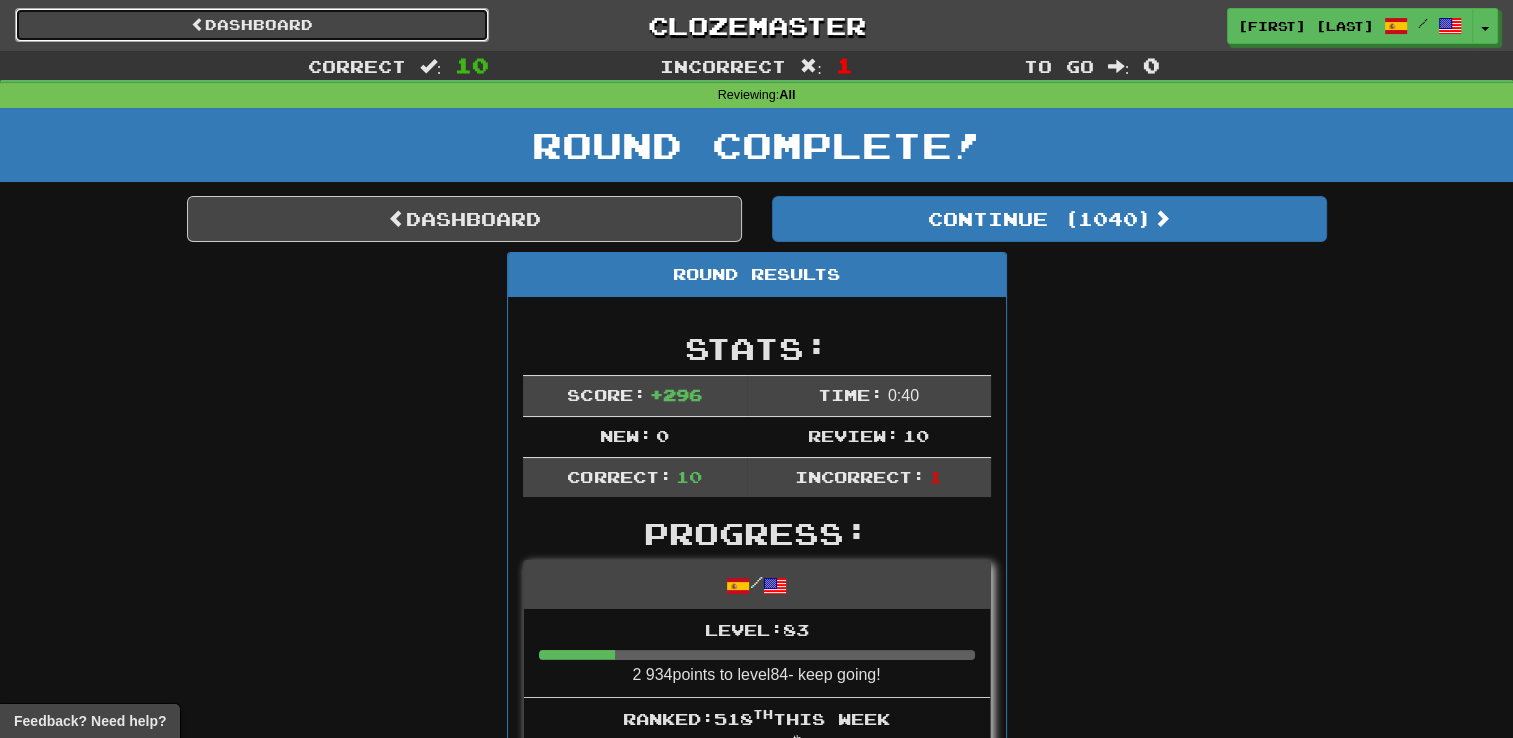 click on "Dashboard" at bounding box center [252, 25] 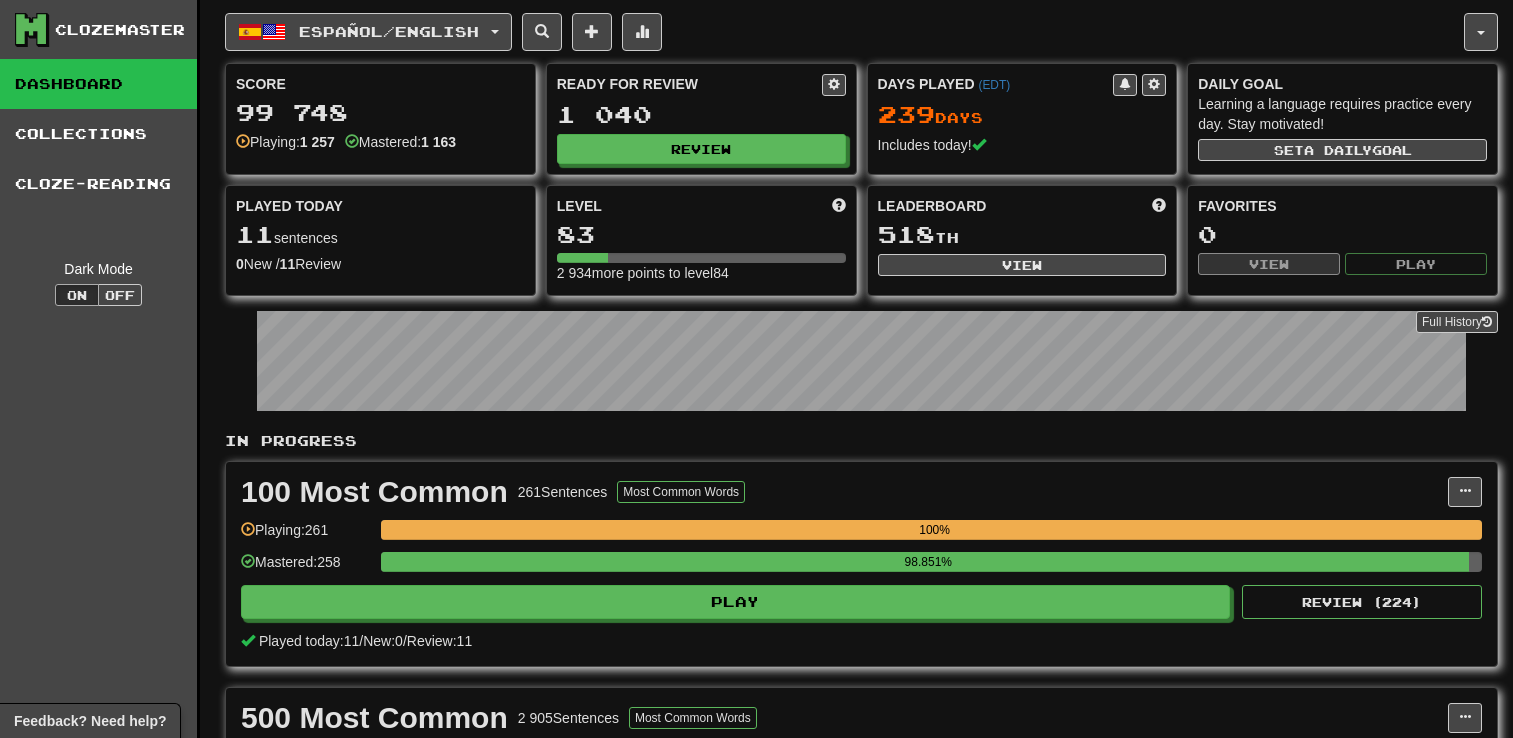scroll, scrollTop: 0, scrollLeft: 0, axis: both 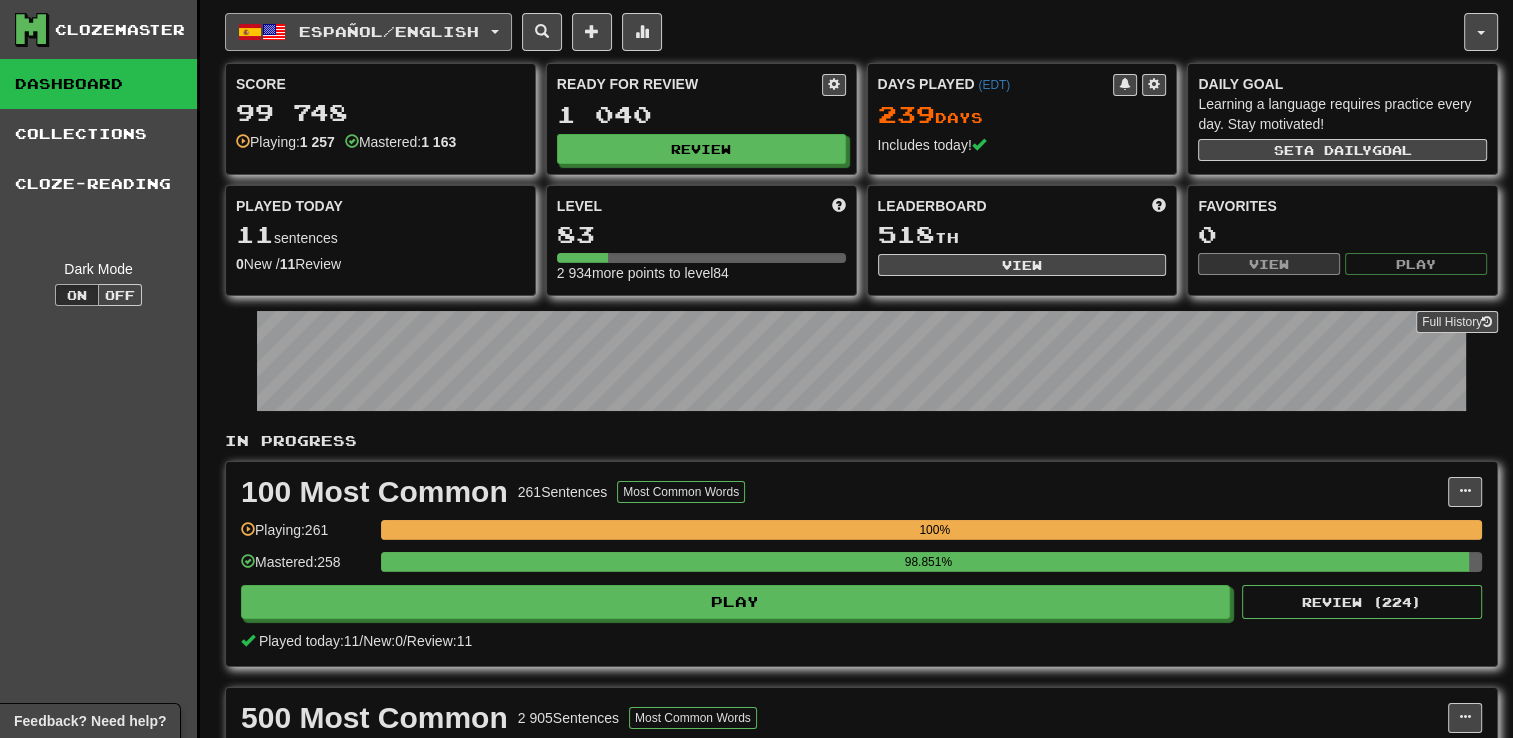 click on "Español  /  English" at bounding box center [389, 31] 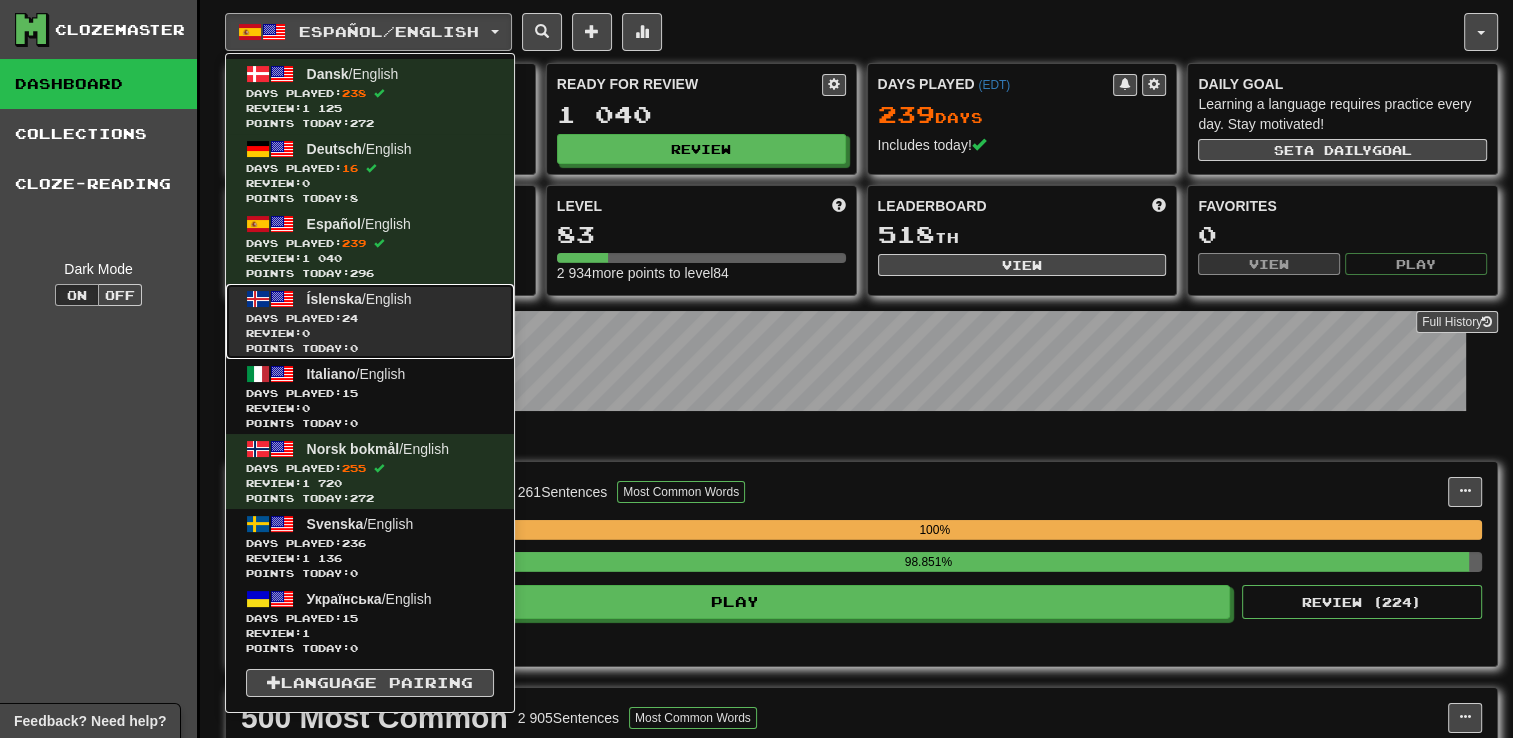 click on "Days Played:  24" at bounding box center (370, 318) 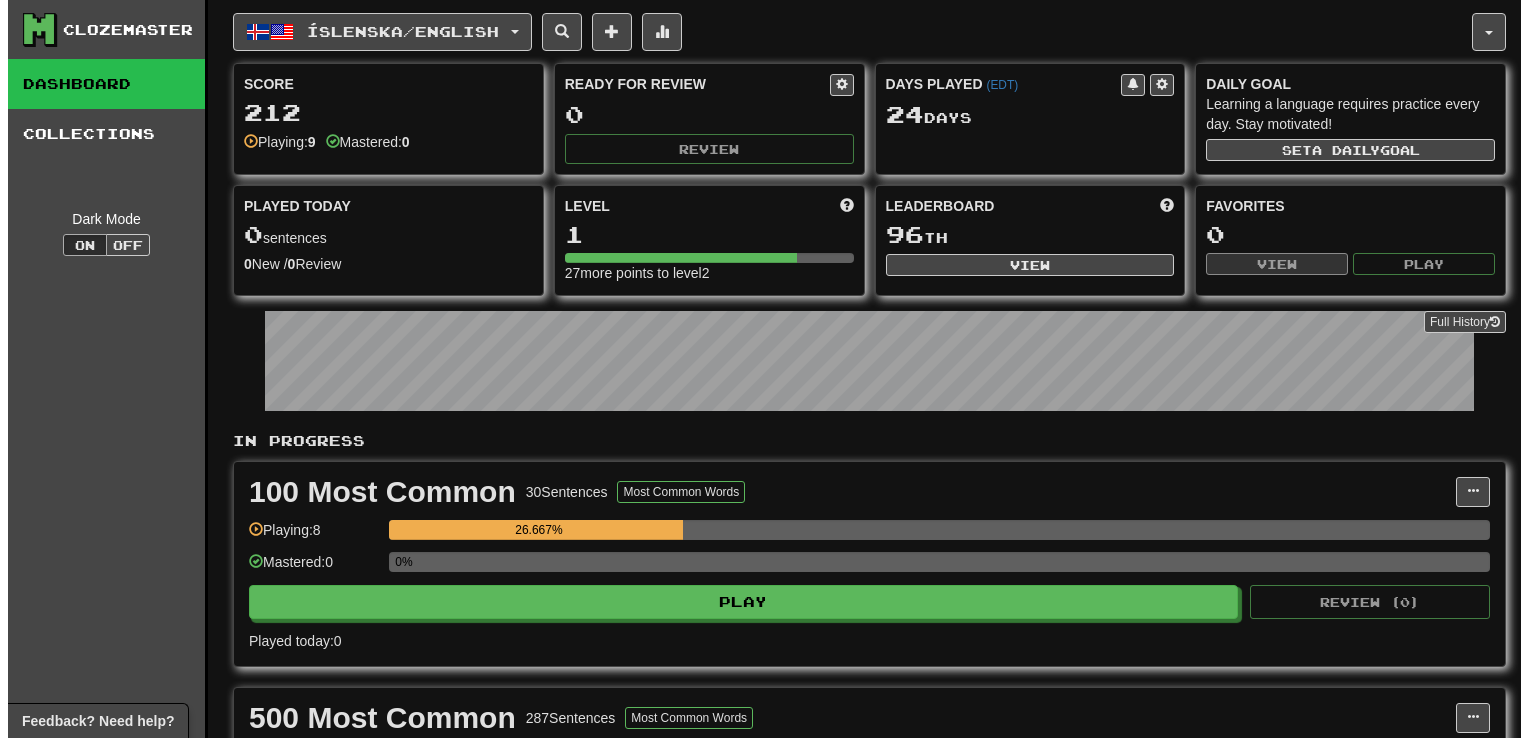 scroll, scrollTop: 0, scrollLeft: 0, axis: both 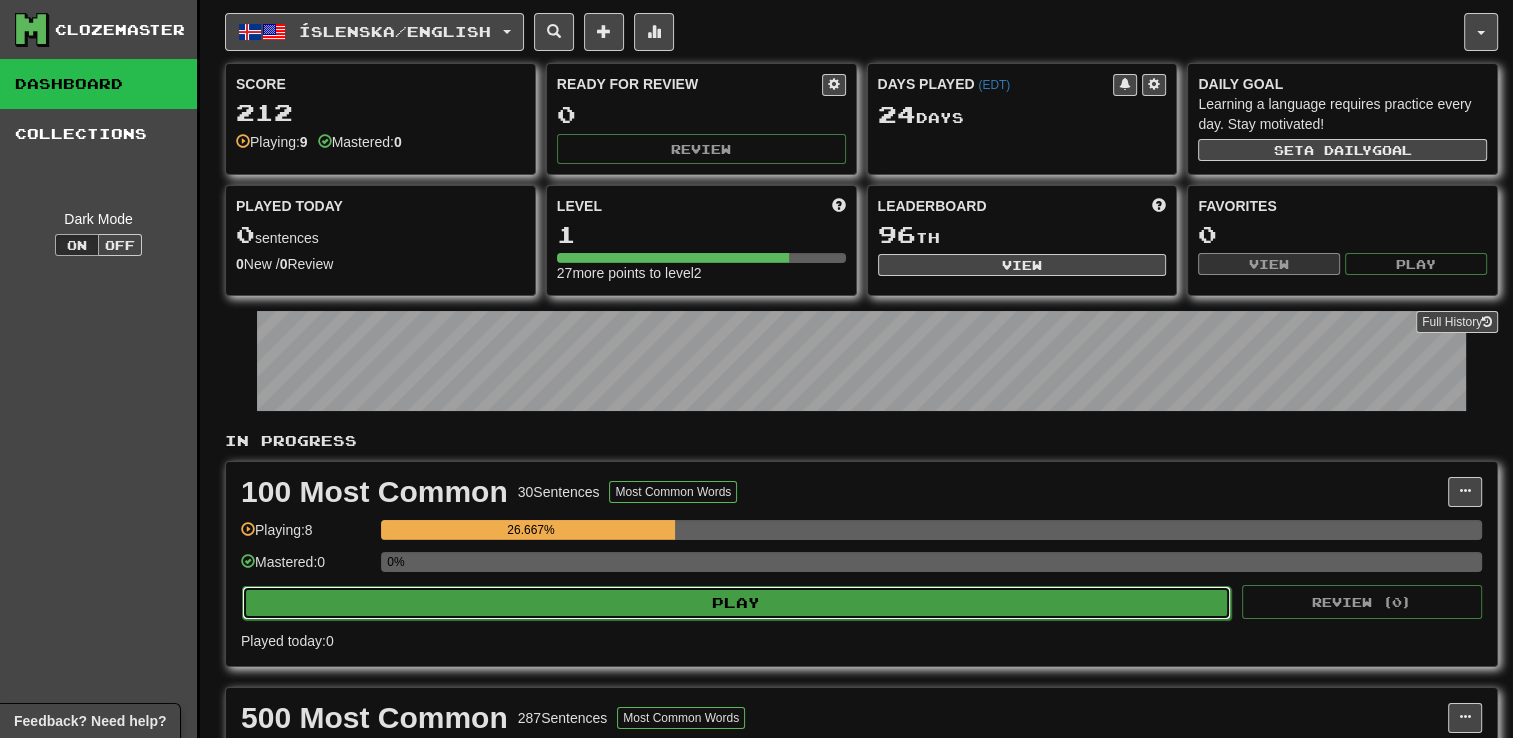 click on "Play" at bounding box center [736, 603] 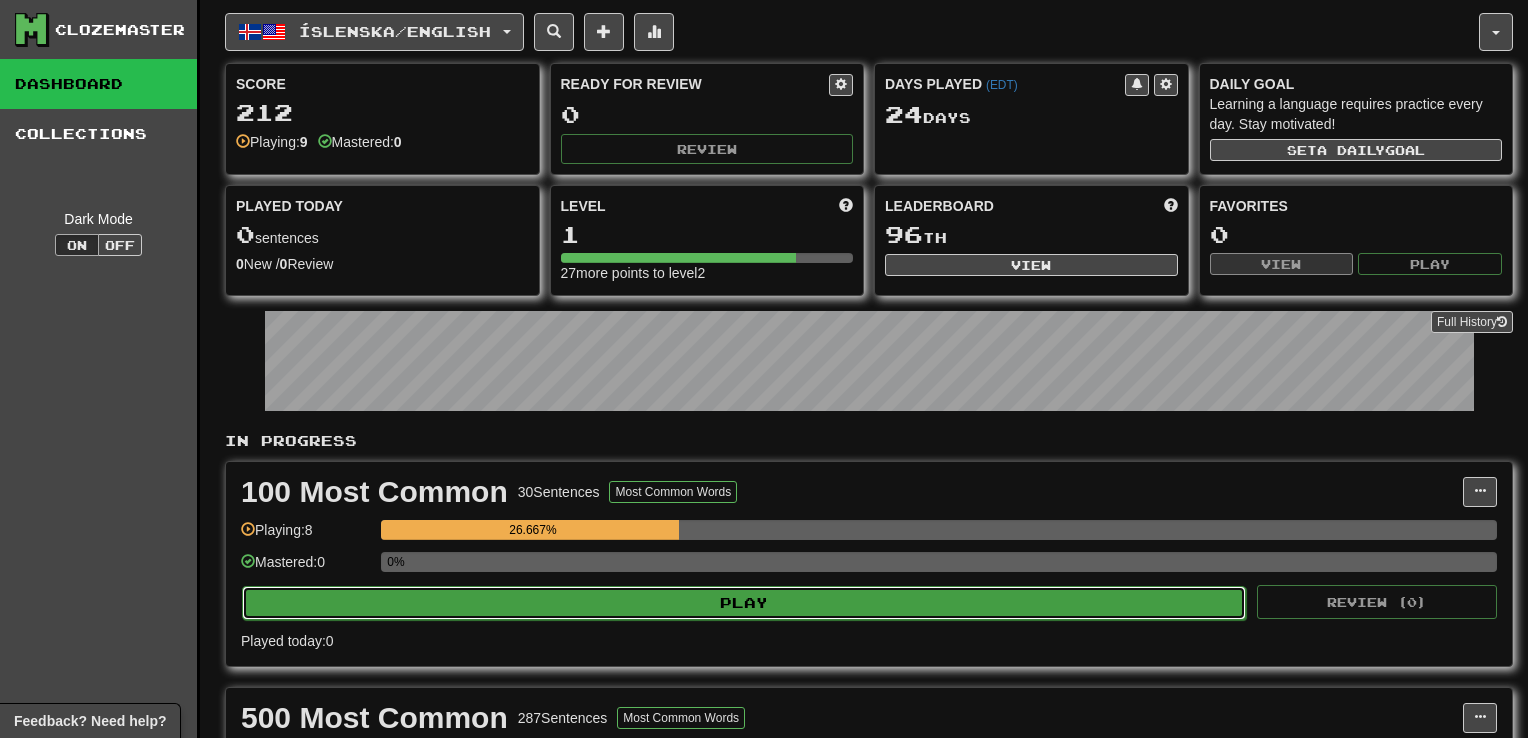 select on "**" 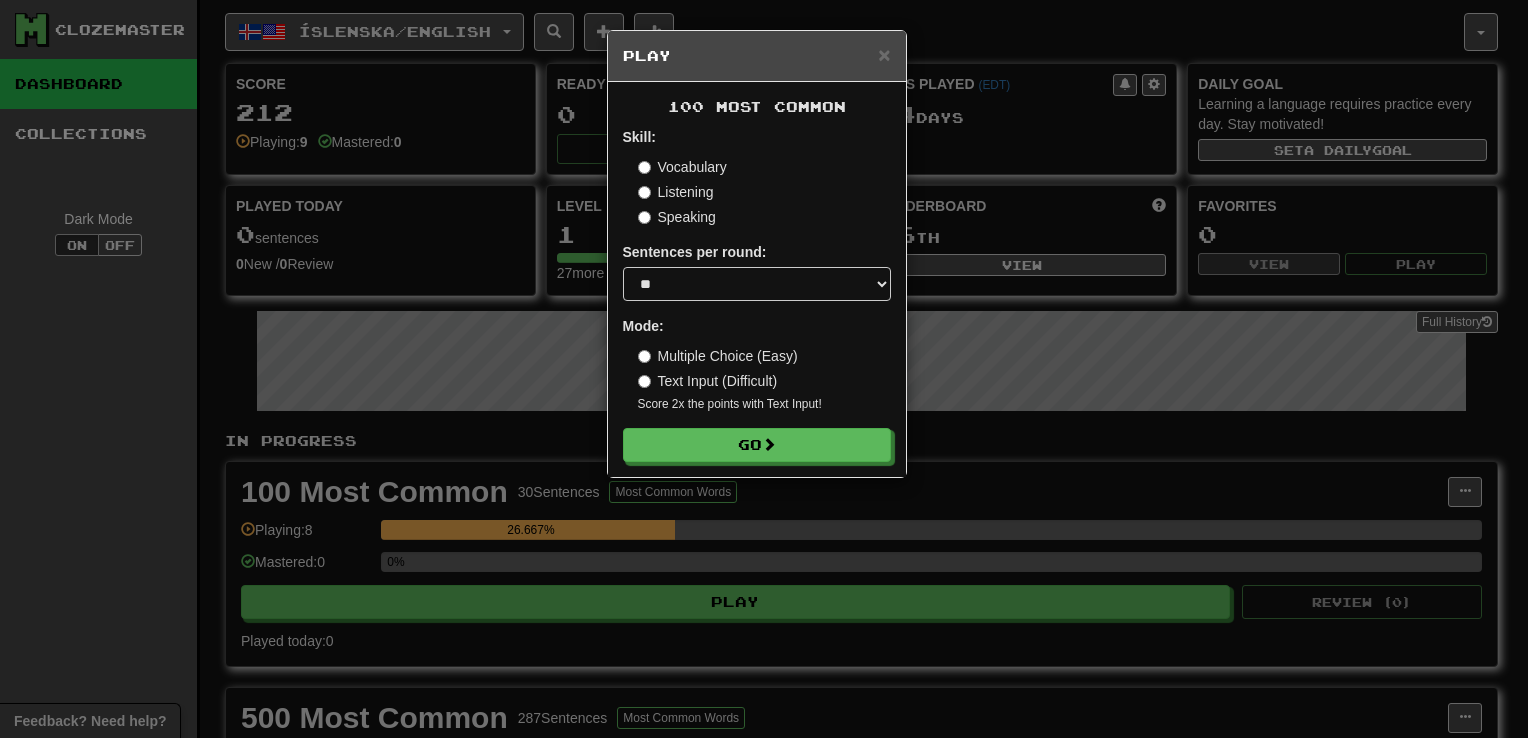 click on "100 Most Common Skill: Vocabulary Listening Speaking Sentences per round: * ** ** ** ** ** *** ******** Mode: Multiple Choice (Easy) Text Input (Difficult) Score 2x the points with Text Input ! Go" at bounding box center [757, 279] 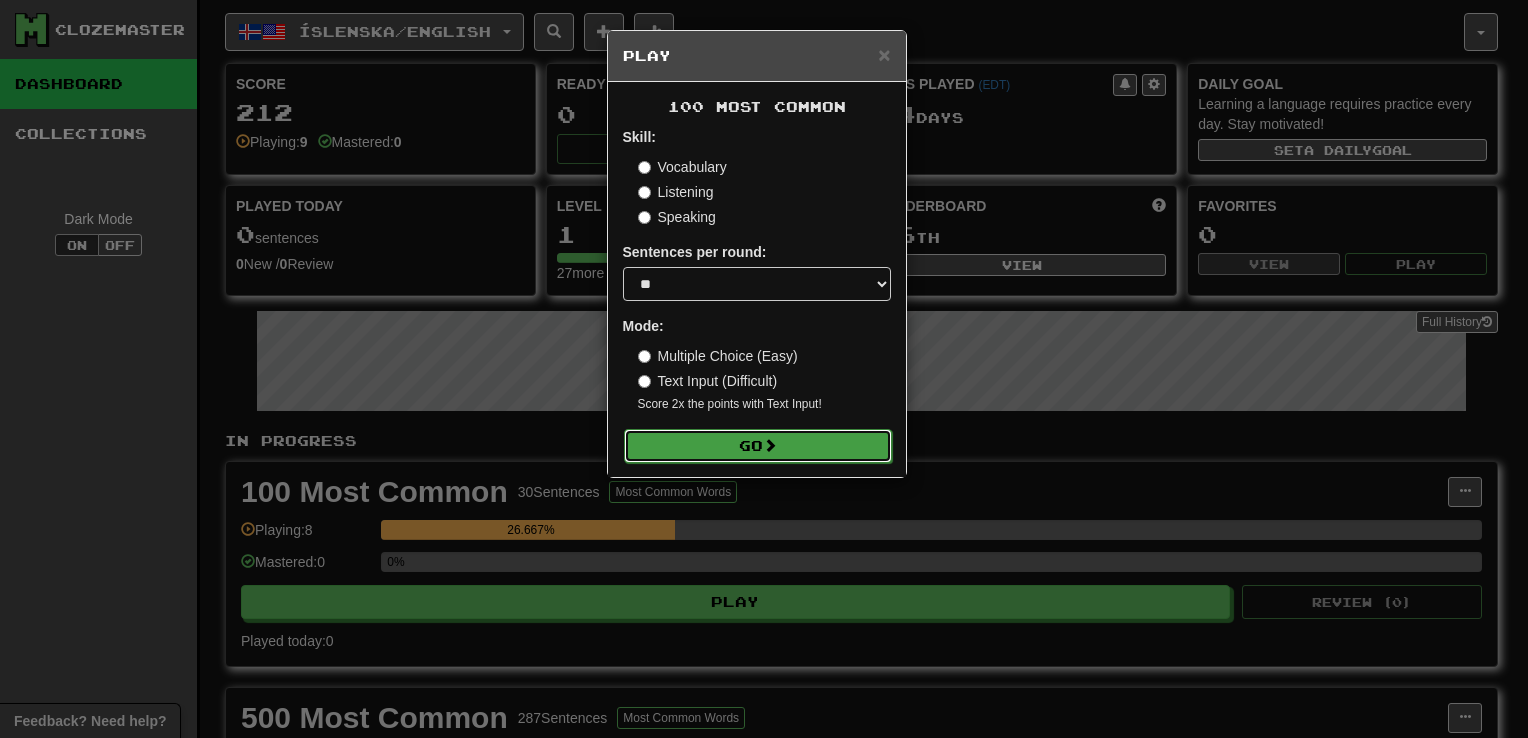 click on "Go" at bounding box center [758, 446] 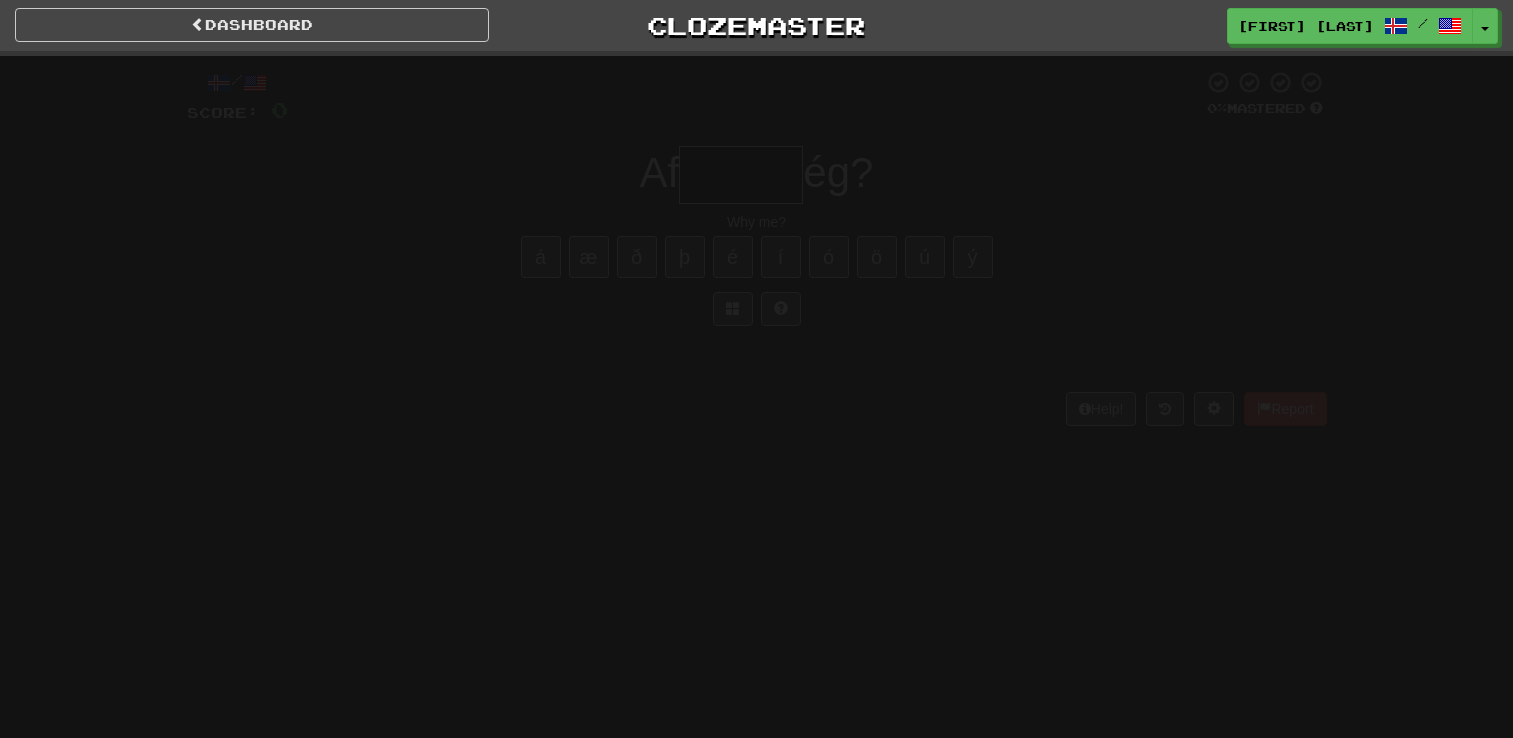 scroll, scrollTop: 0, scrollLeft: 0, axis: both 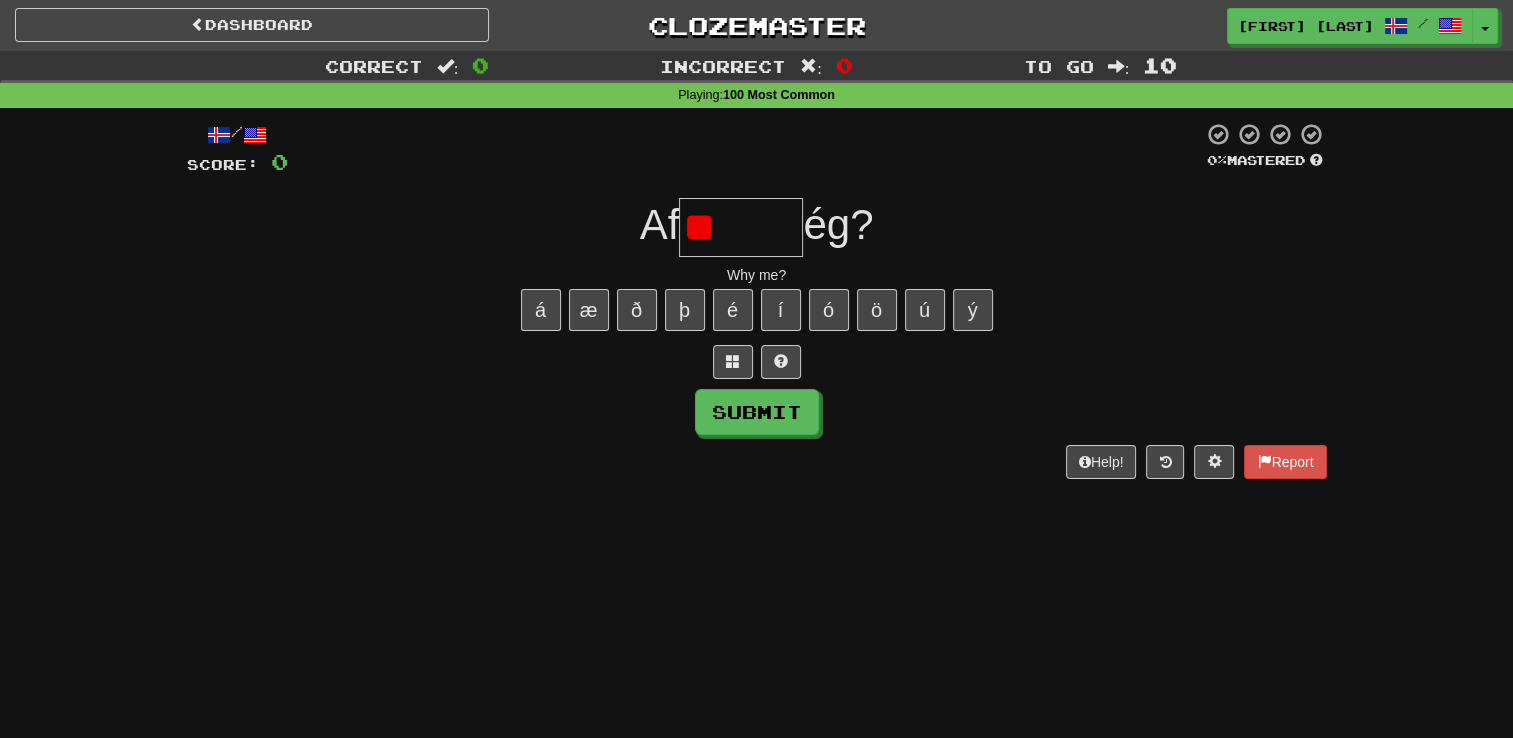 type on "*" 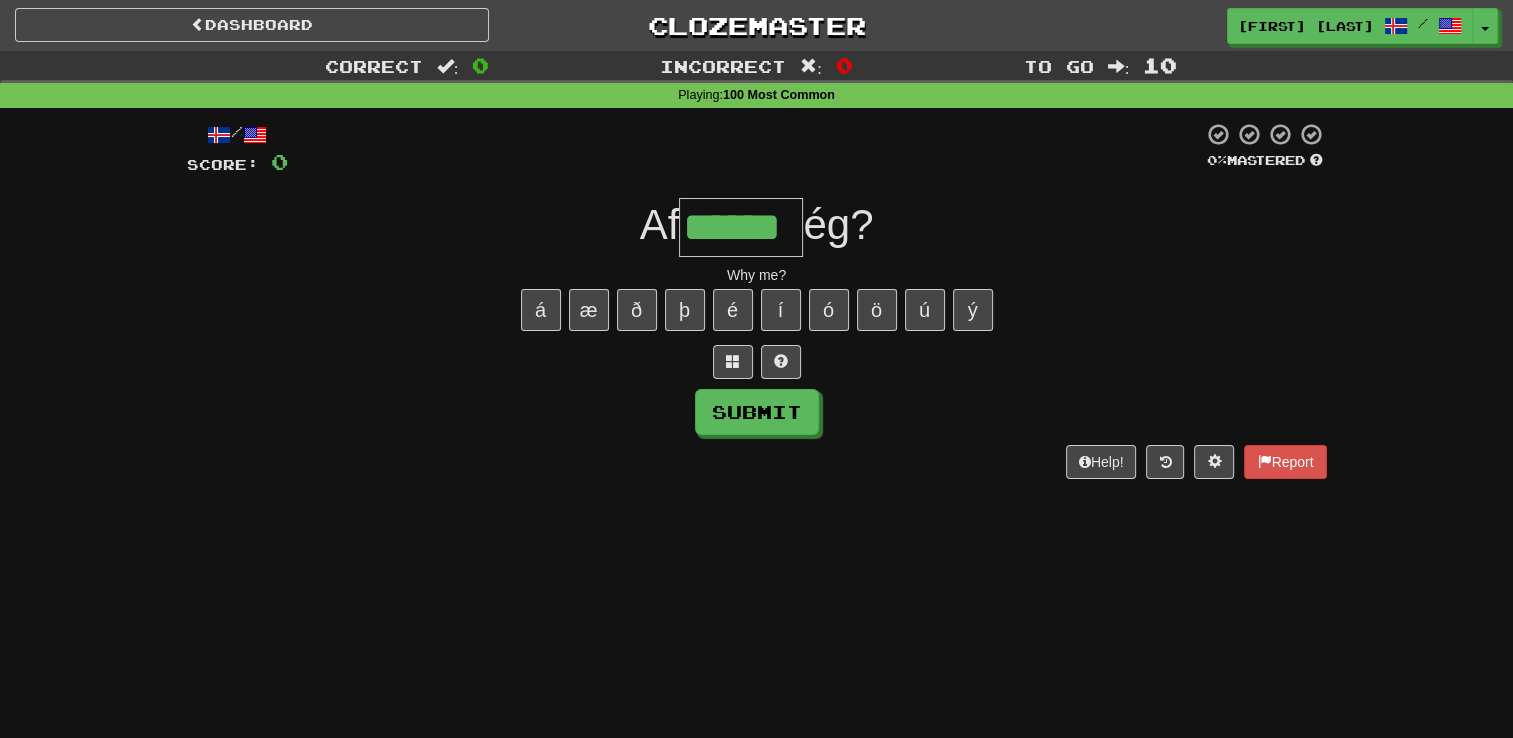 type on "******" 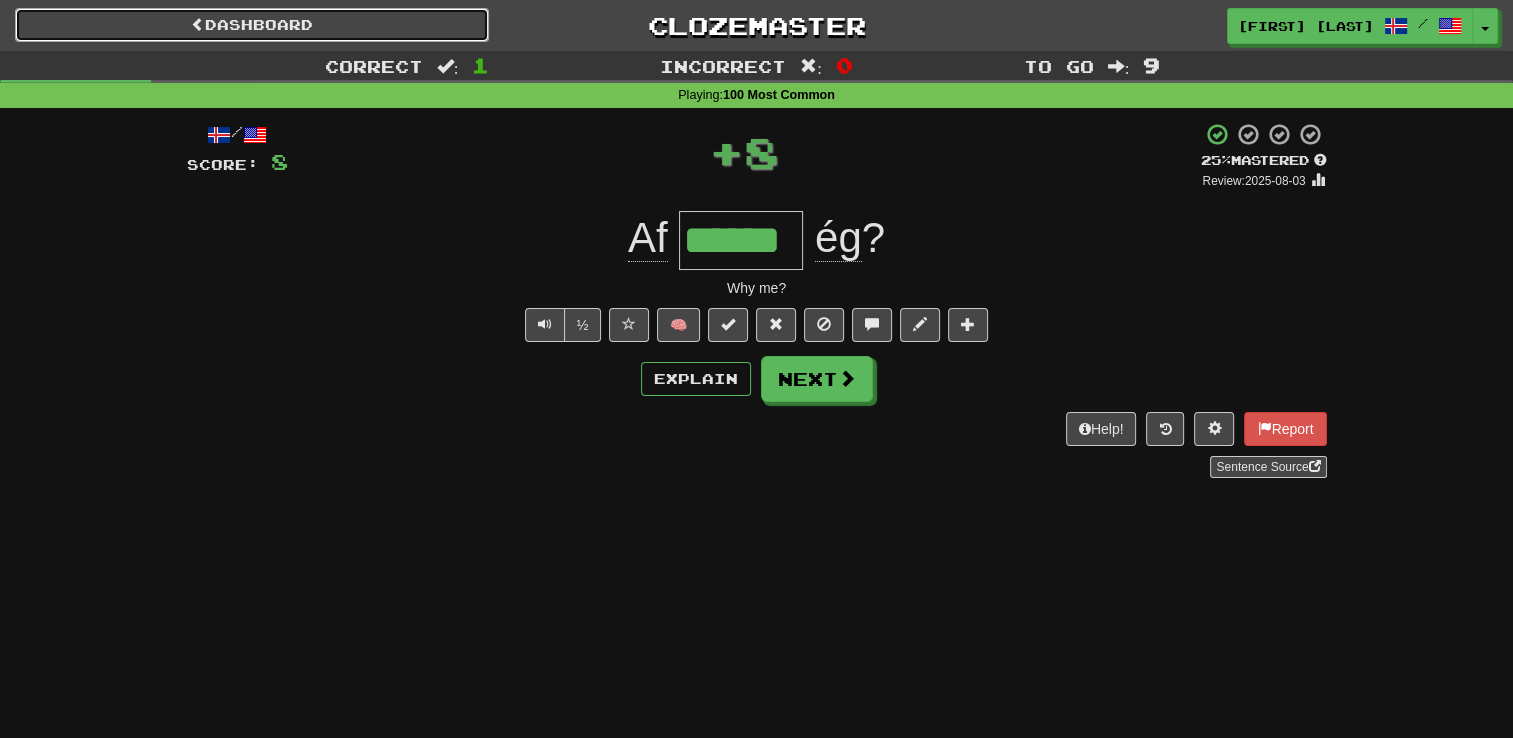 click on "Dashboard" at bounding box center [252, 25] 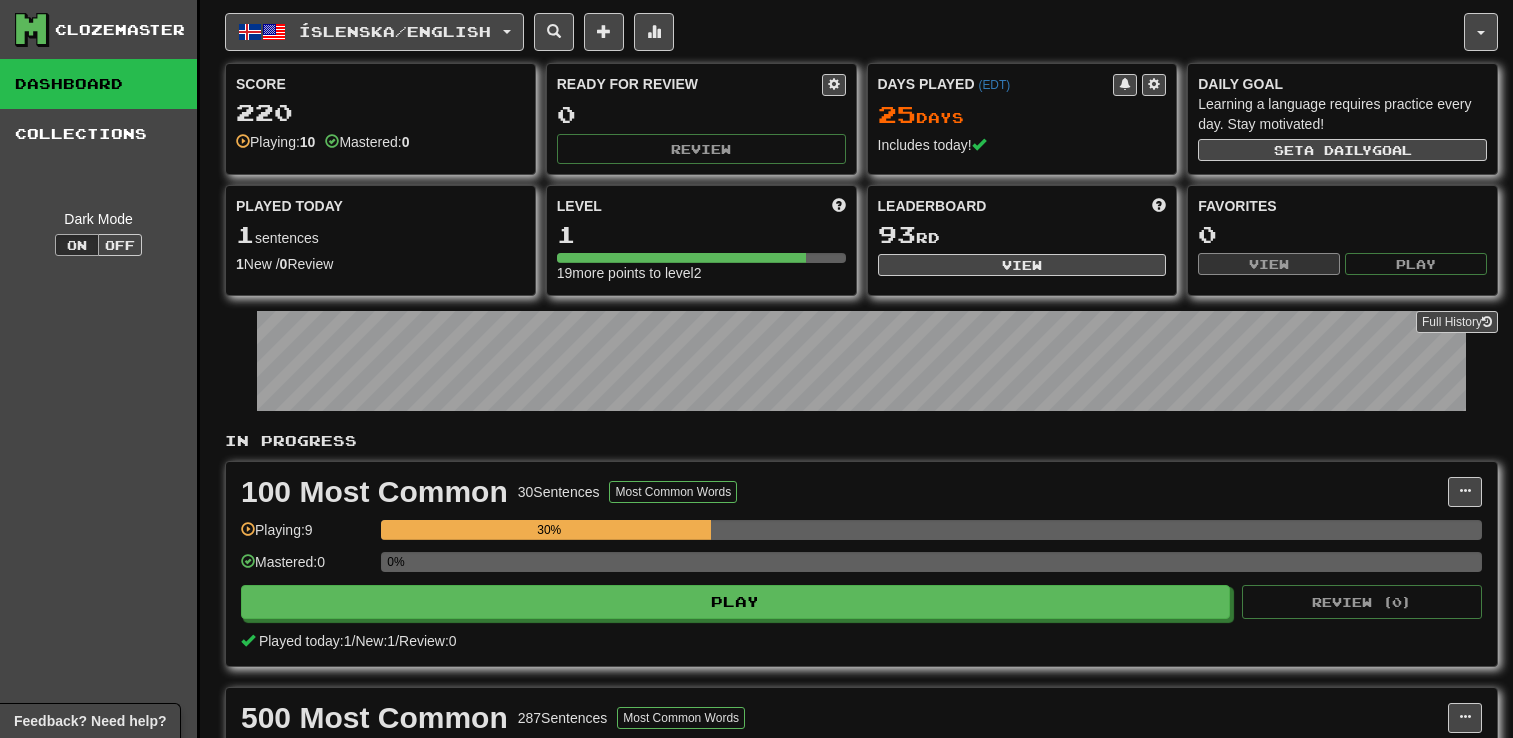 scroll, scrollTop: 0, scrollLeft: 0, axis: both 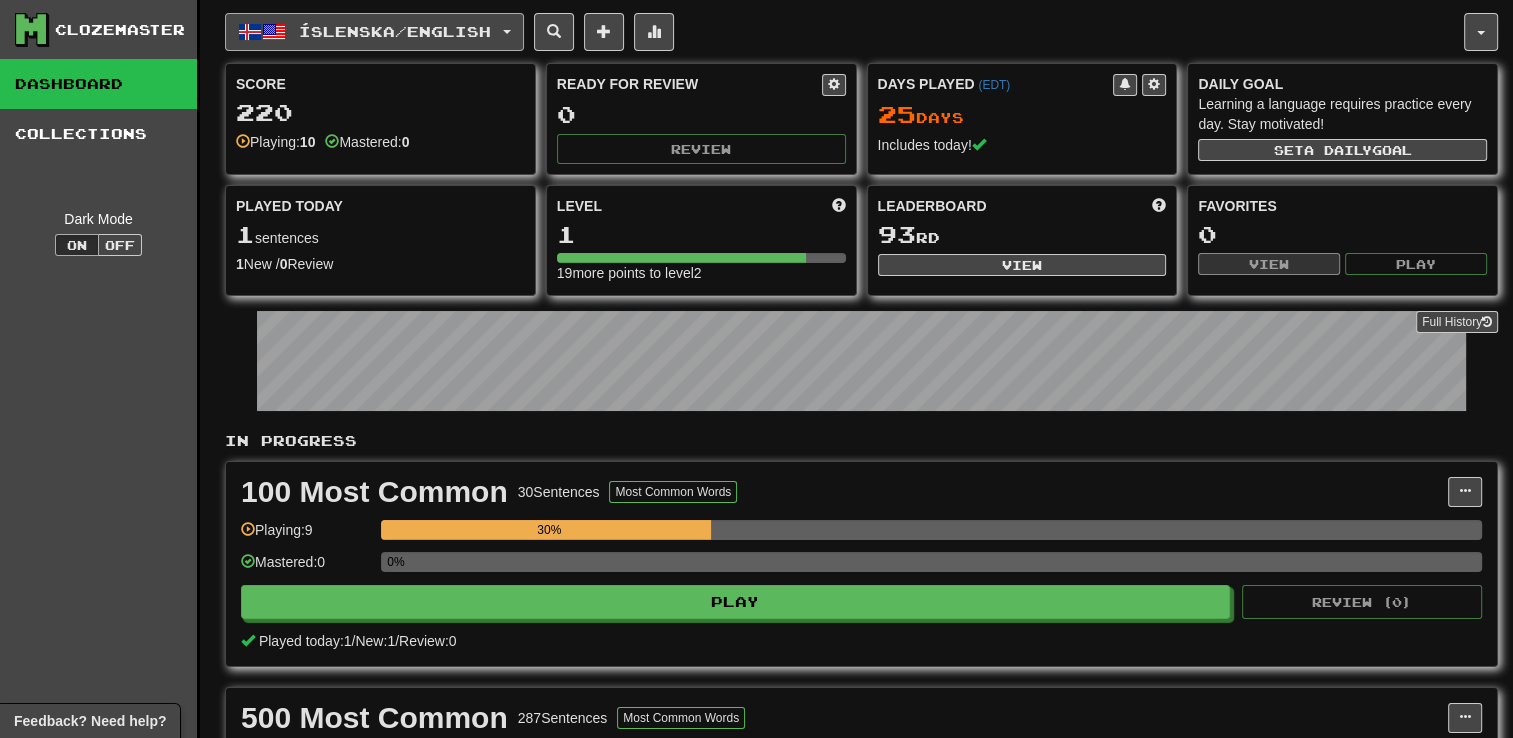 click on "Íslenska  /  English" at bounding box center [395, 31] 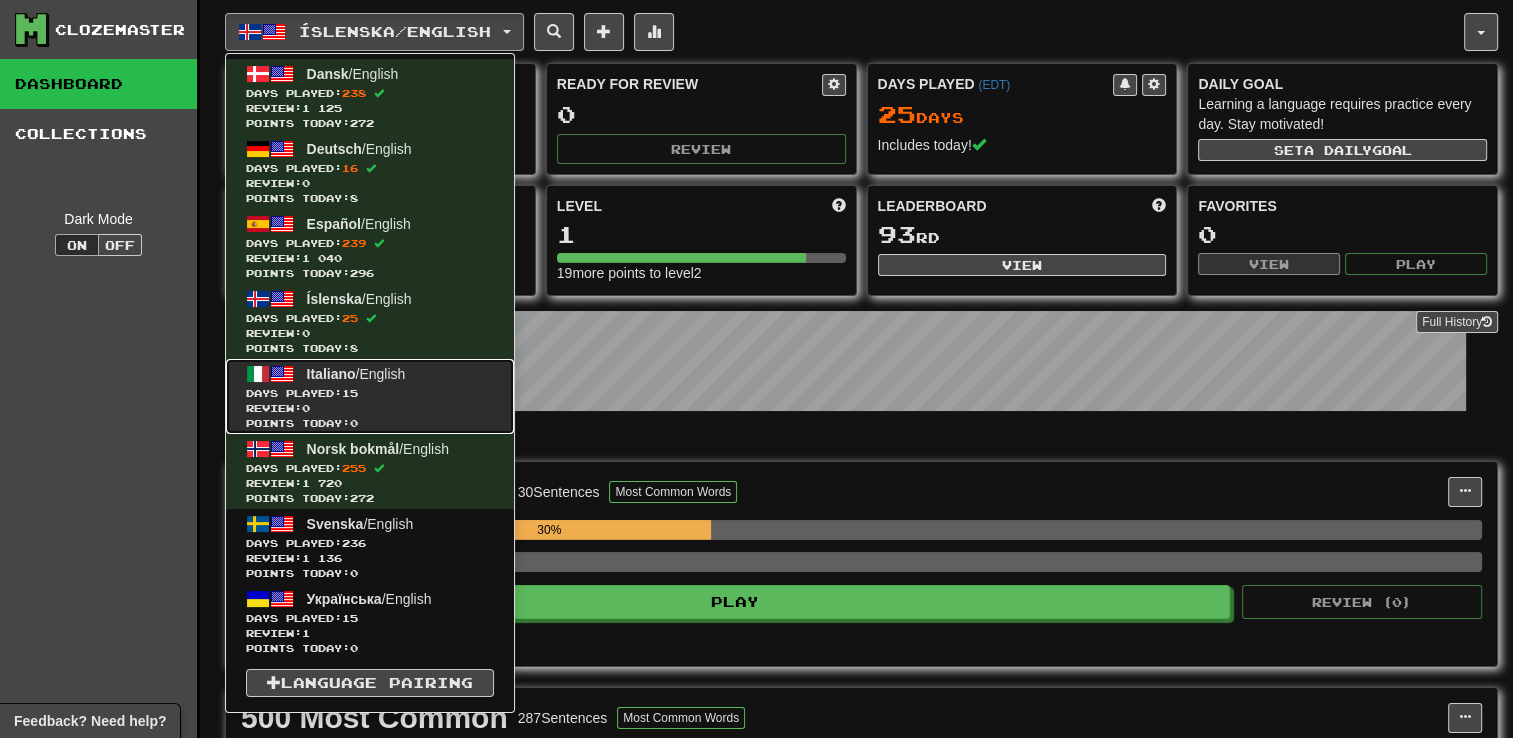 click on "Italiano" at bounding box center [331, 374] 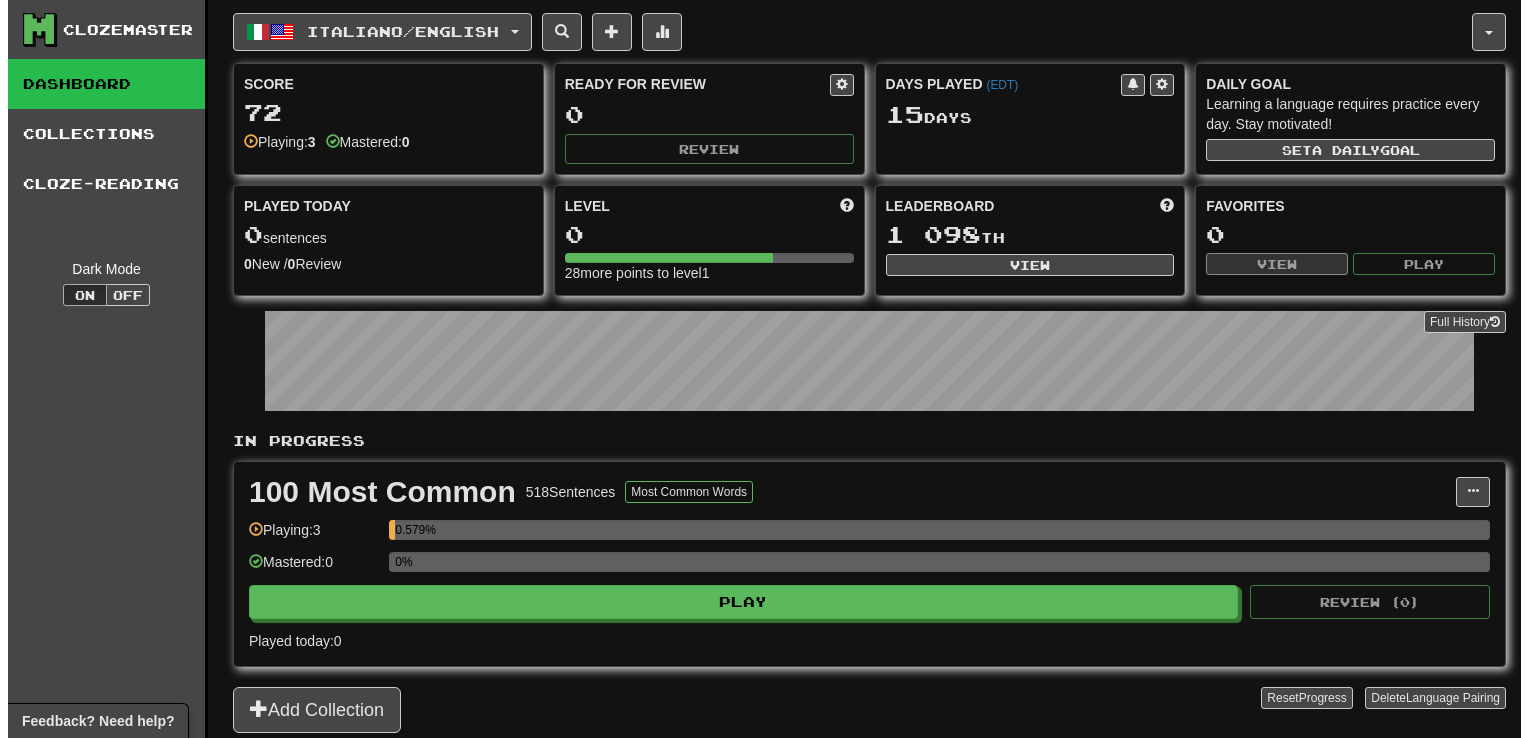 scroll, scrollTop: 0, scrollLeft: 0, axis: both 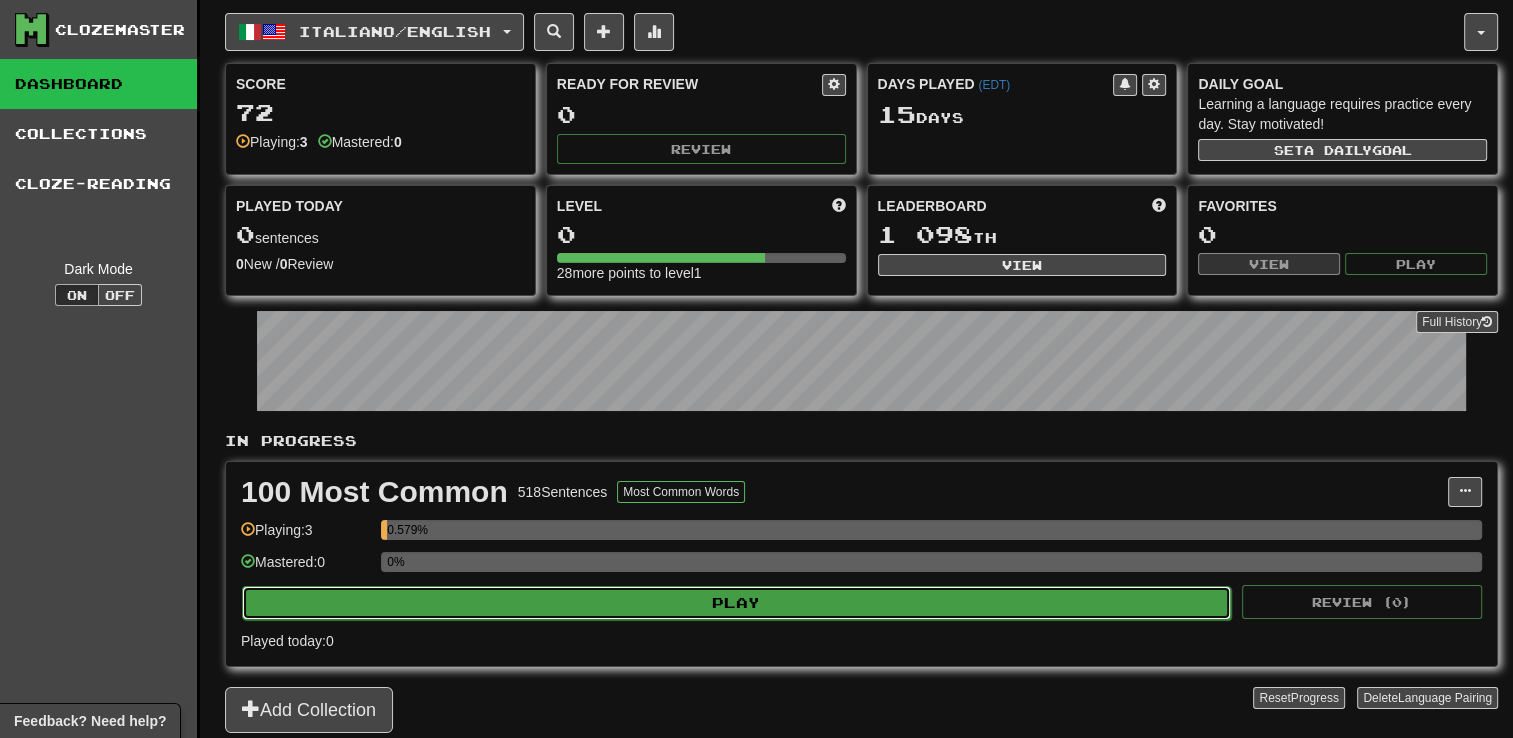 click on "Play" at bounding box center (736, 603) 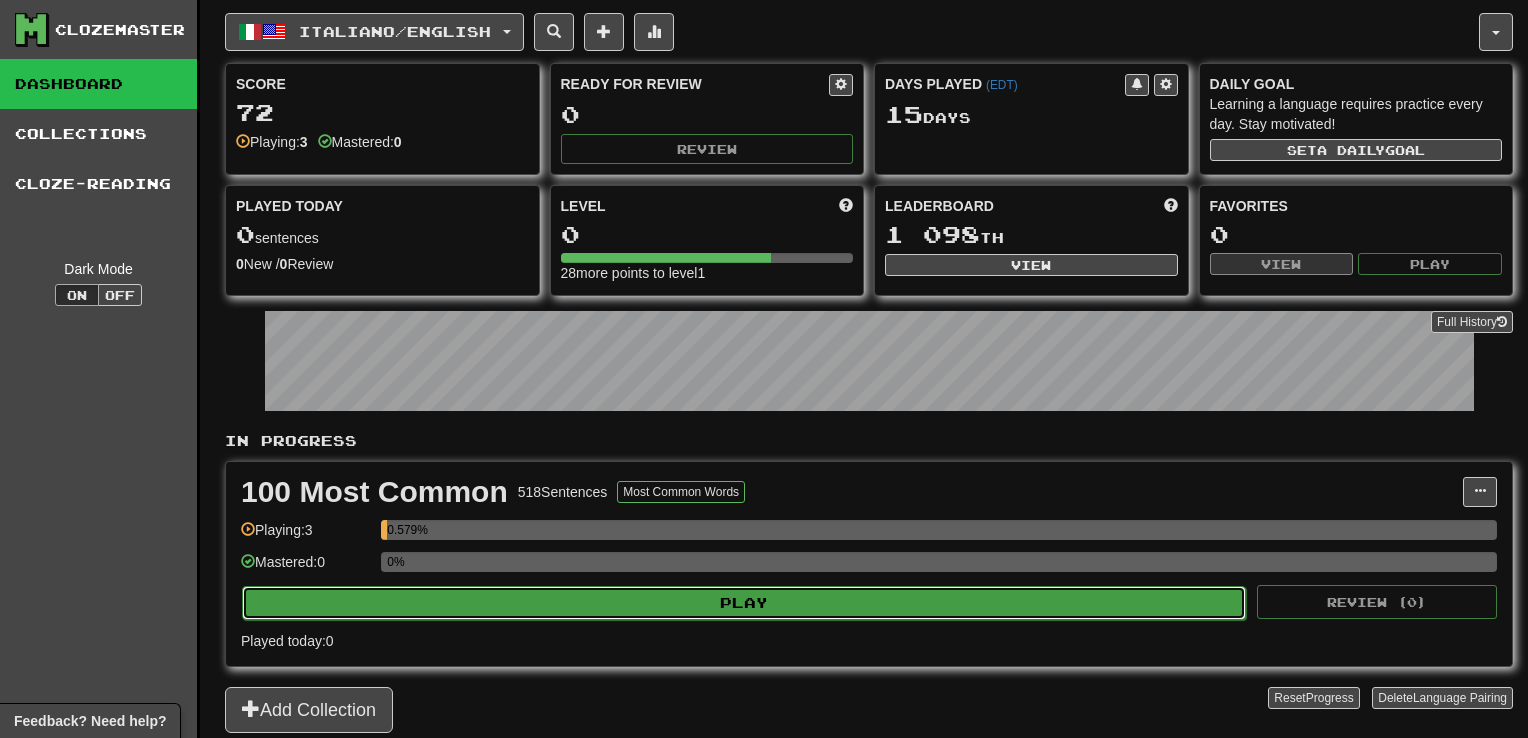select on "**" 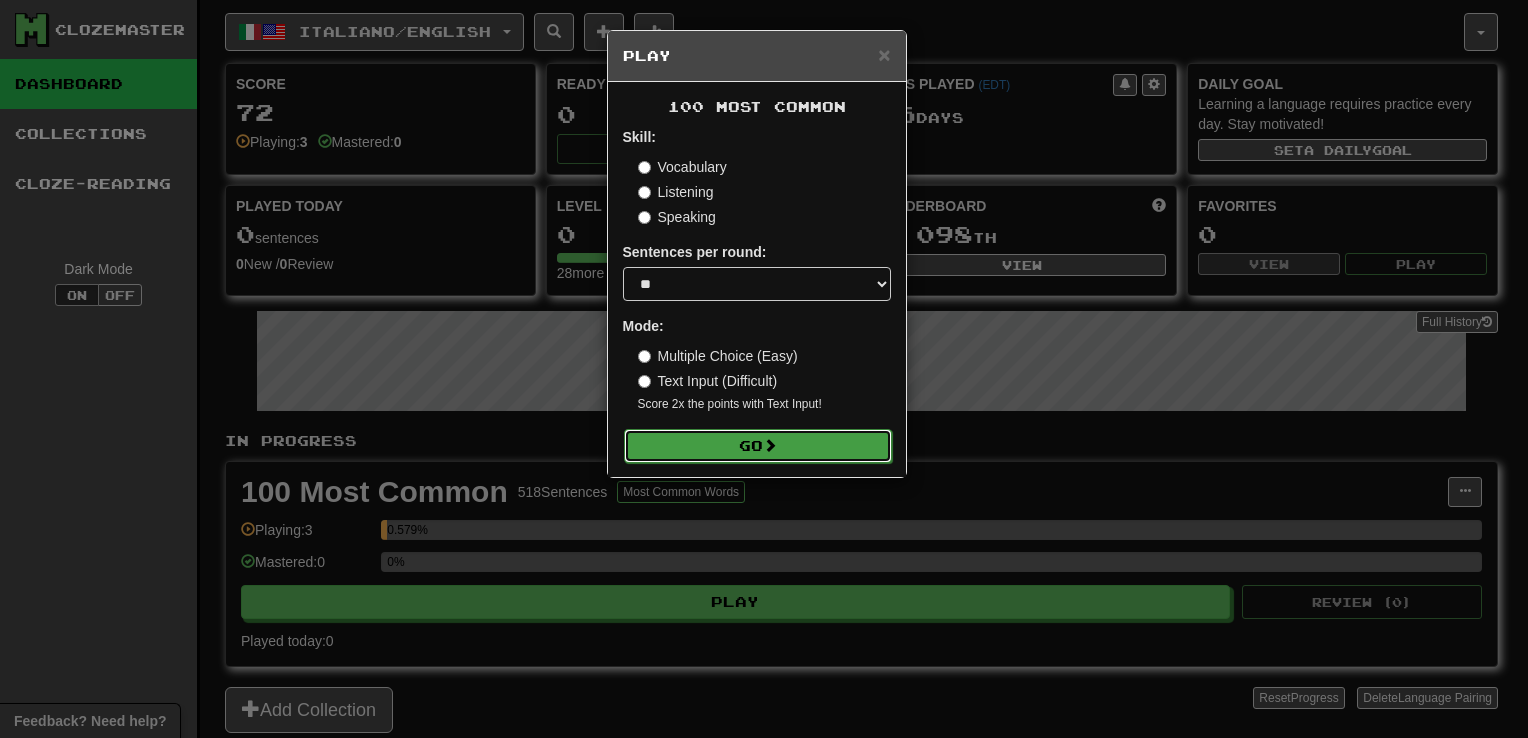 click on "Go" at bounding box center [758, 446] 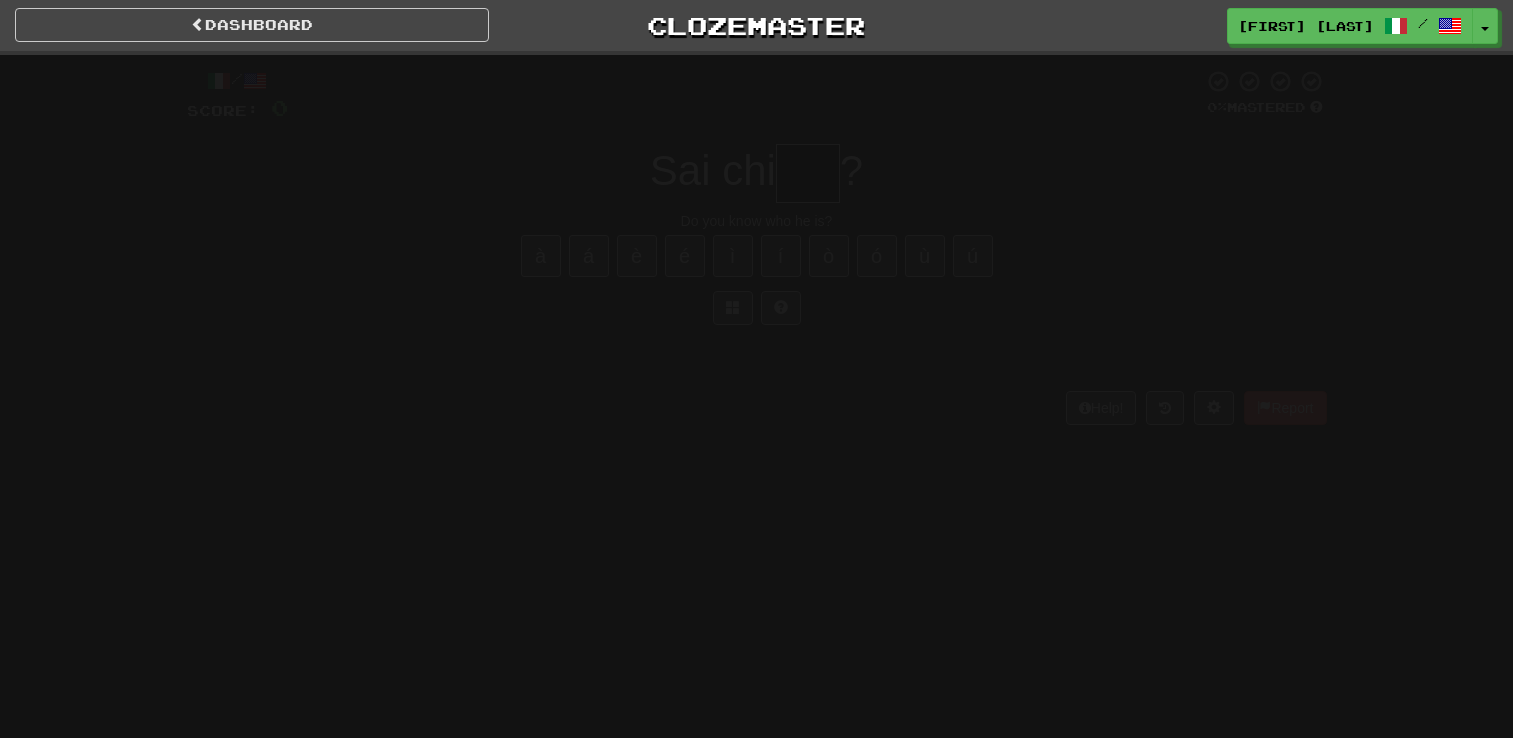 scroll, scrollTop: 0, scrollLeft: 0, axis: both 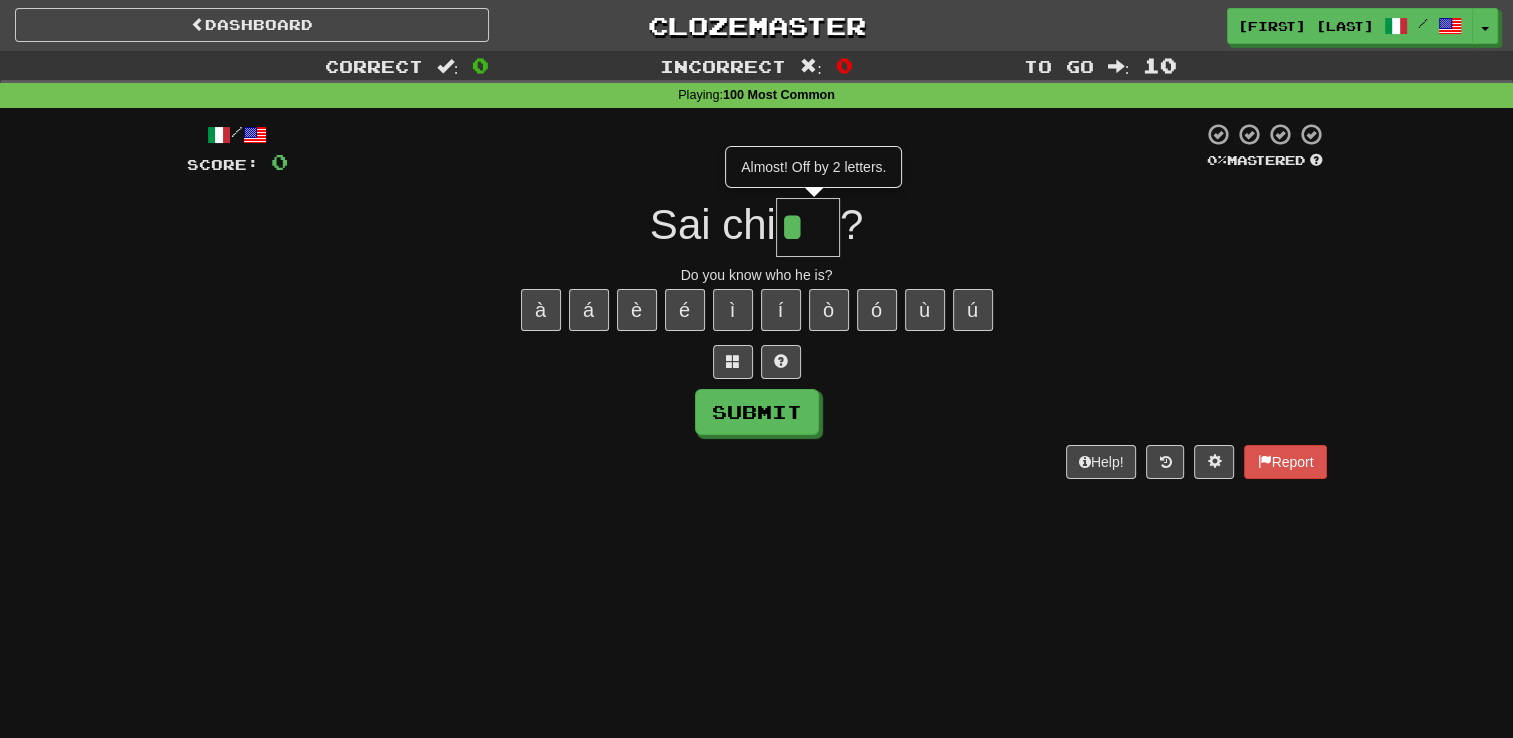 type on "***" 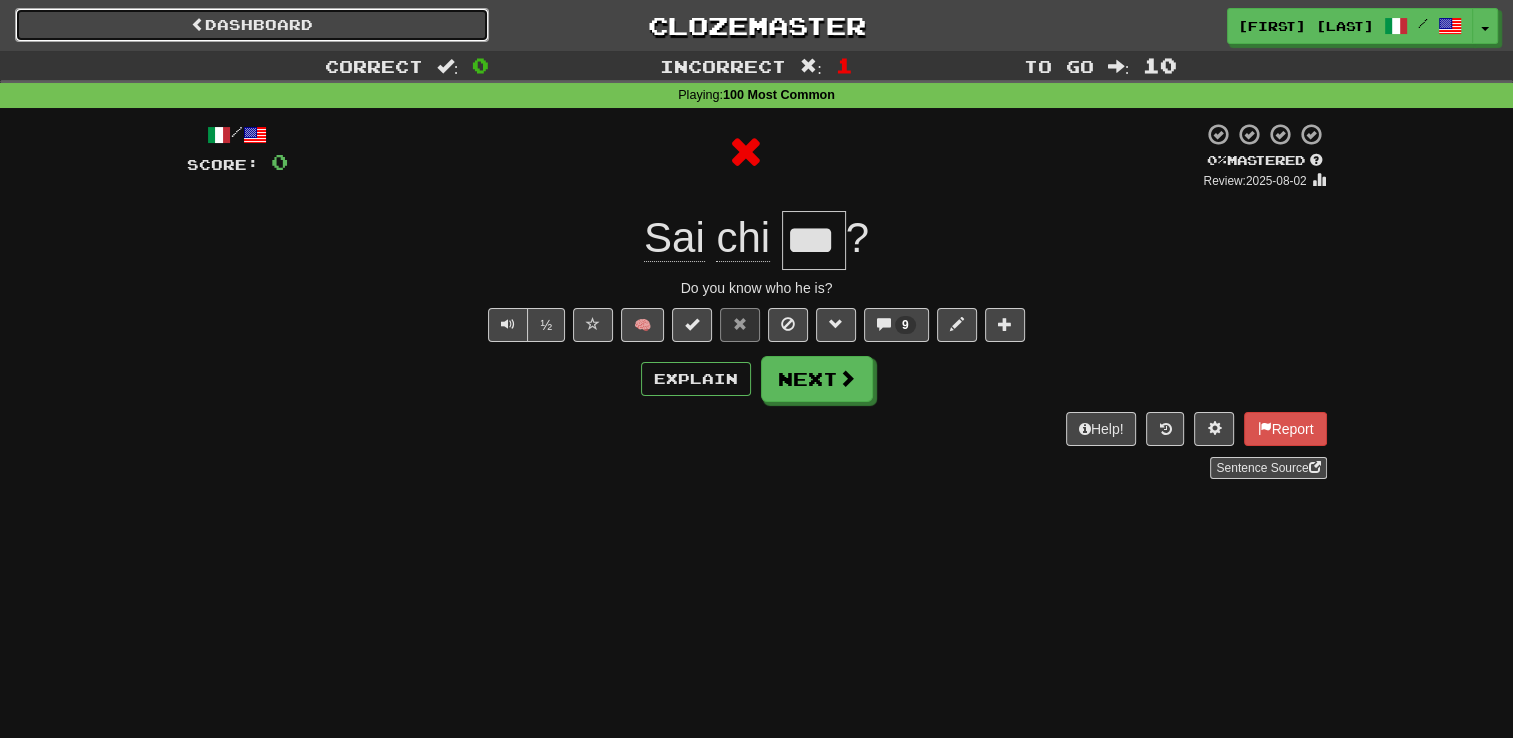 click on "Dashboard" at bounding box center [252, 25] 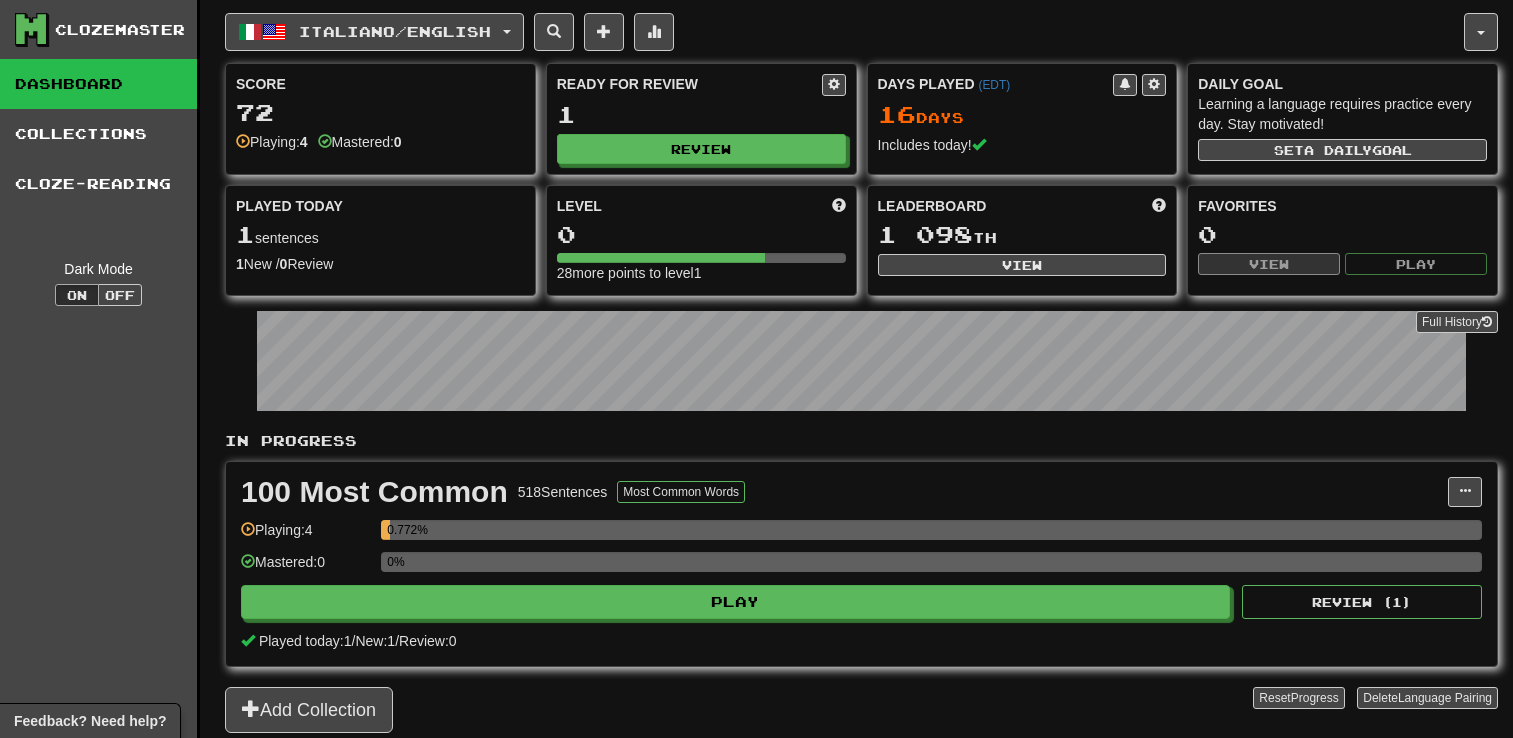 scroll, scrollTop: 0, scrollLeft: 0, axis: both 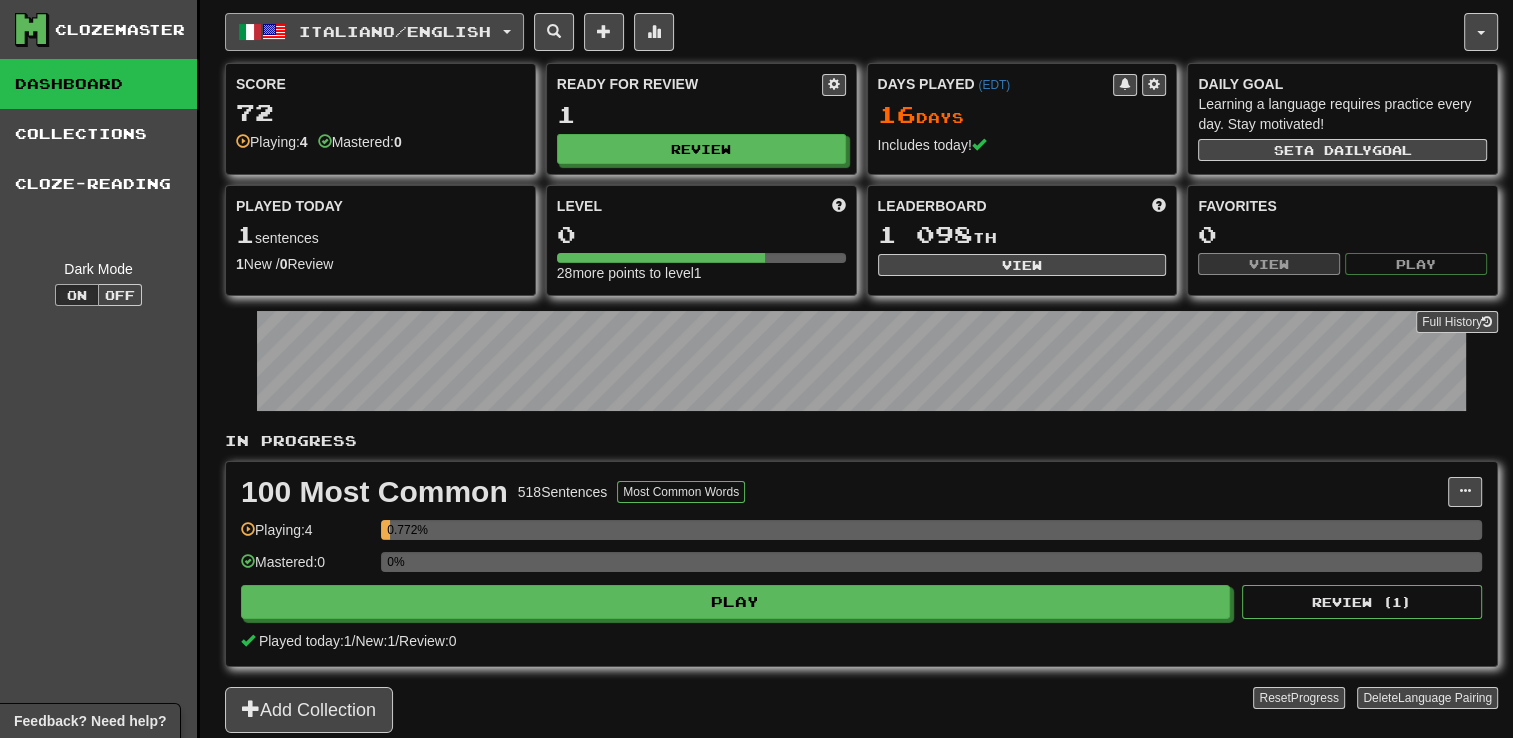 click on "Italiano  /  English" at bounding box center [395, 31] 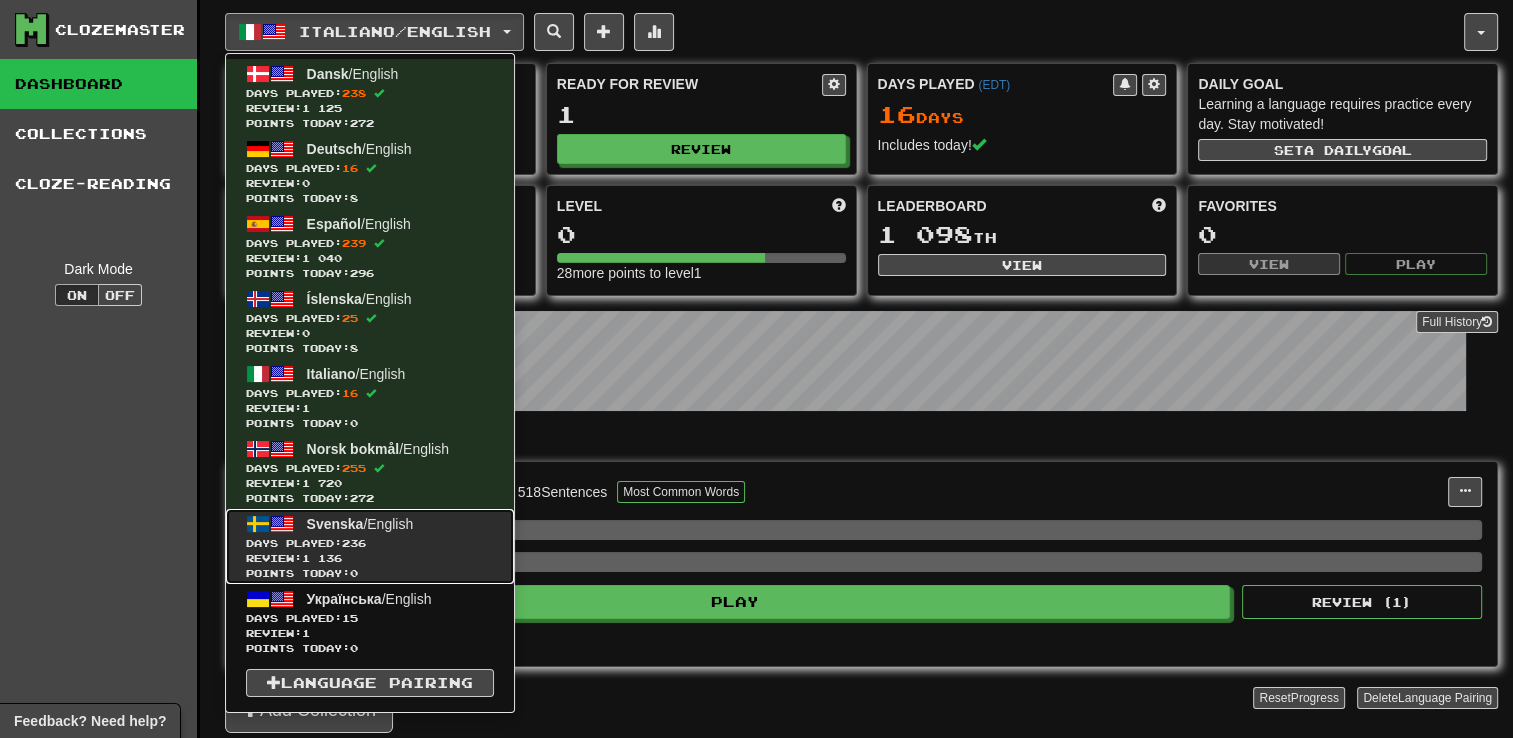 click on "Days Played:  236" at bounding box center (370, 543) 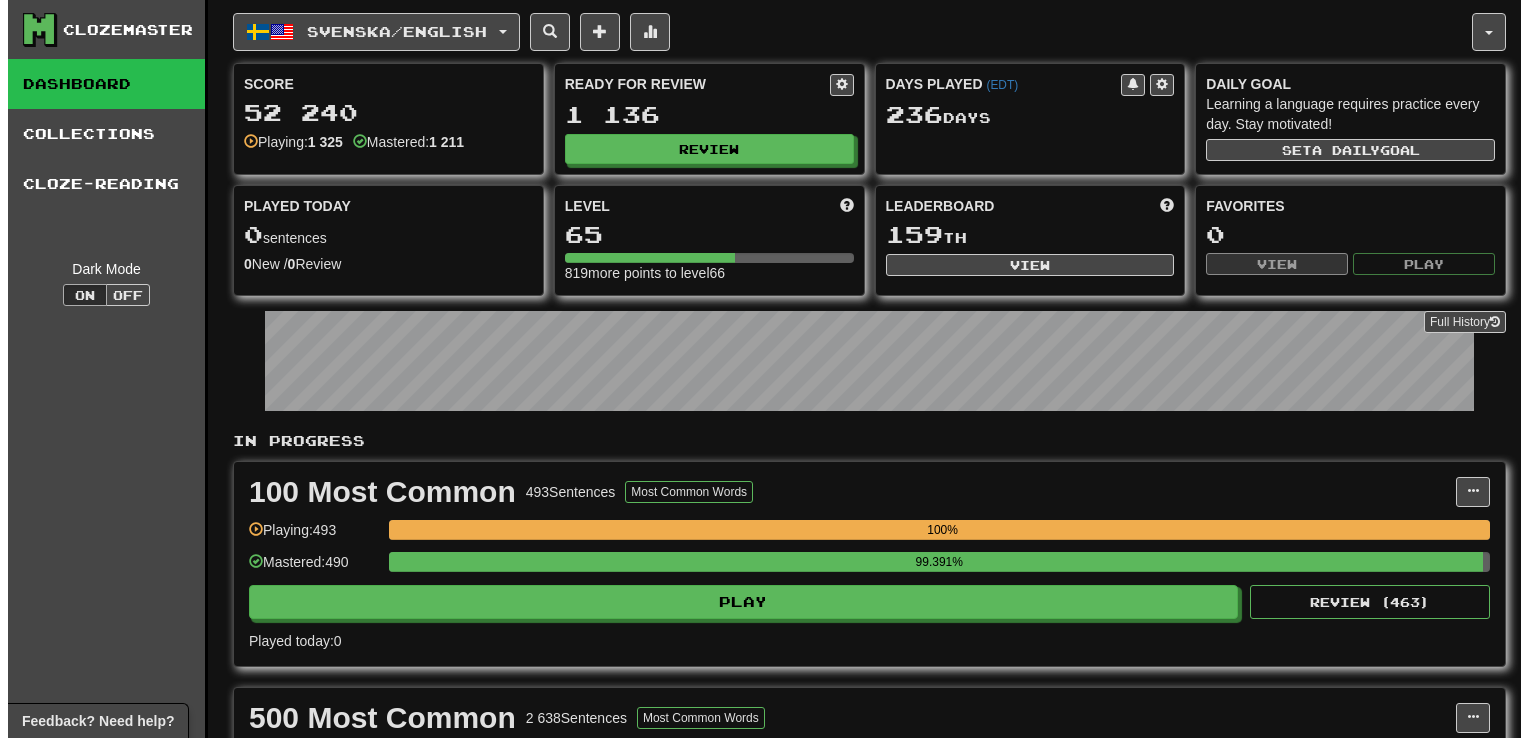 scroll, scrollTop: 0, scrollLeft: 0, axis: both 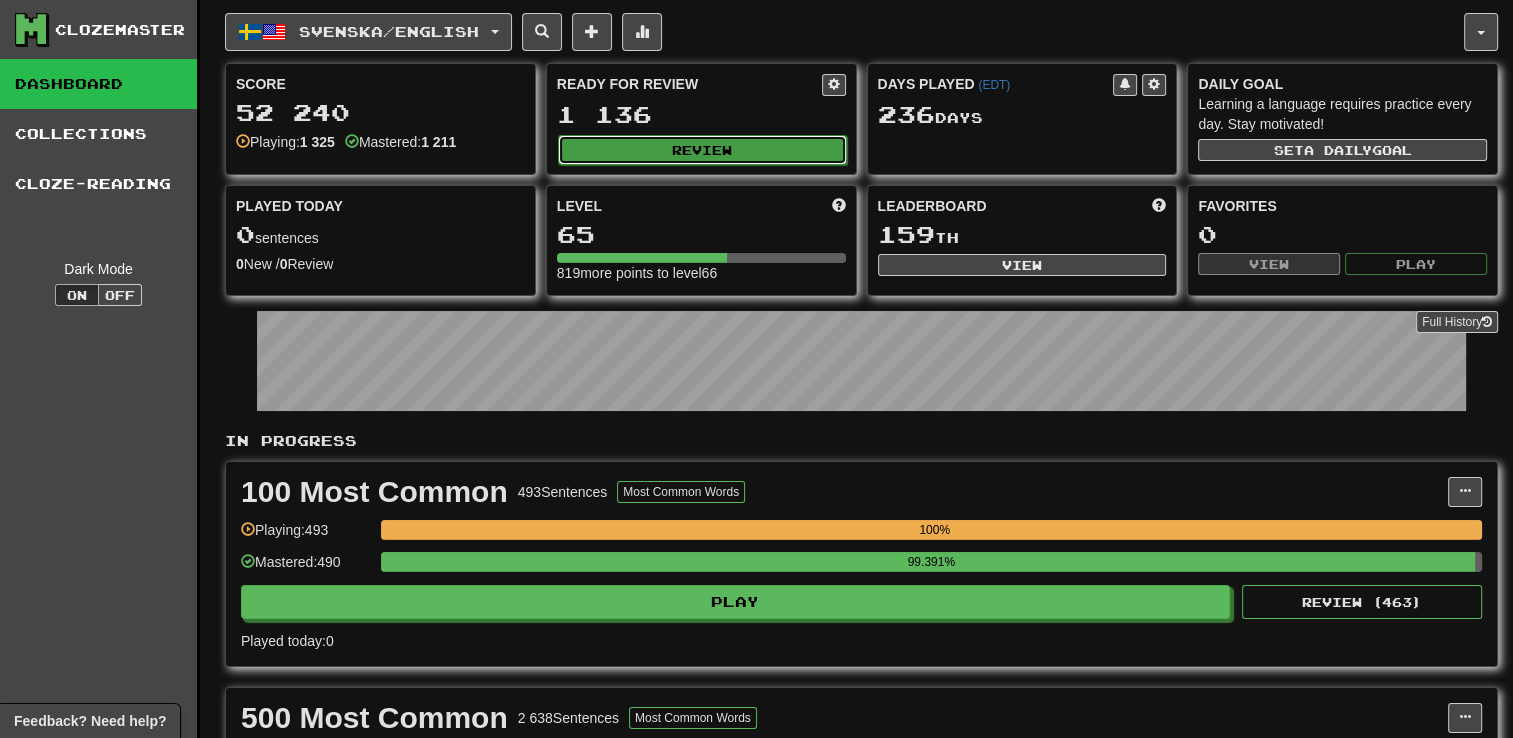 click on "Review" at bounding box center [702, 150] 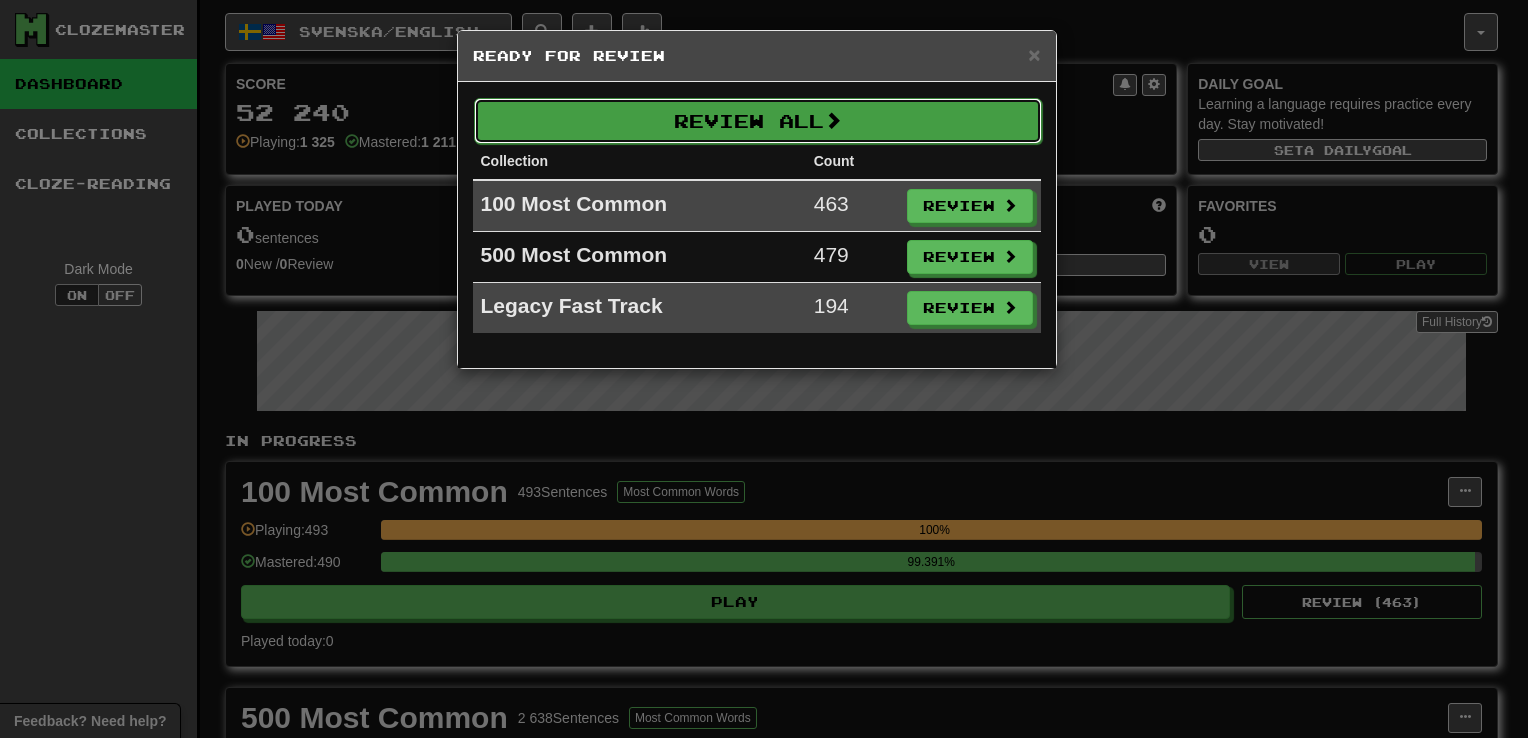 click on "Review All" at bounding box center [758, 121] 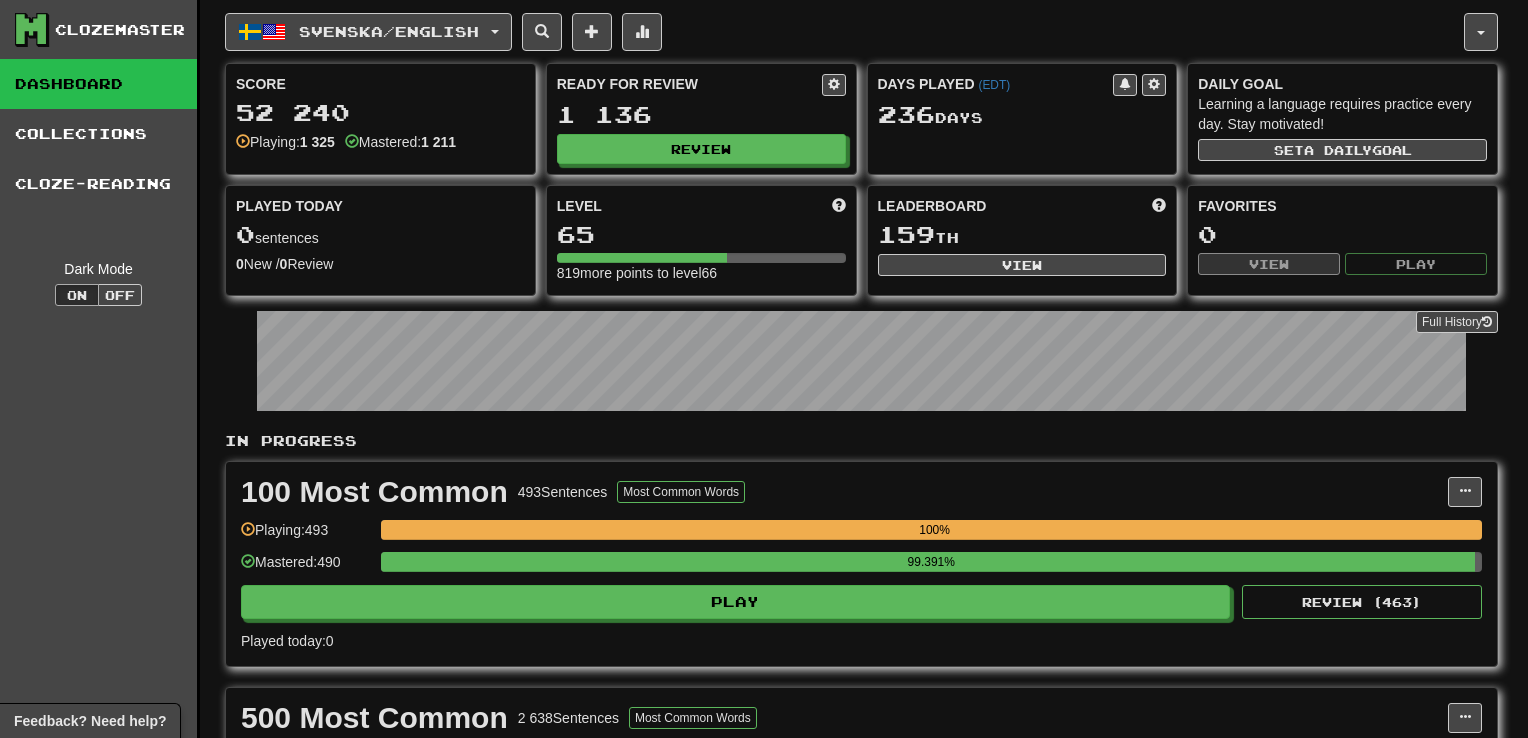 select on "**" 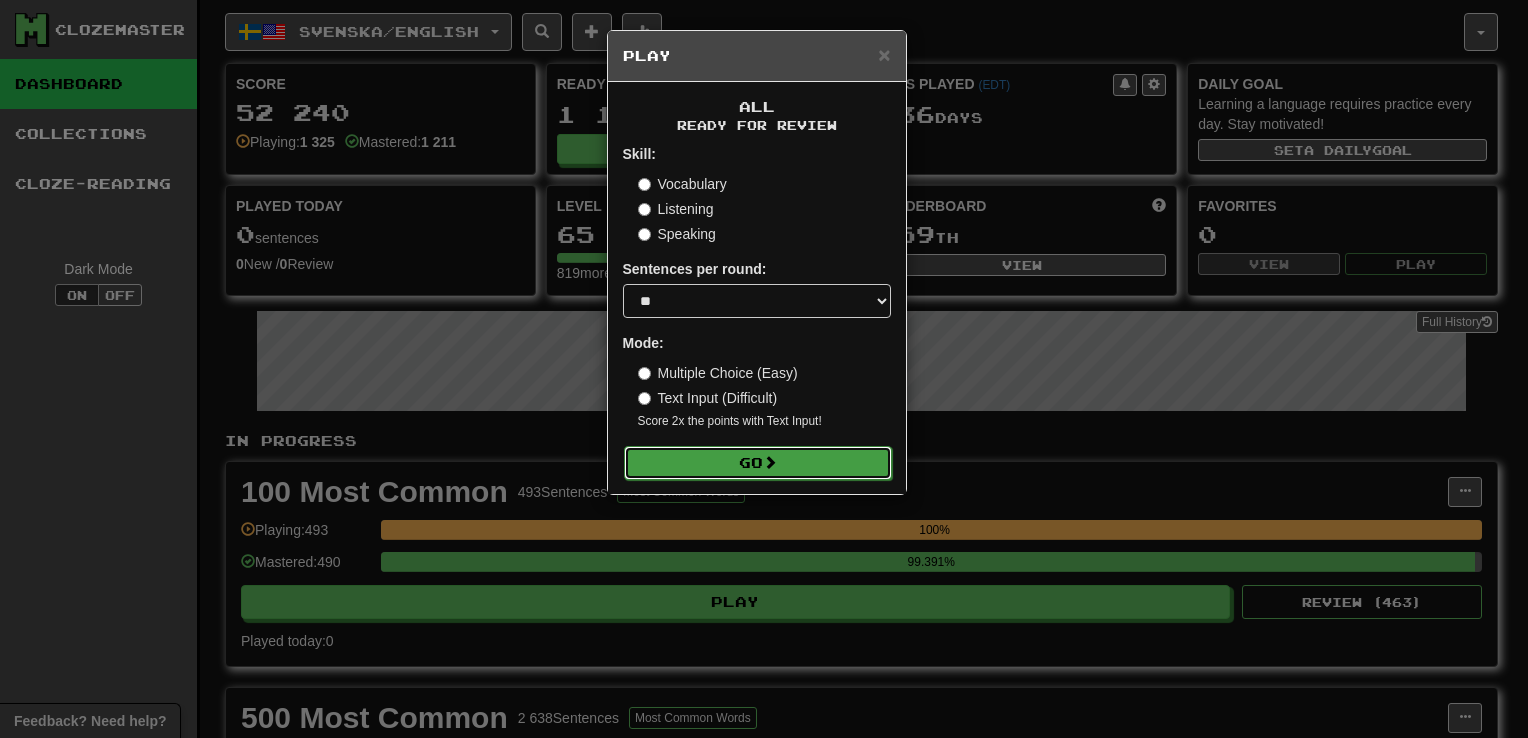 click on "Go" at bounding box center [758, 463] 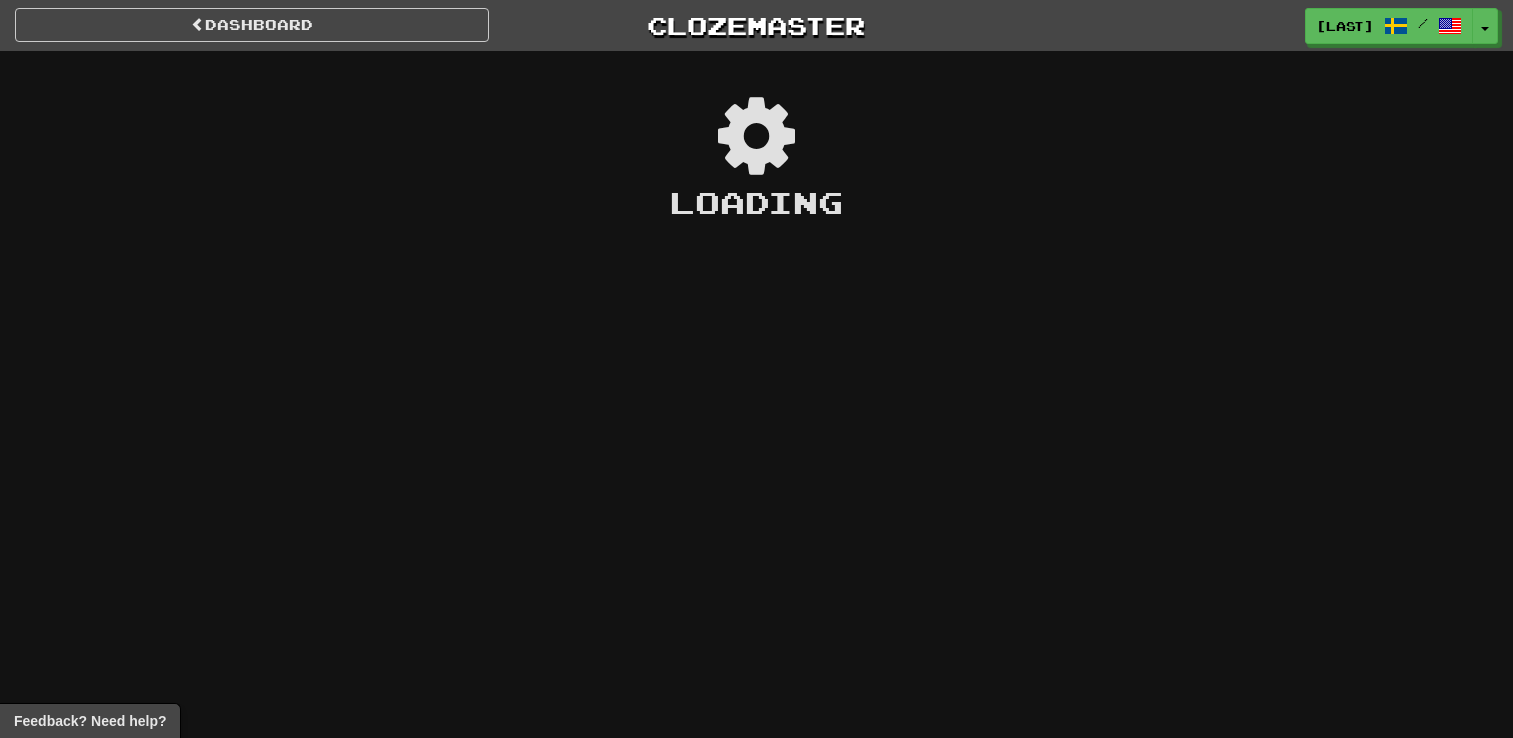 scroll, scrollTop: 0, scrollLeft: 0, axis: both 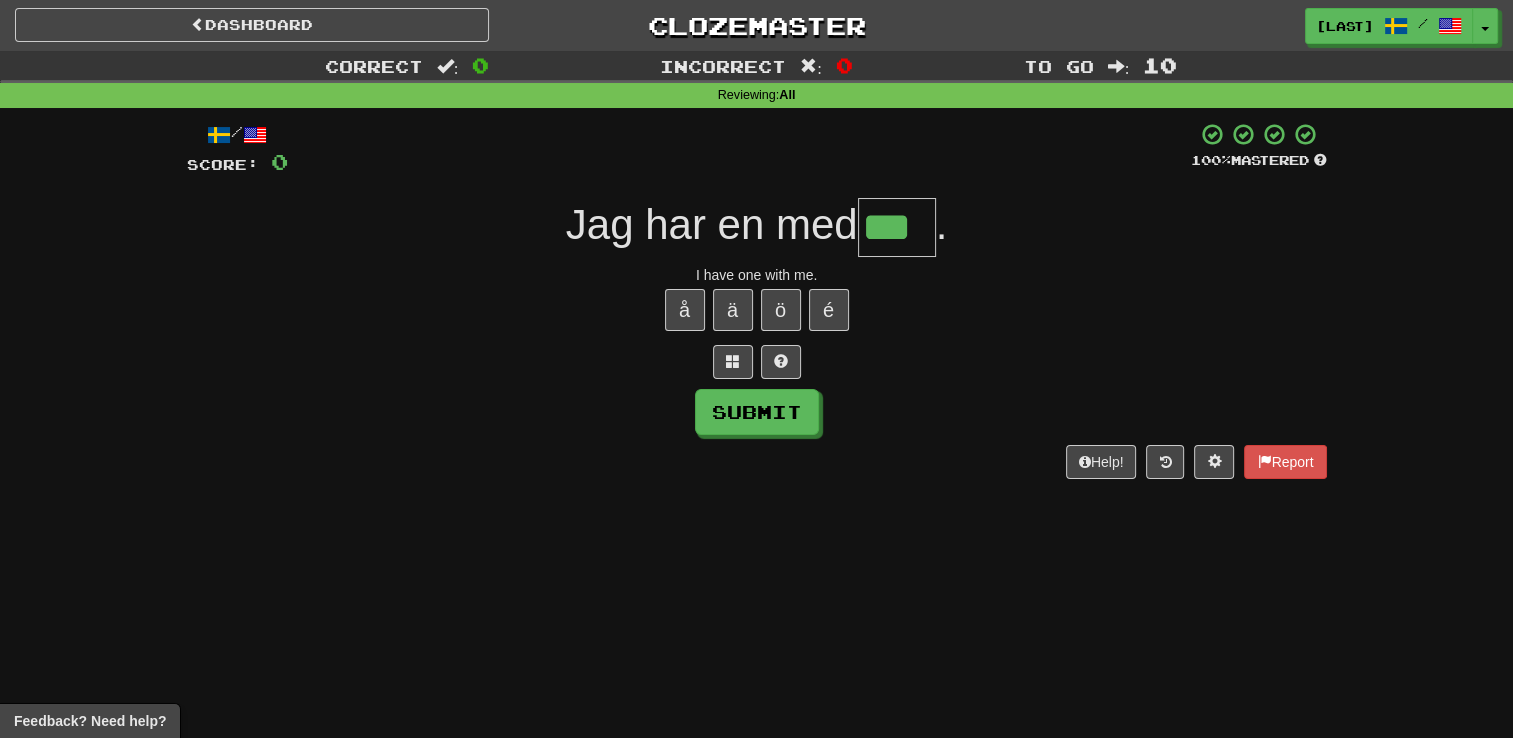 type on "***" 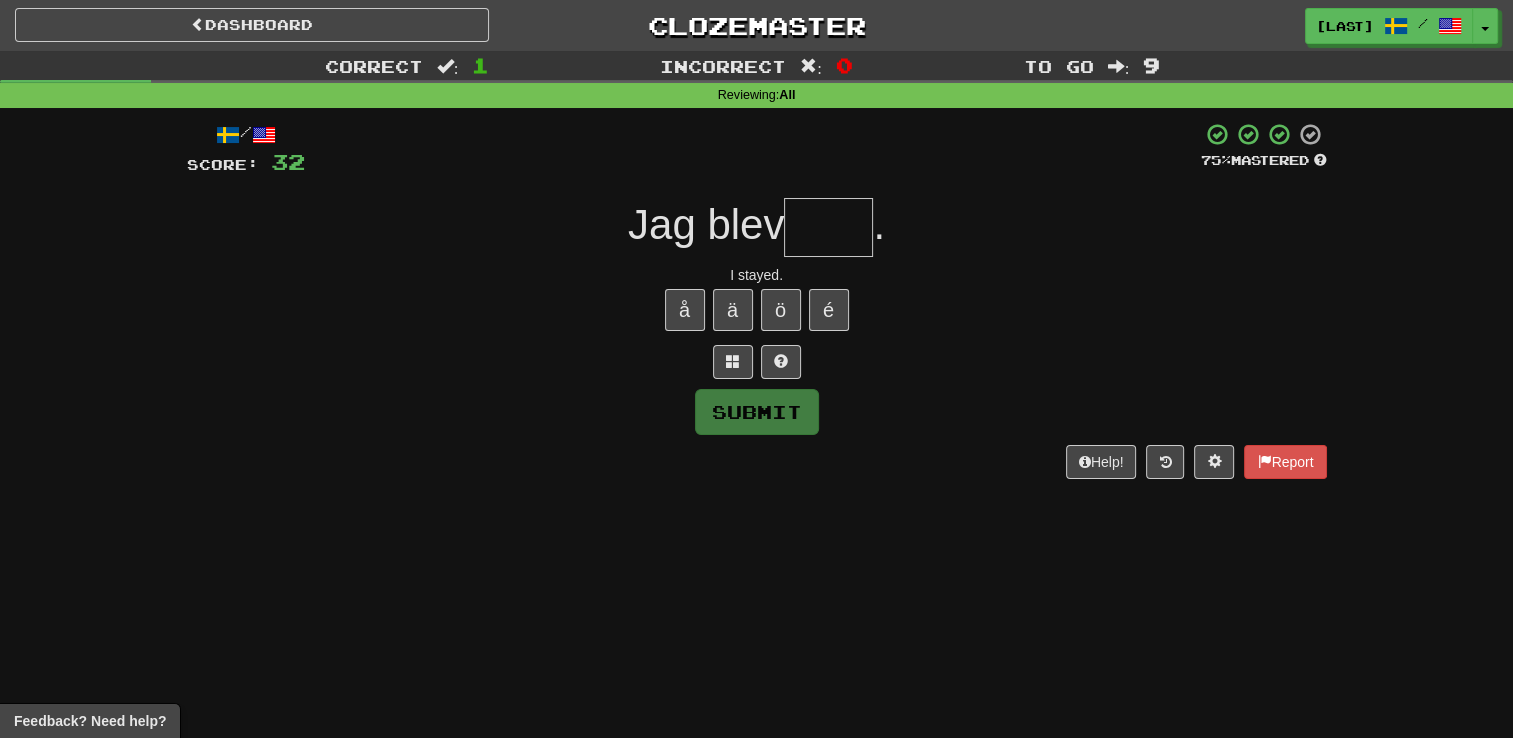 type on "*" 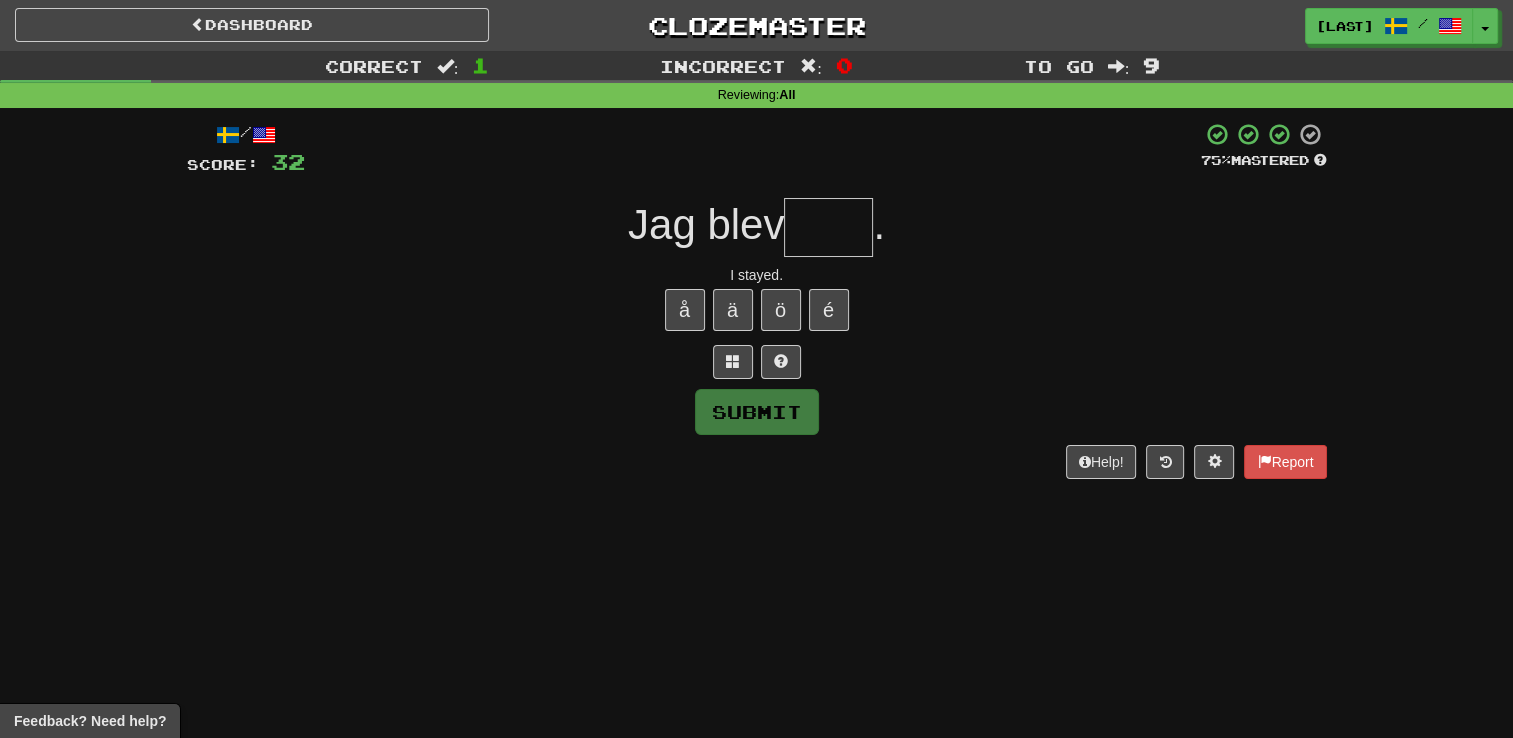 type on "****" 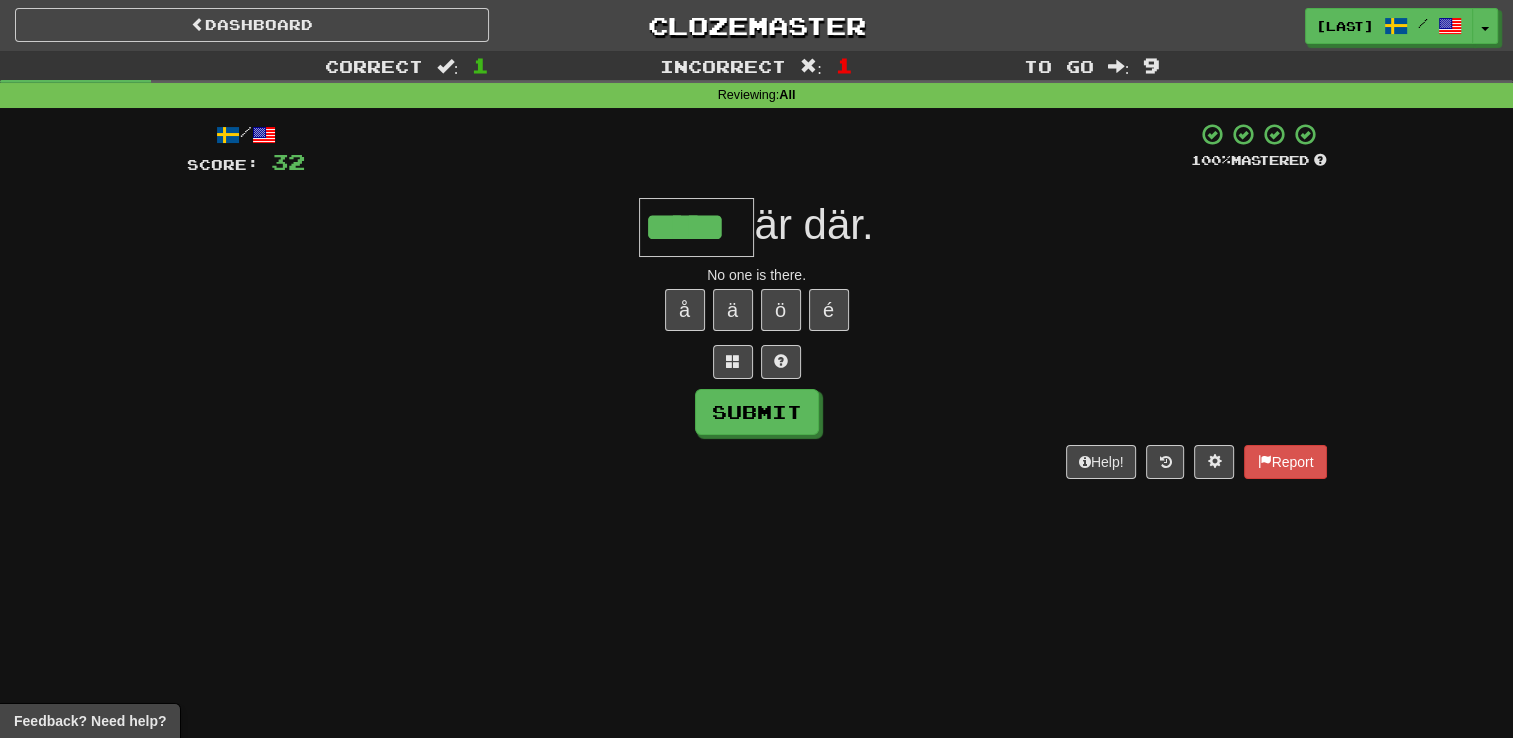 type on "*****" 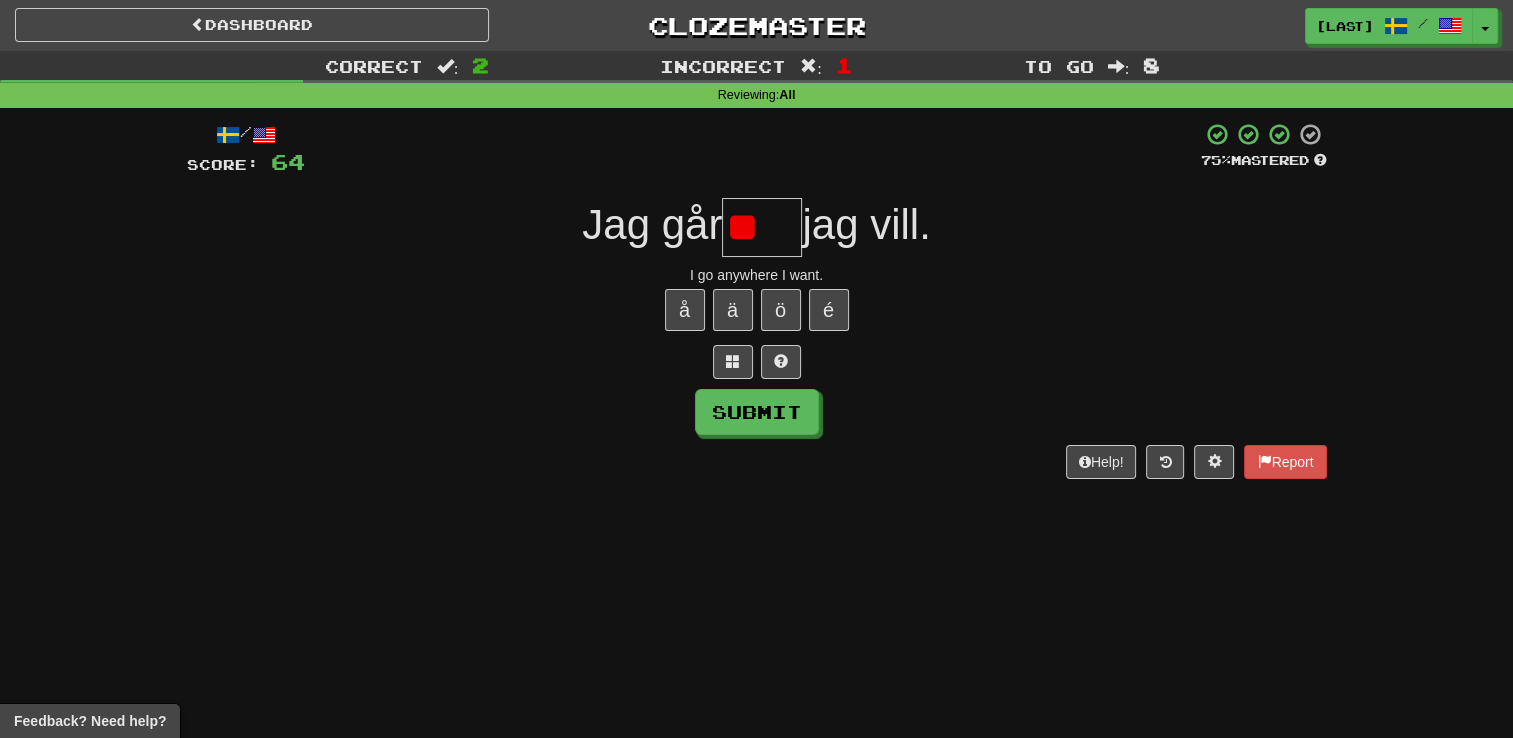 type on "*" 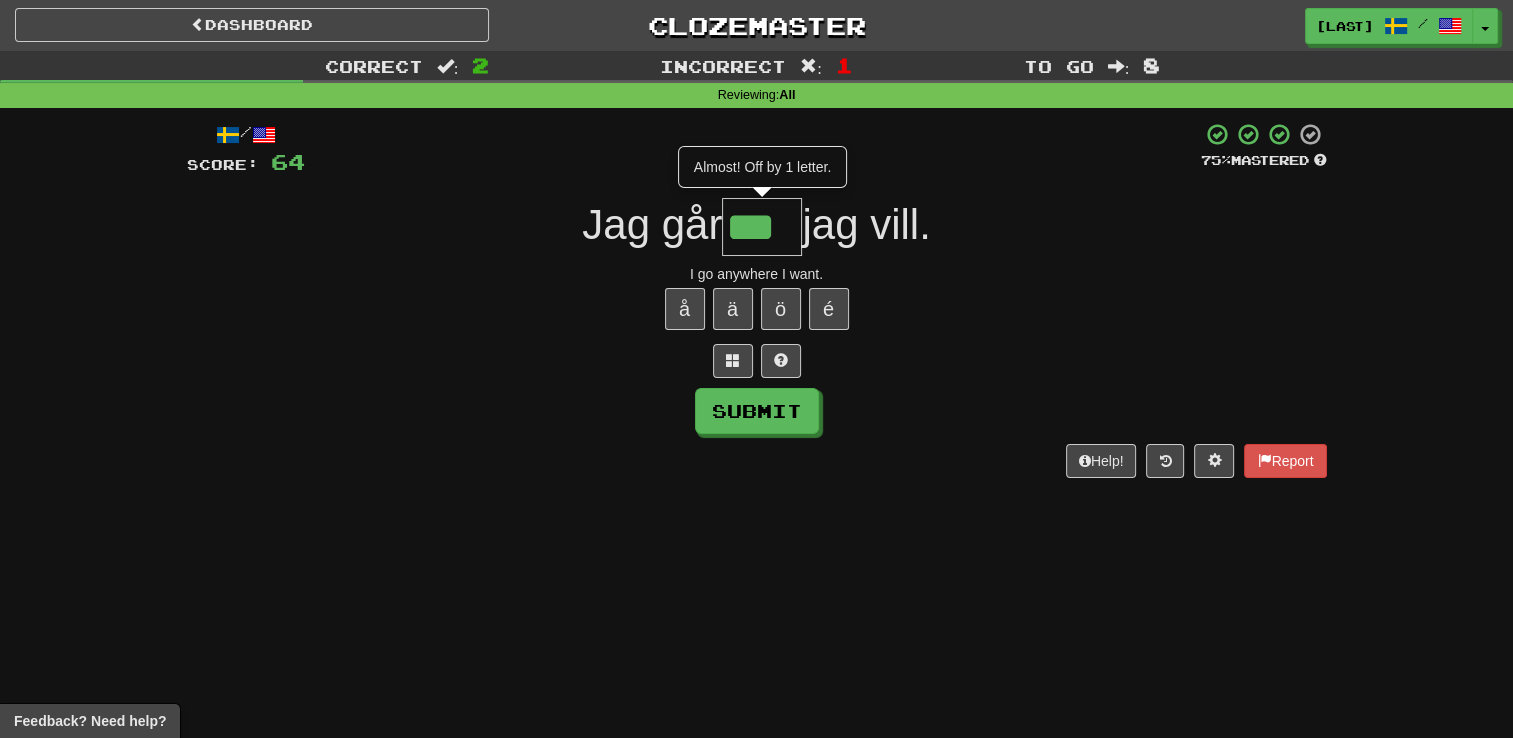 scroll, scrollTop: 0, scrollLeft: 0, axis: both 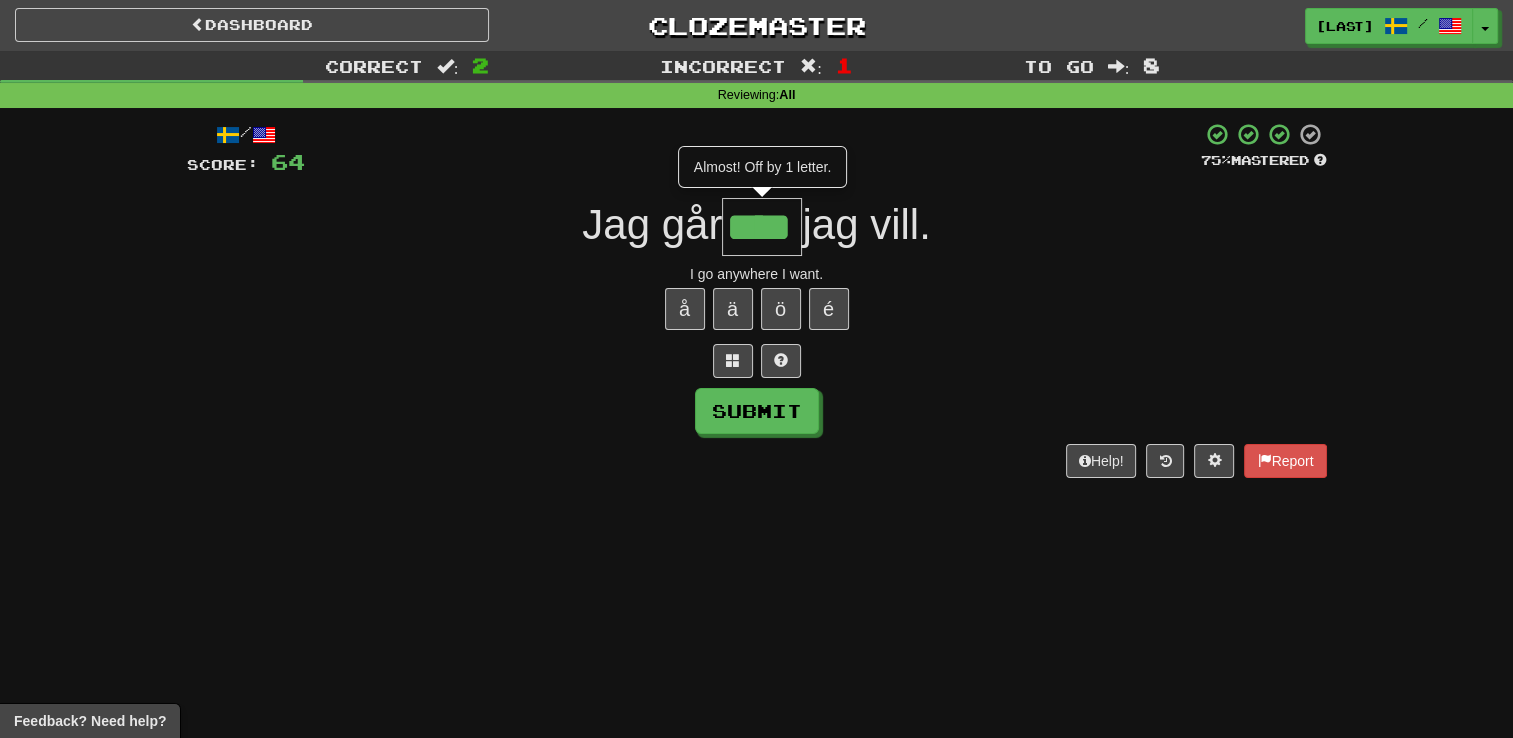 type on "****" 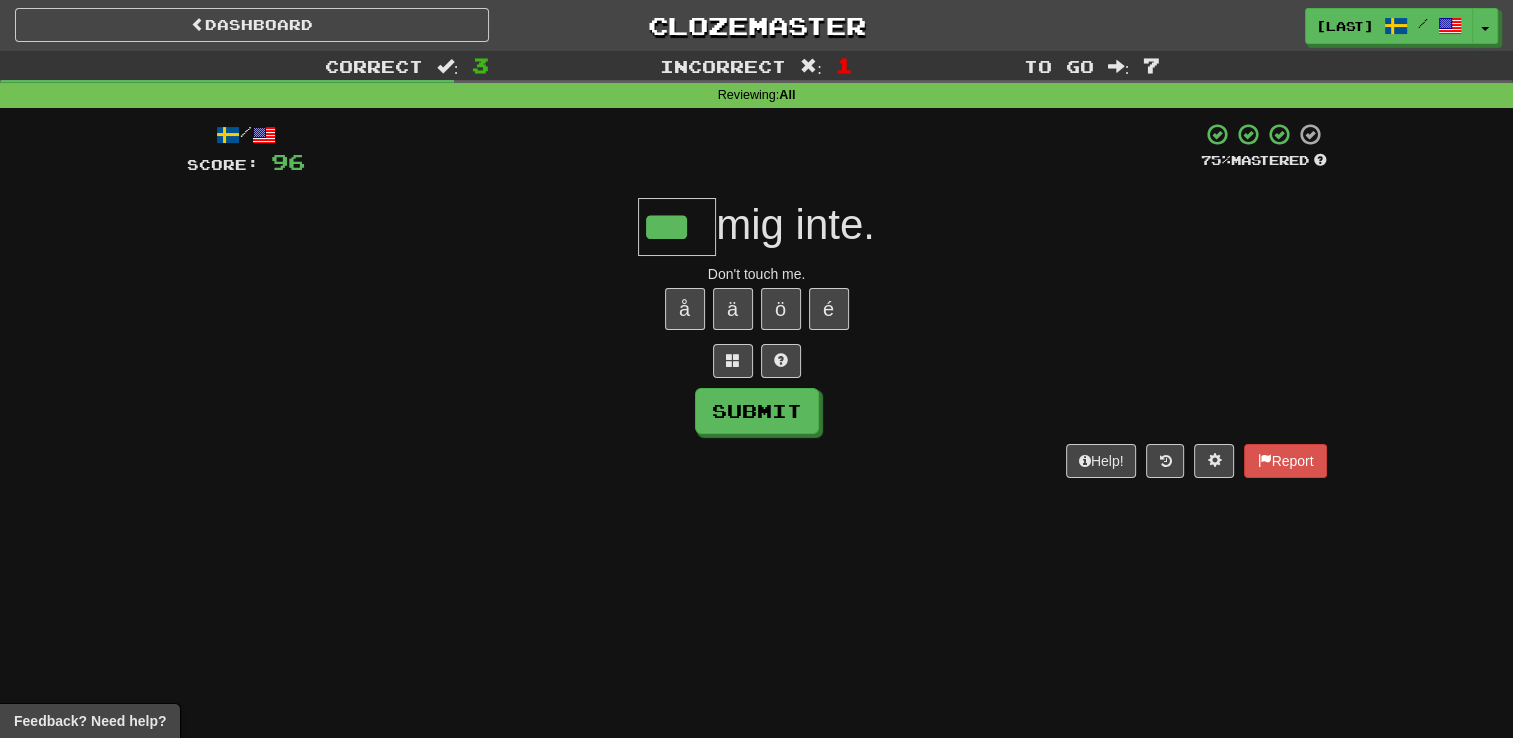 type on "***" 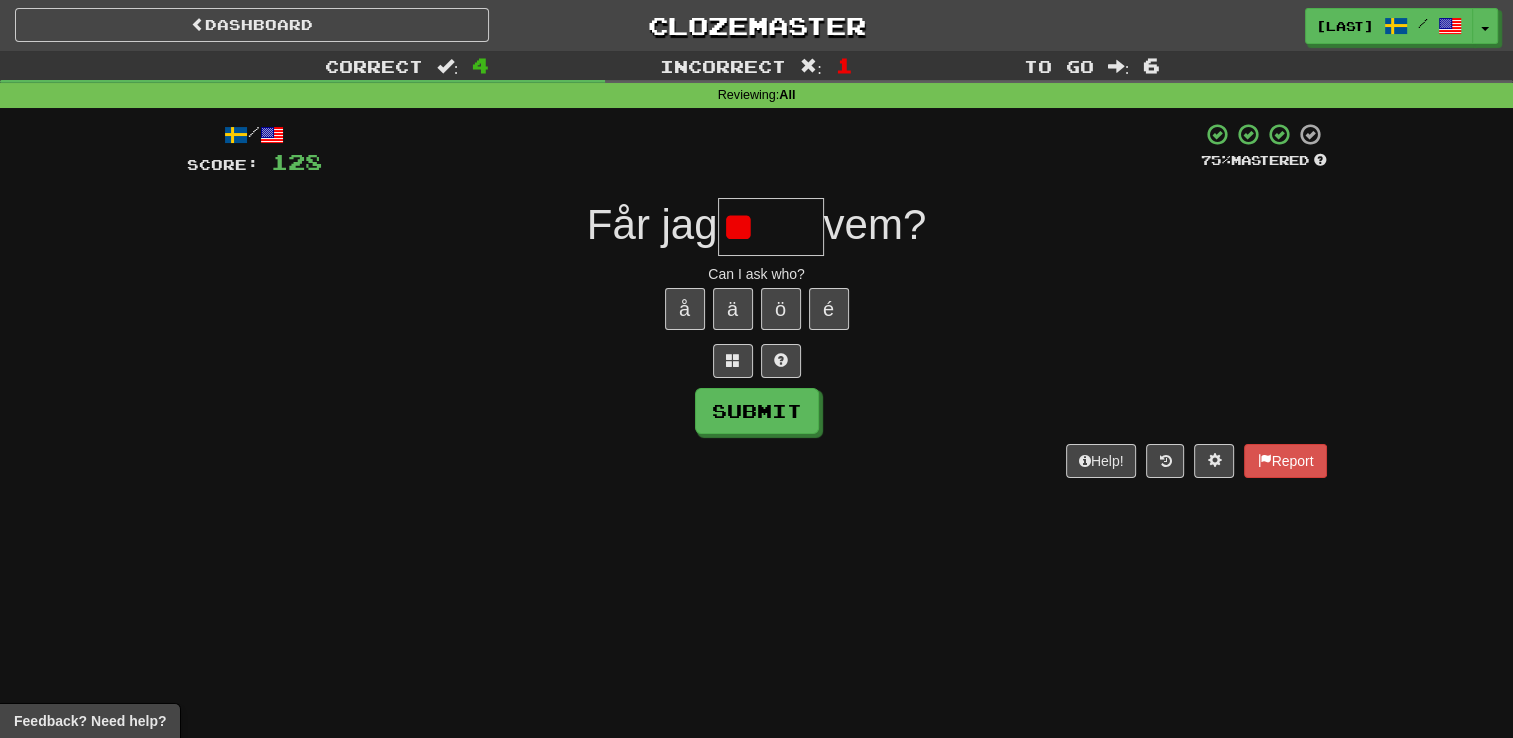 type on "*" 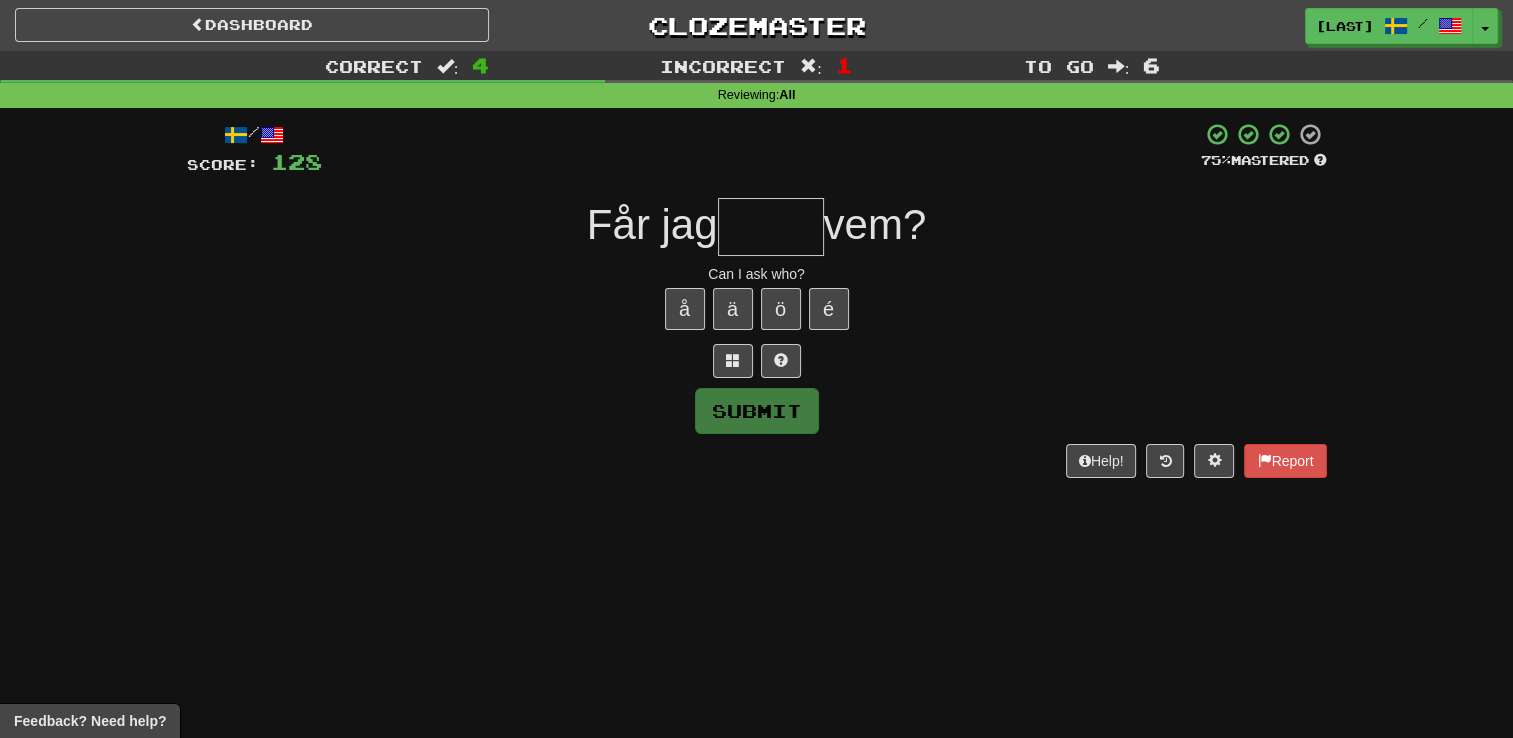 type on "*" 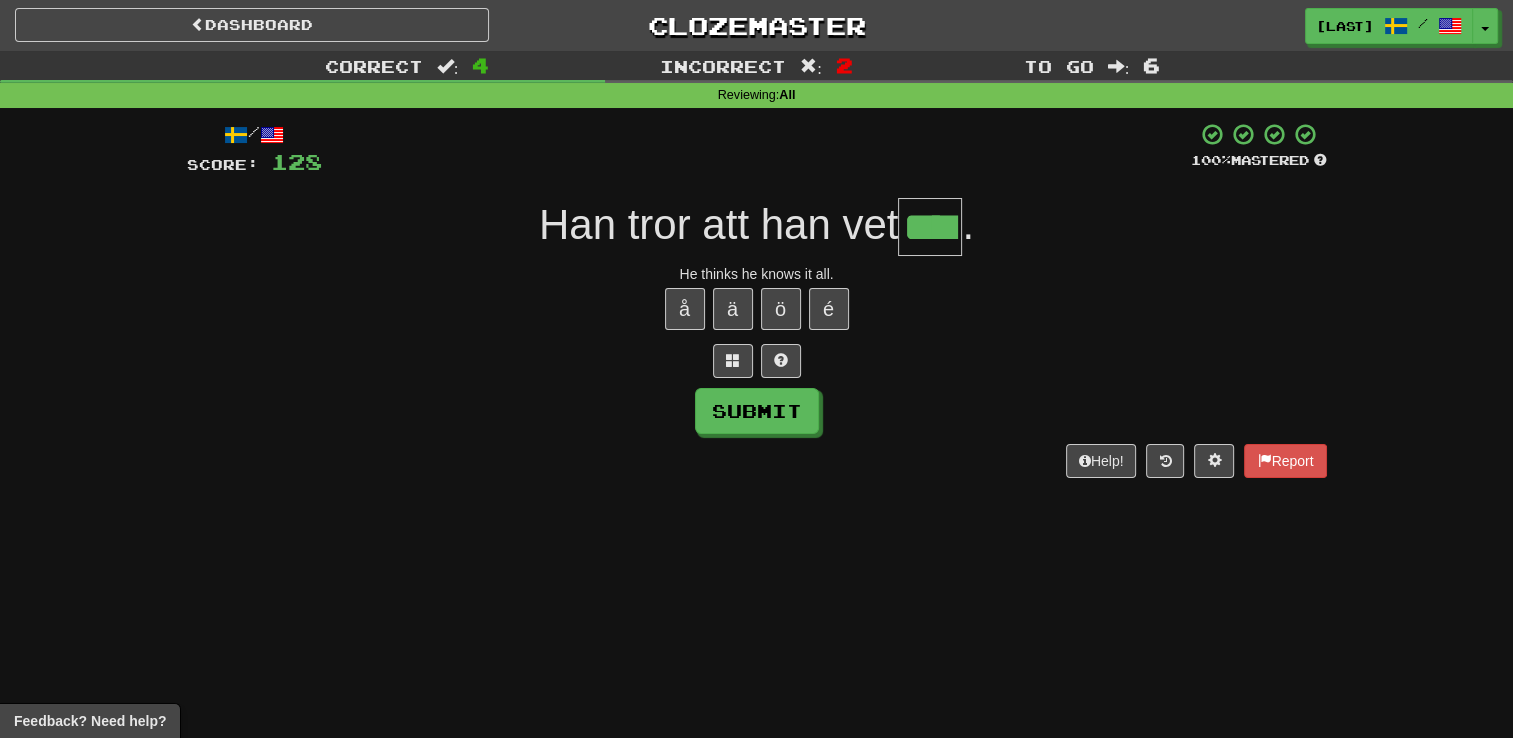 type on "****" 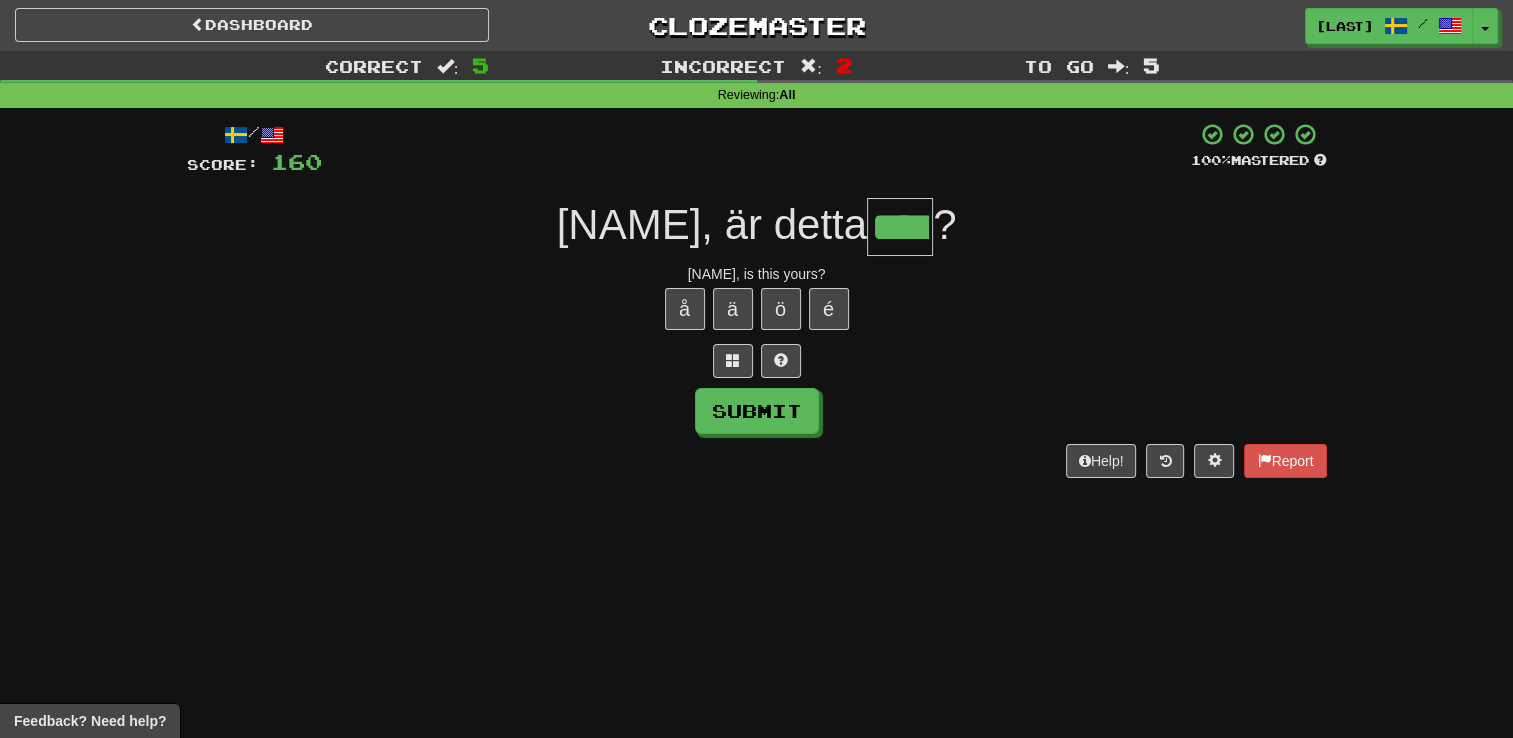 type on "****" 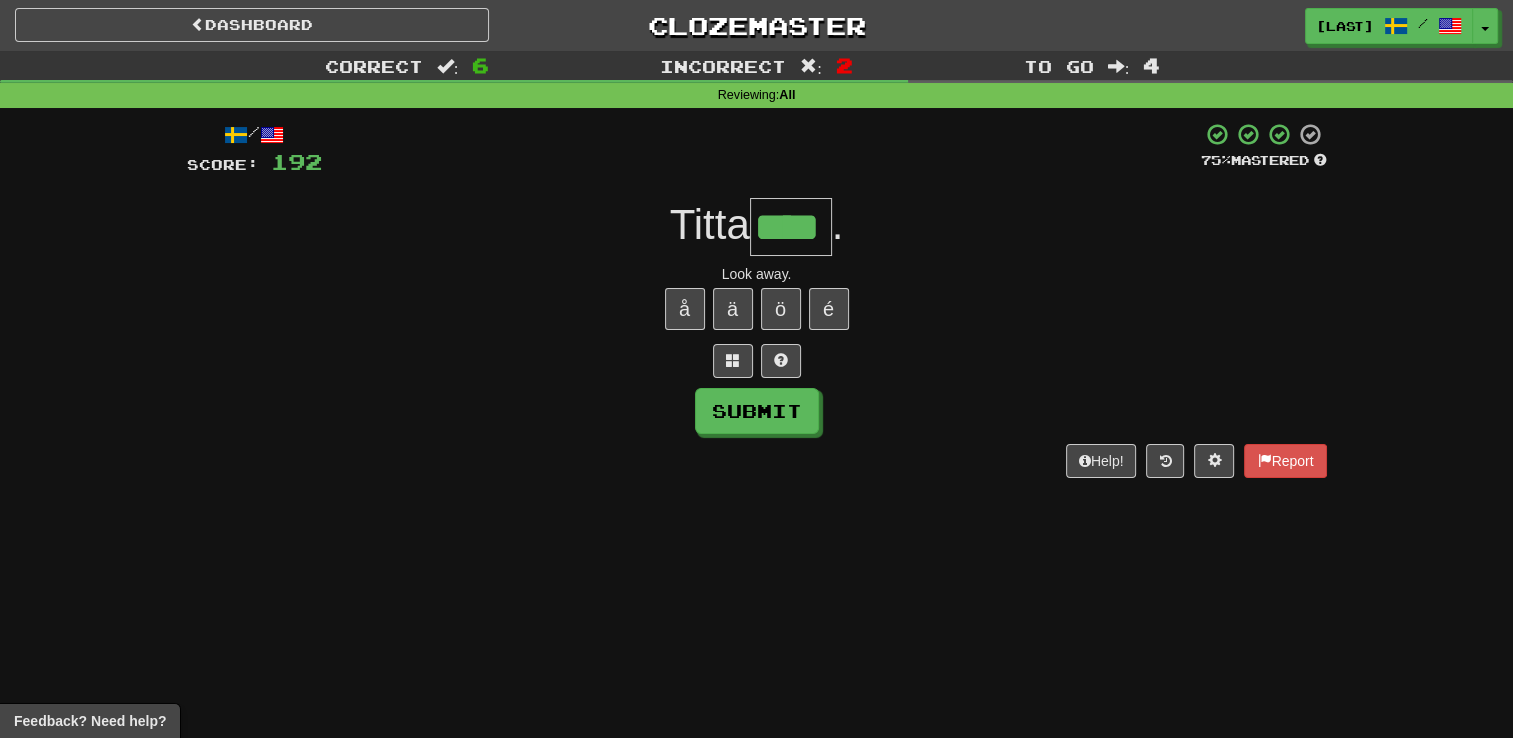 type on "****" 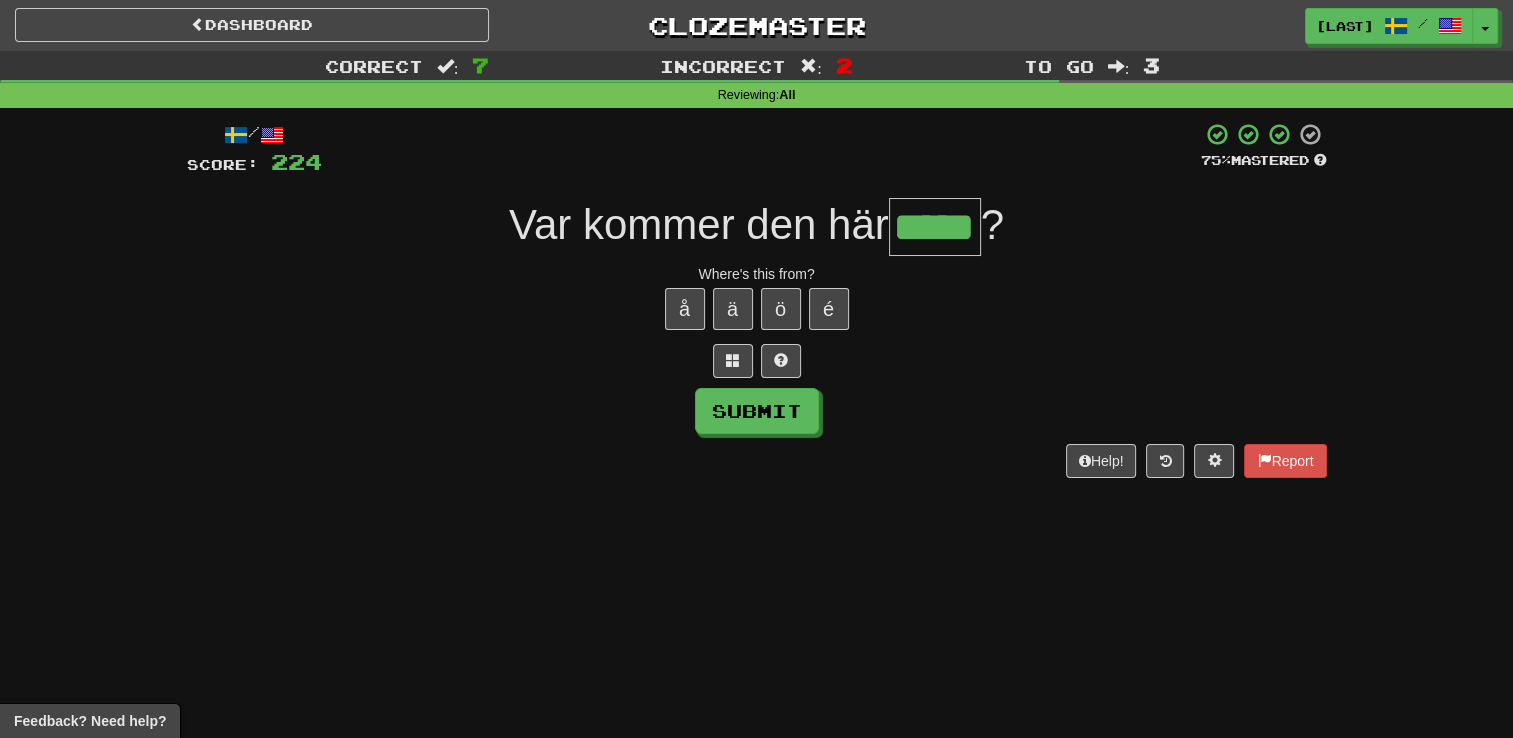 type on "*****" 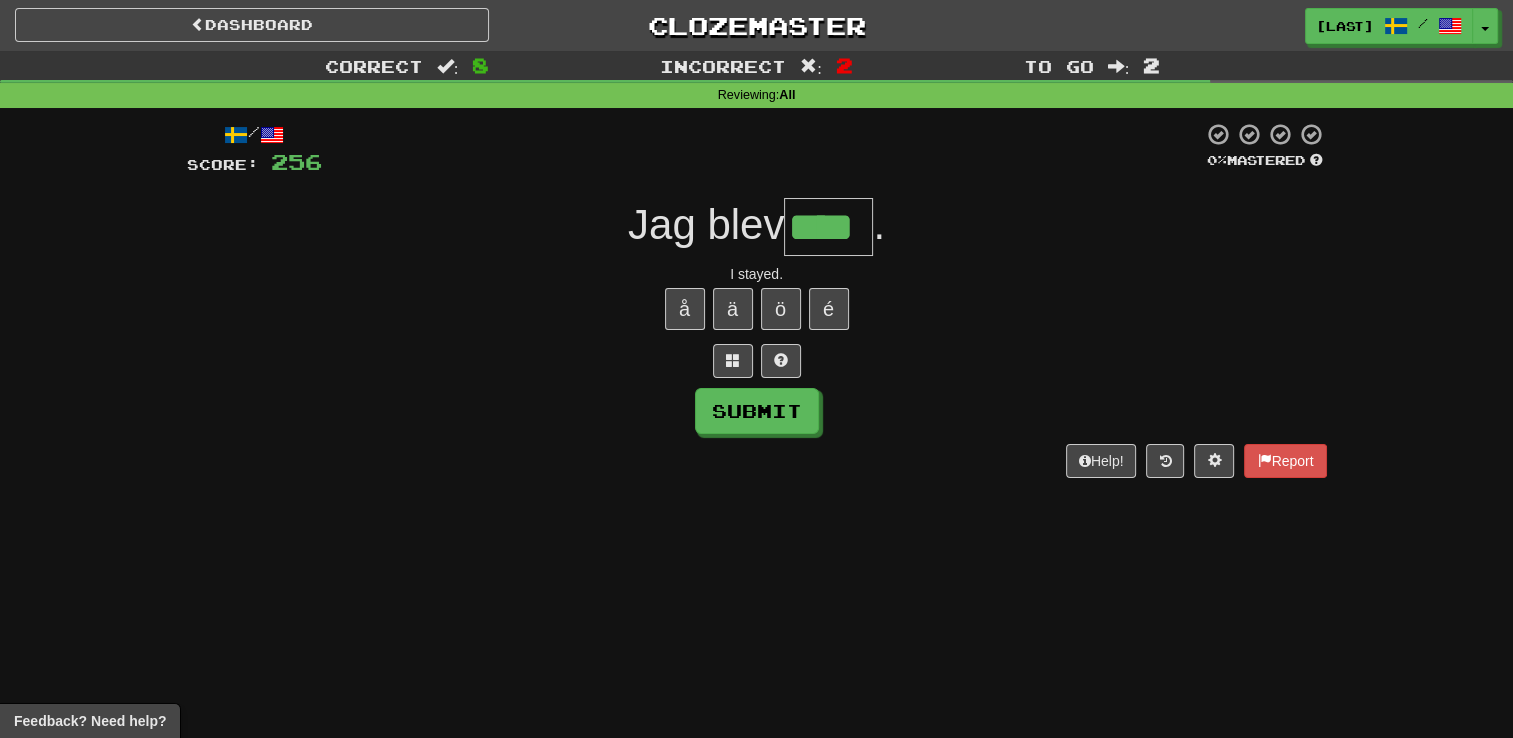 type on "****" 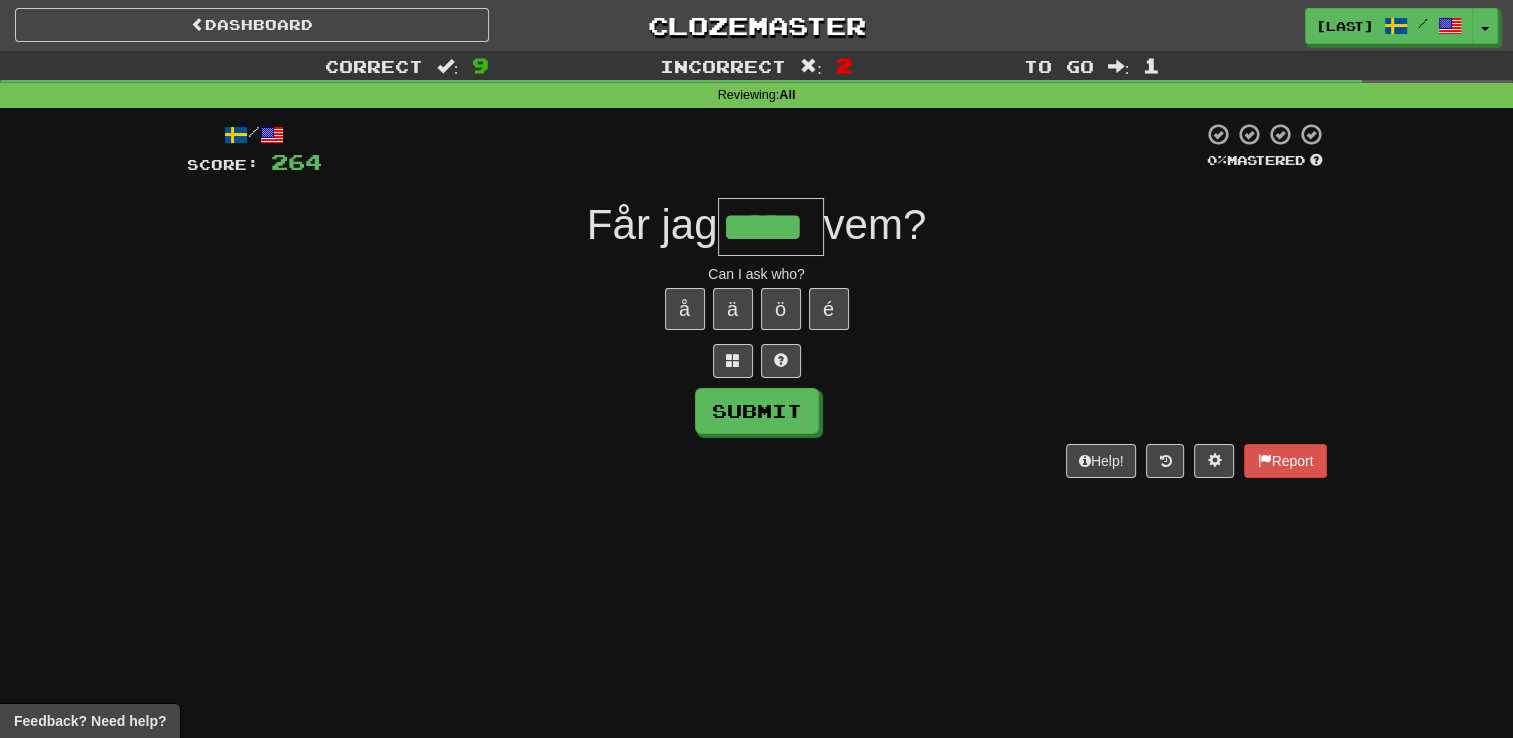 type on "*****" 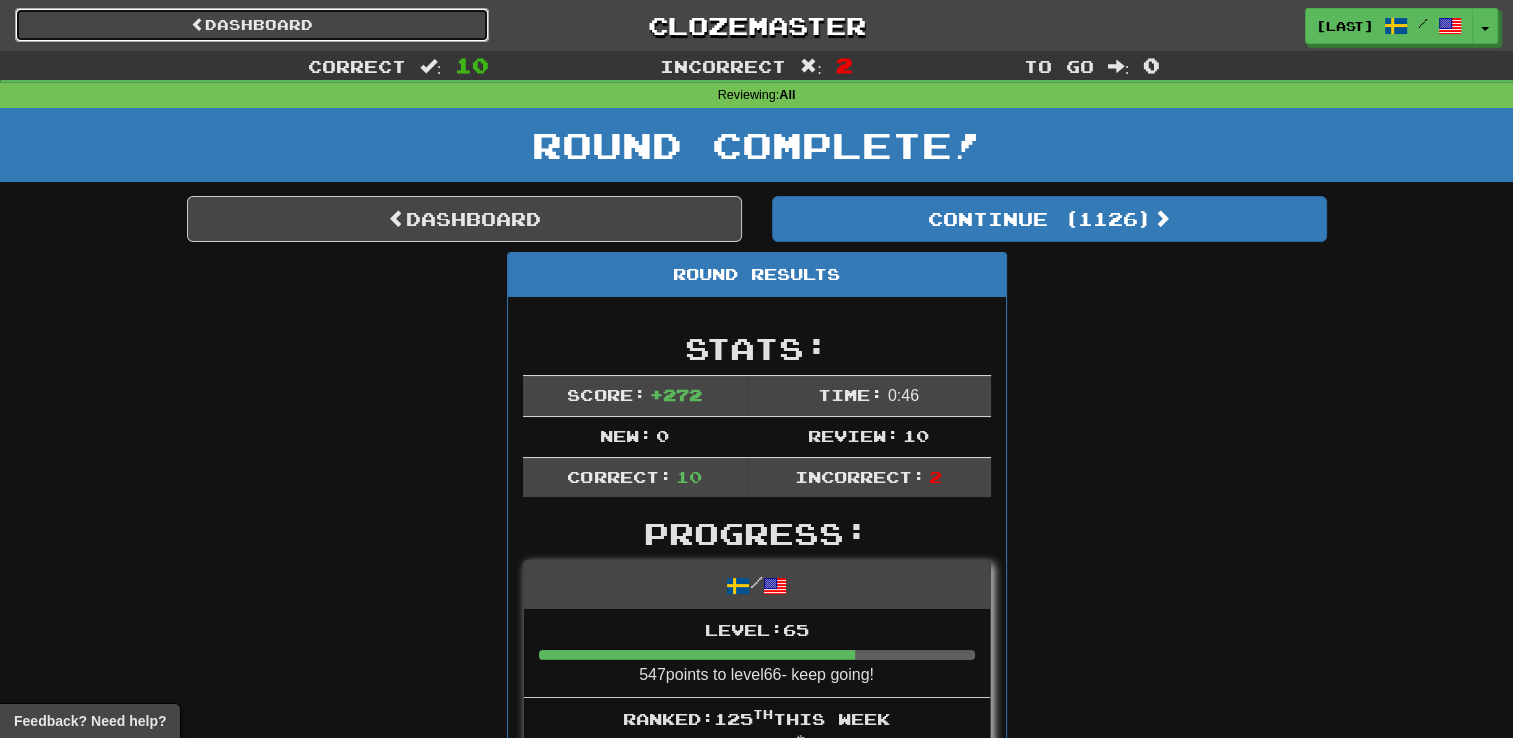 click on "Dashboard" at bounding box center (252, 25) 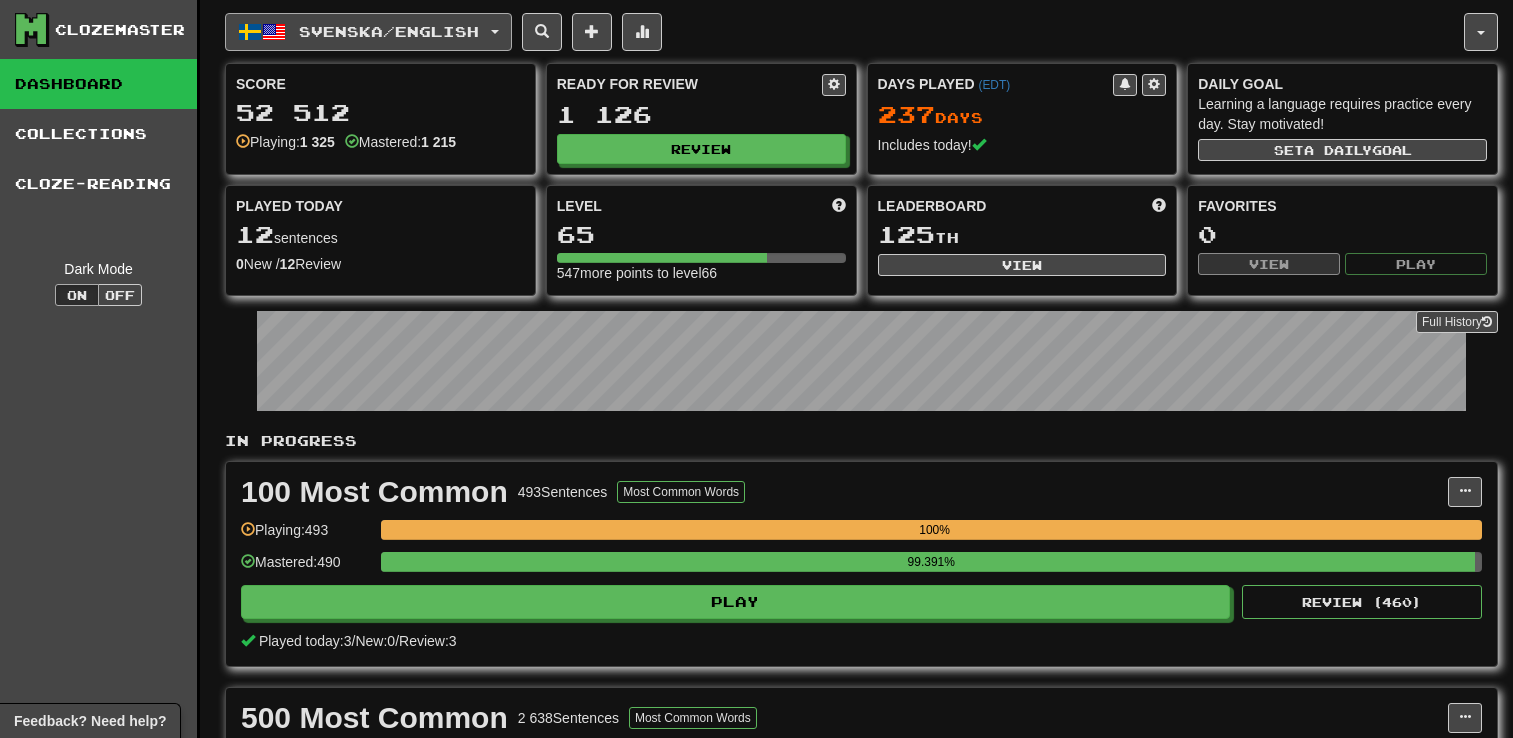 scroll, scrollTop: 0, scrollLeft: 0, axis: both 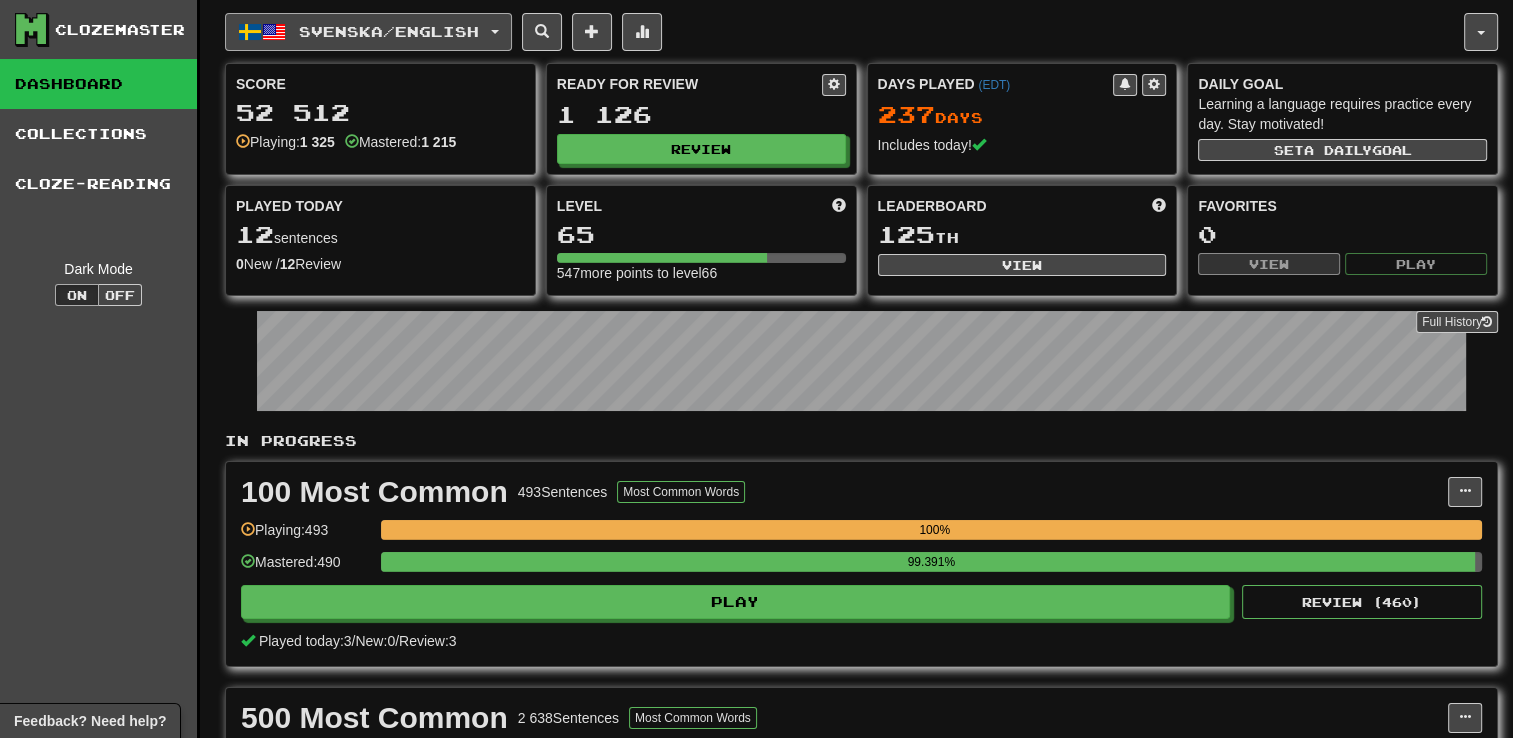 click on "Svenska  /  English" at bounding box center [389, 31] 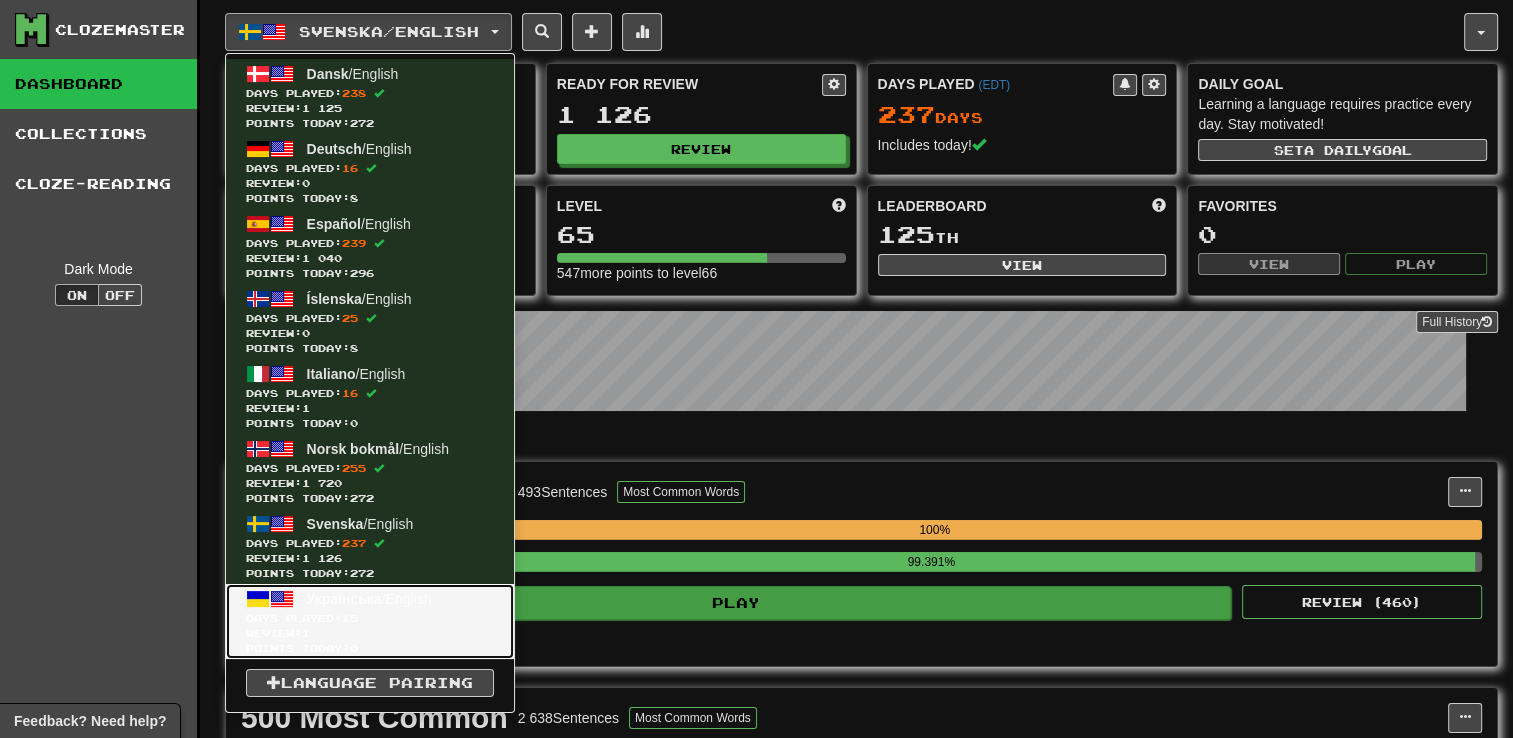 click on "Days Played:  15" at bounding box center [370, 618] 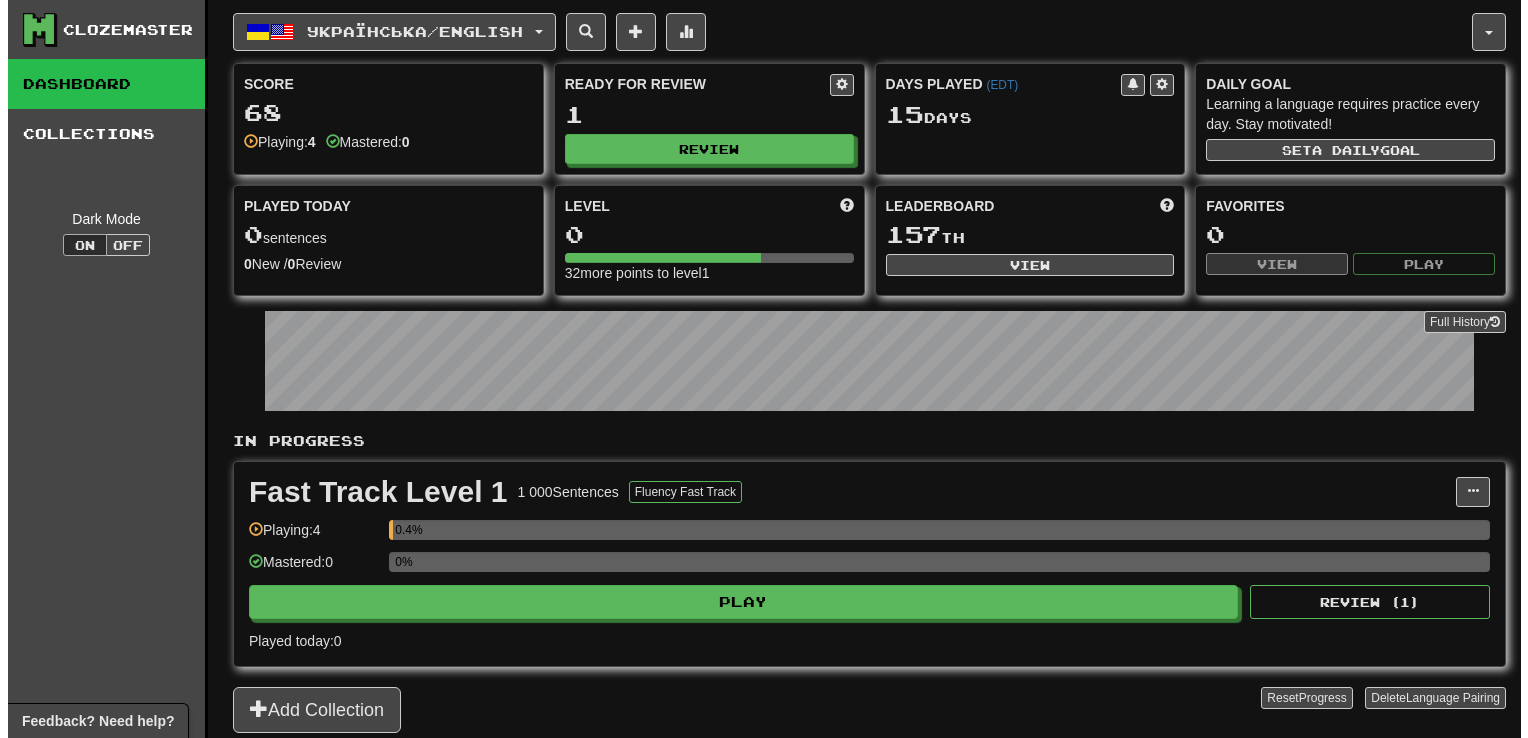 scroll, scrollTop: 0, scrollLeft: 0, axis: both 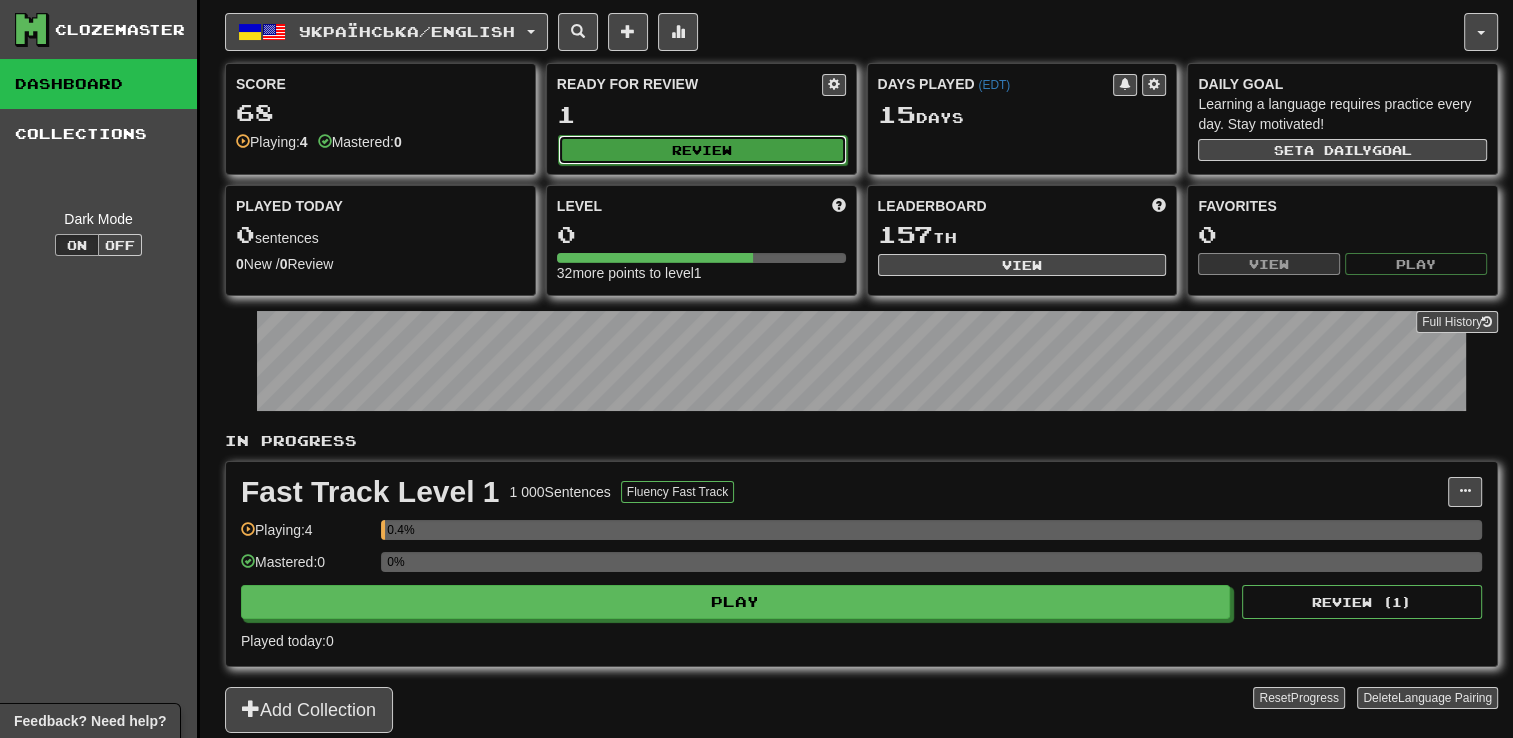 click on "Review" at bounding box center [702, 150] 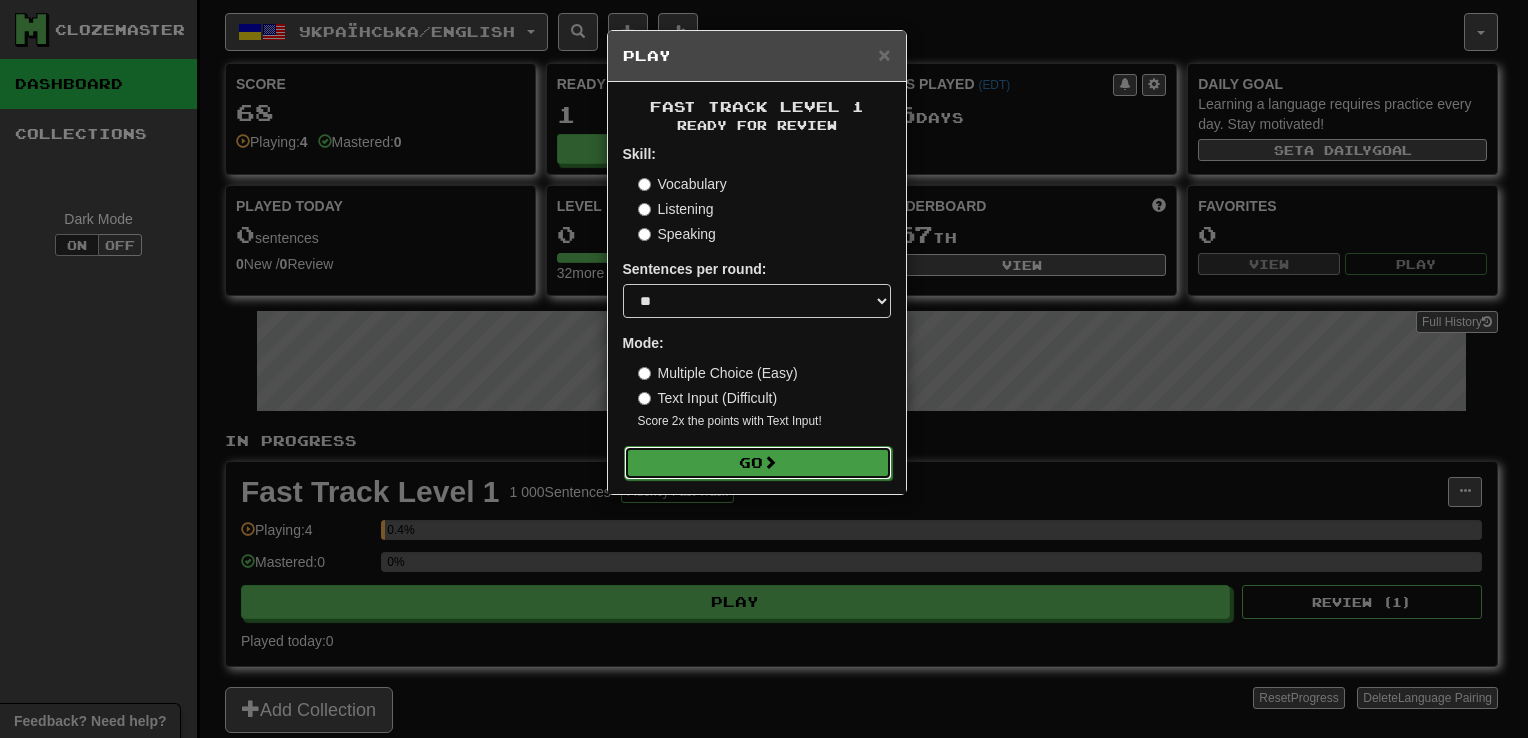 click on "Go" at bounding box center [758, 463] 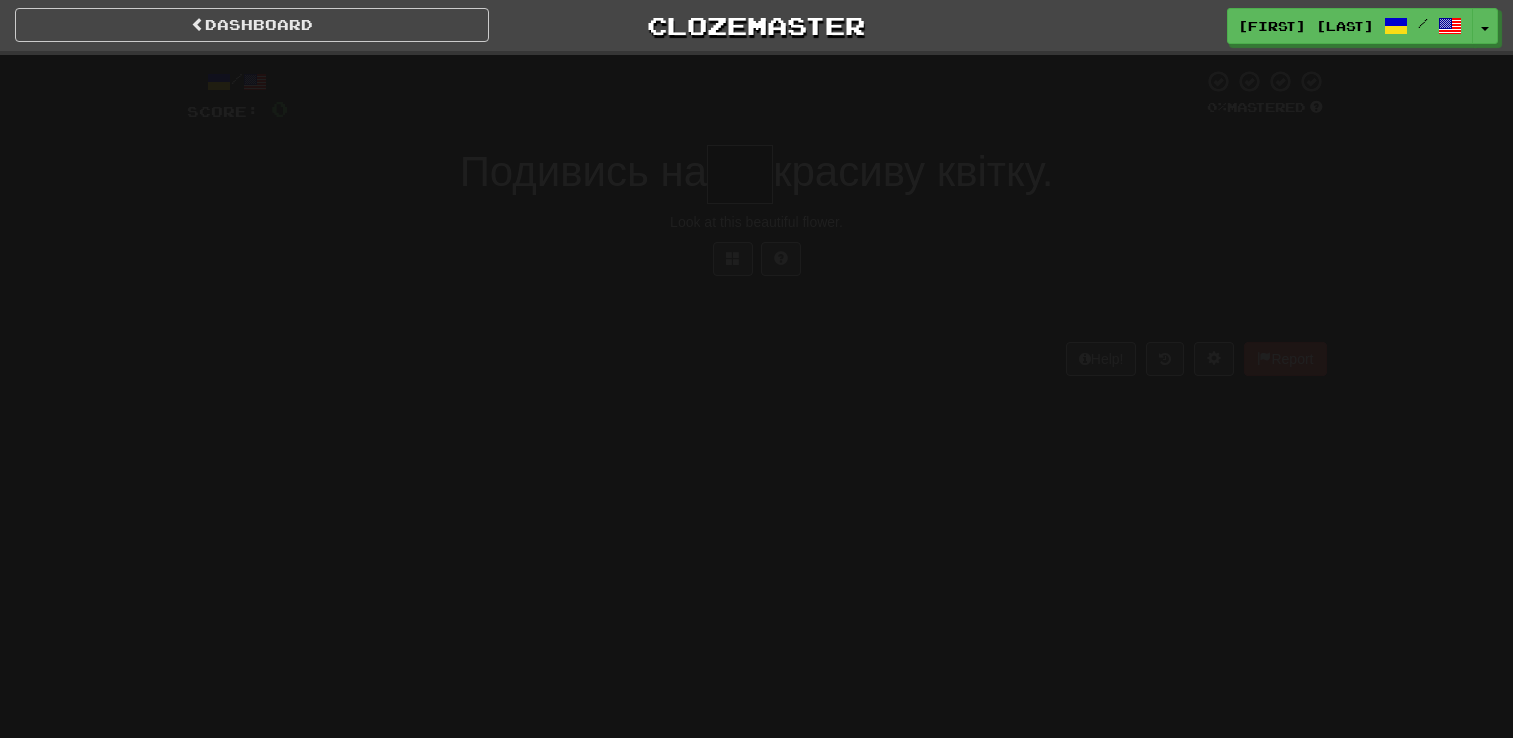scroll, scrollTop: 0, scrollLeft: 0, axis: both 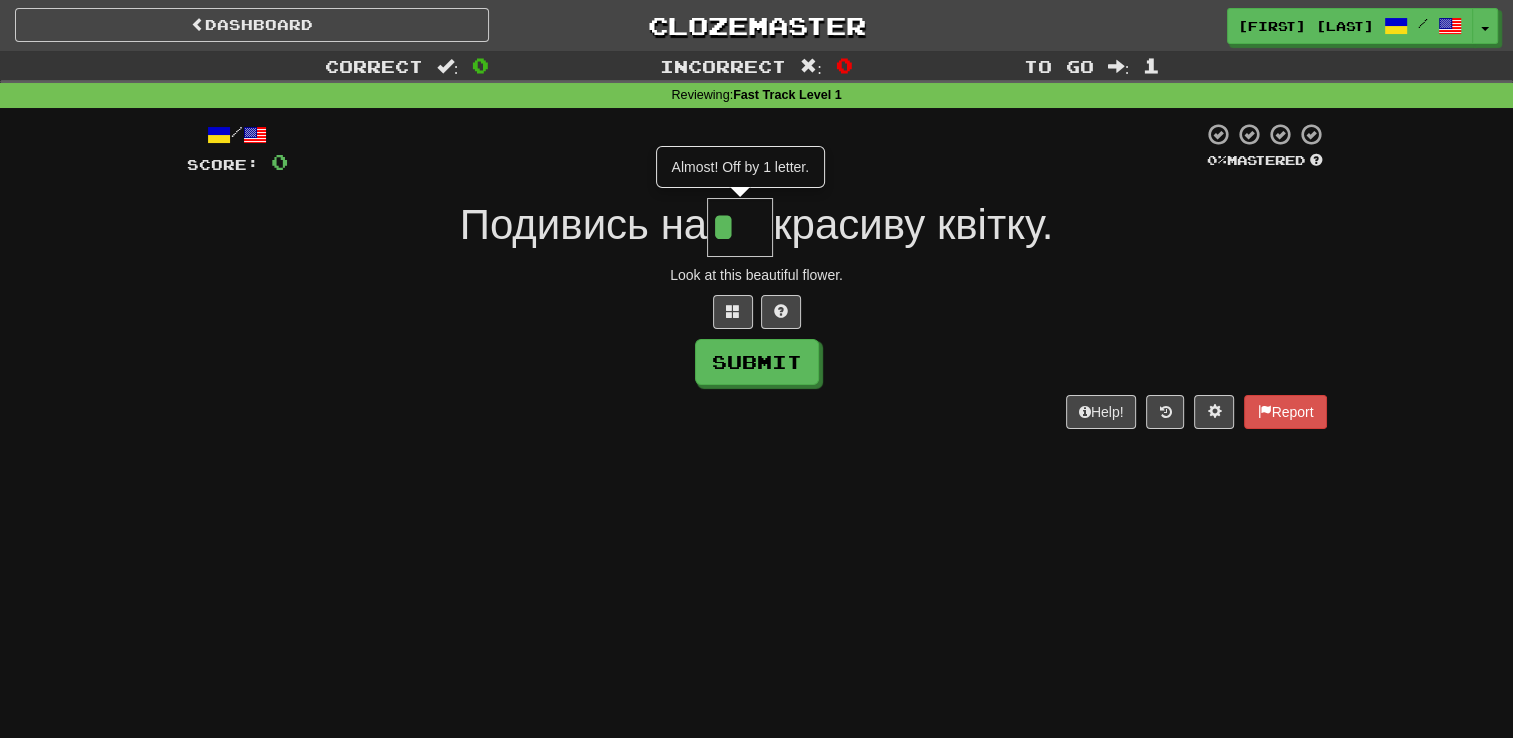 type on "**" 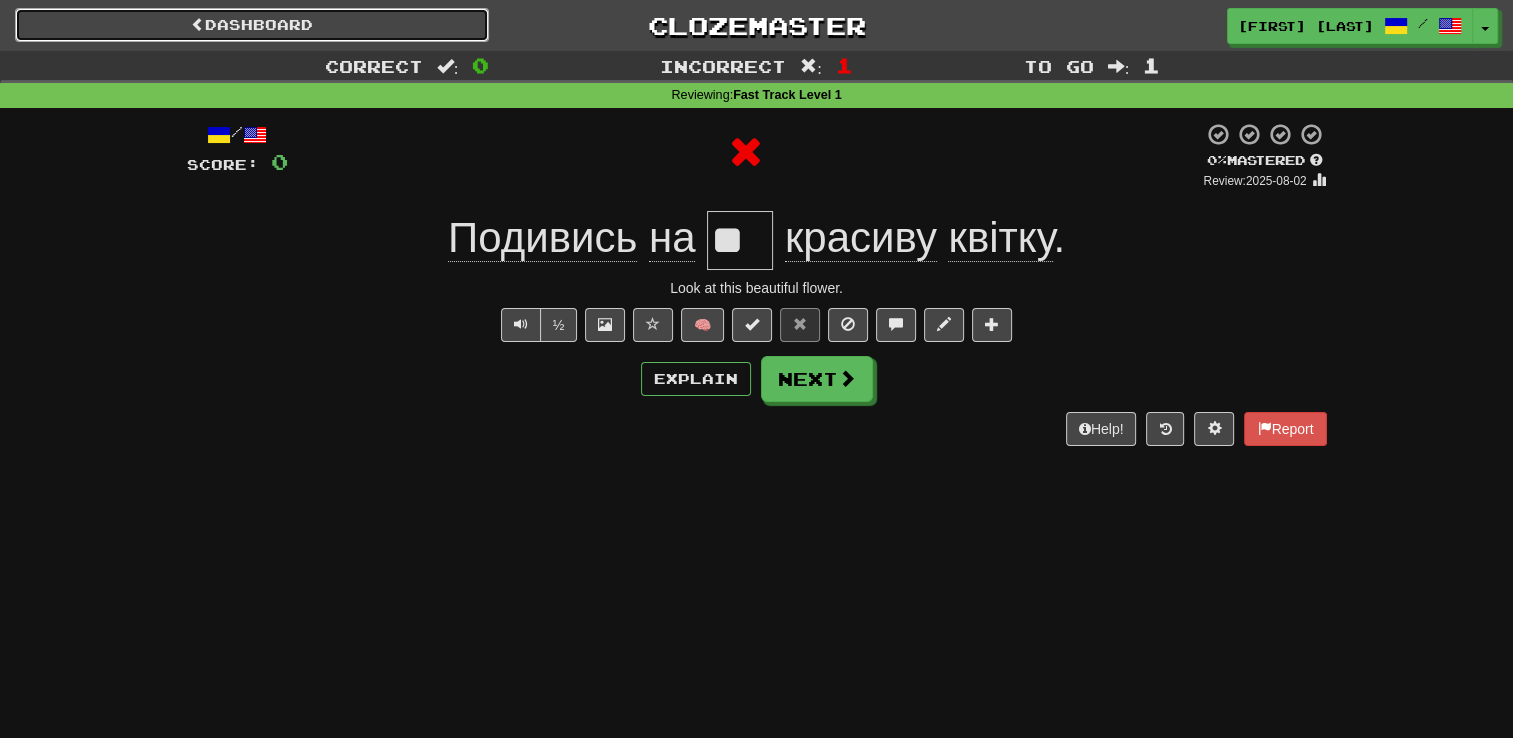 click on "Dashboard" at bounding box center [252, 25] 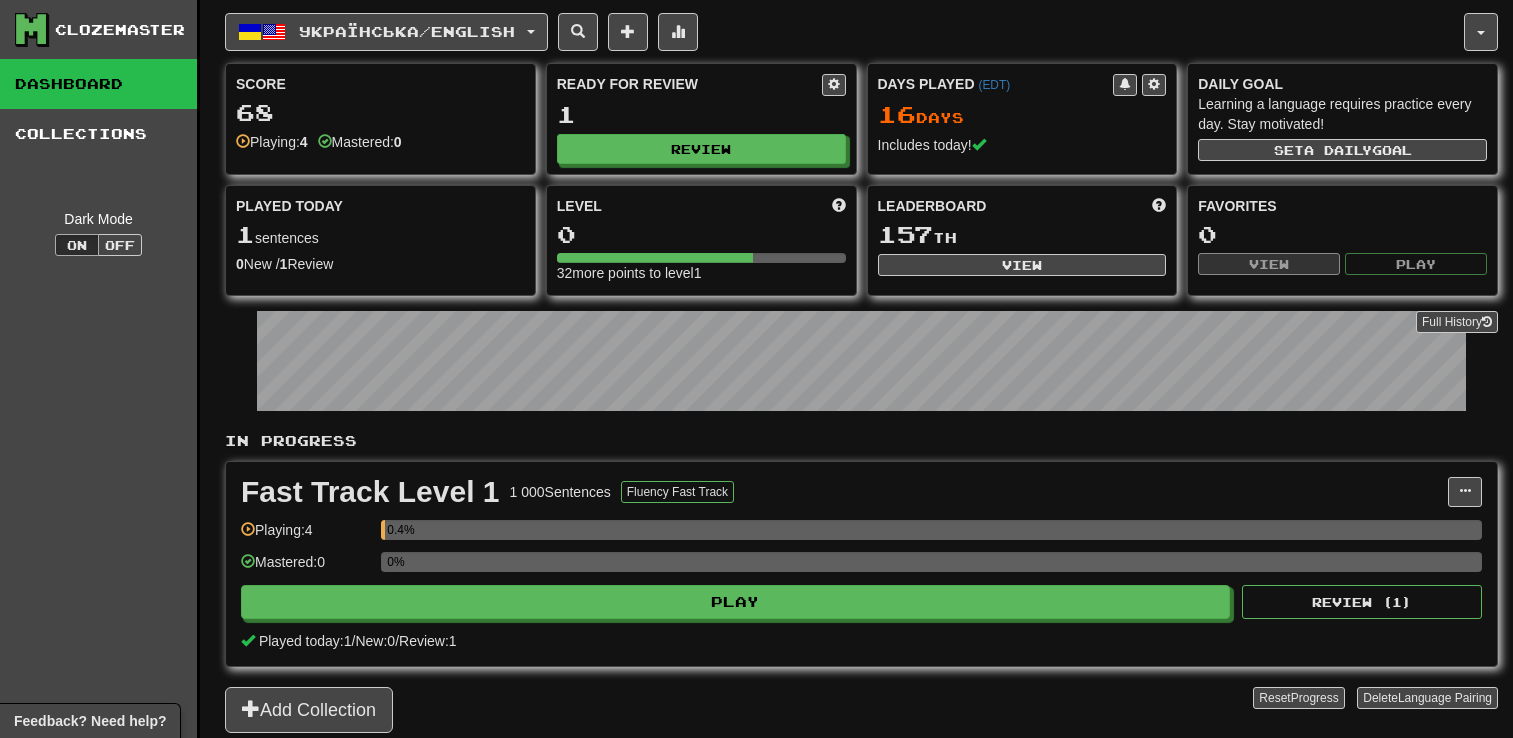 scroll, scrollTop: 0, scrollLeft: 0, axis: both 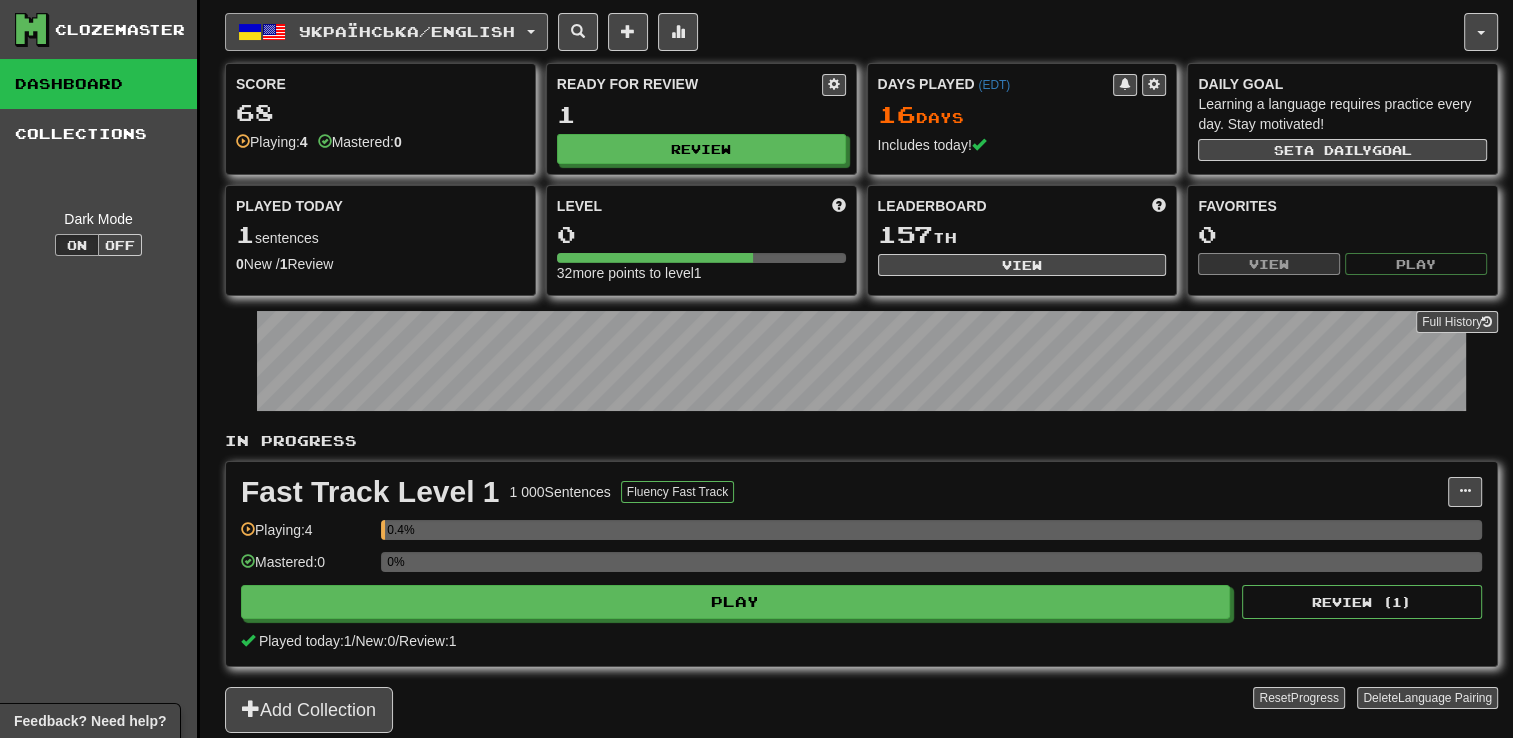 click on "Українська  /  English" at bounding box center [386, 32] 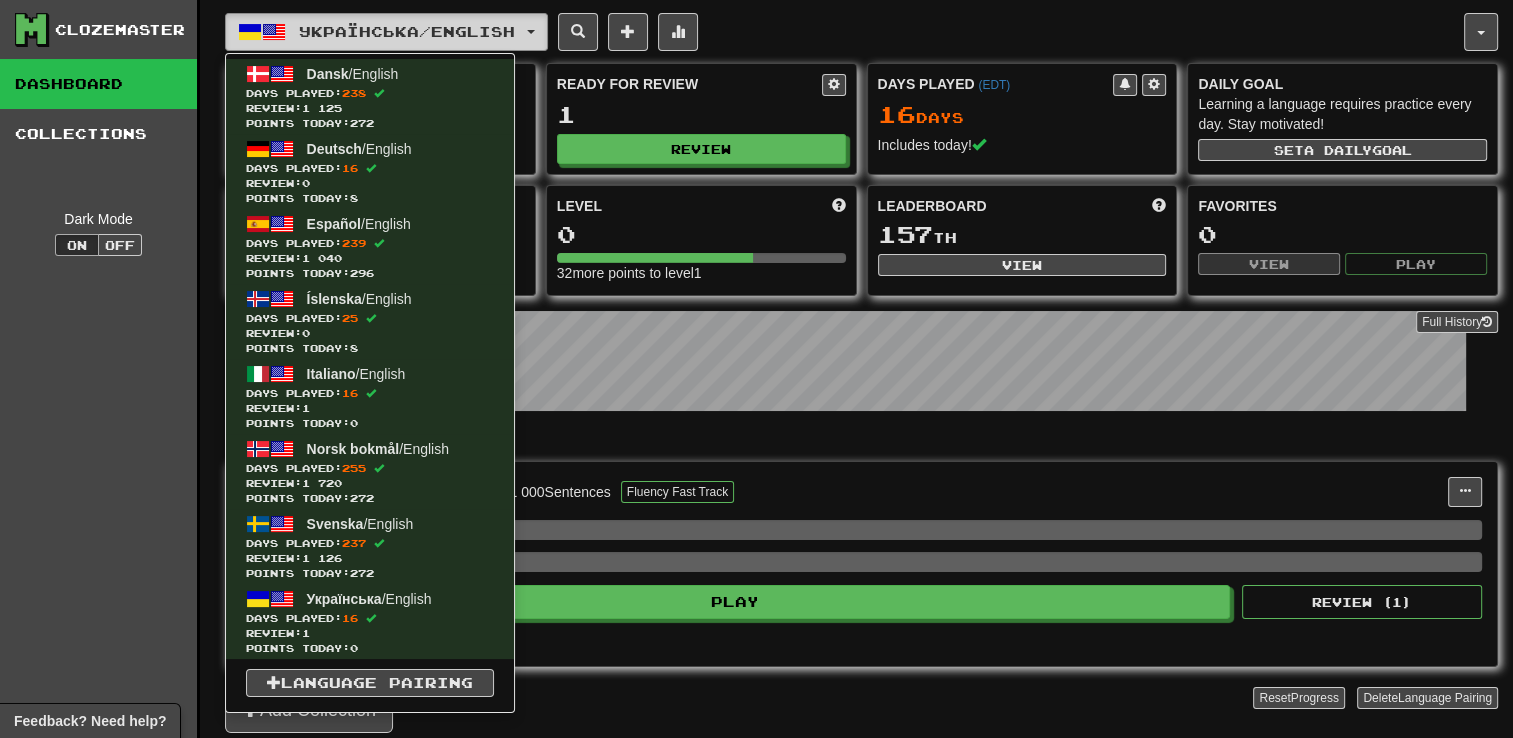 click on "Українська  /  English" at bounding box center (386, 32) 